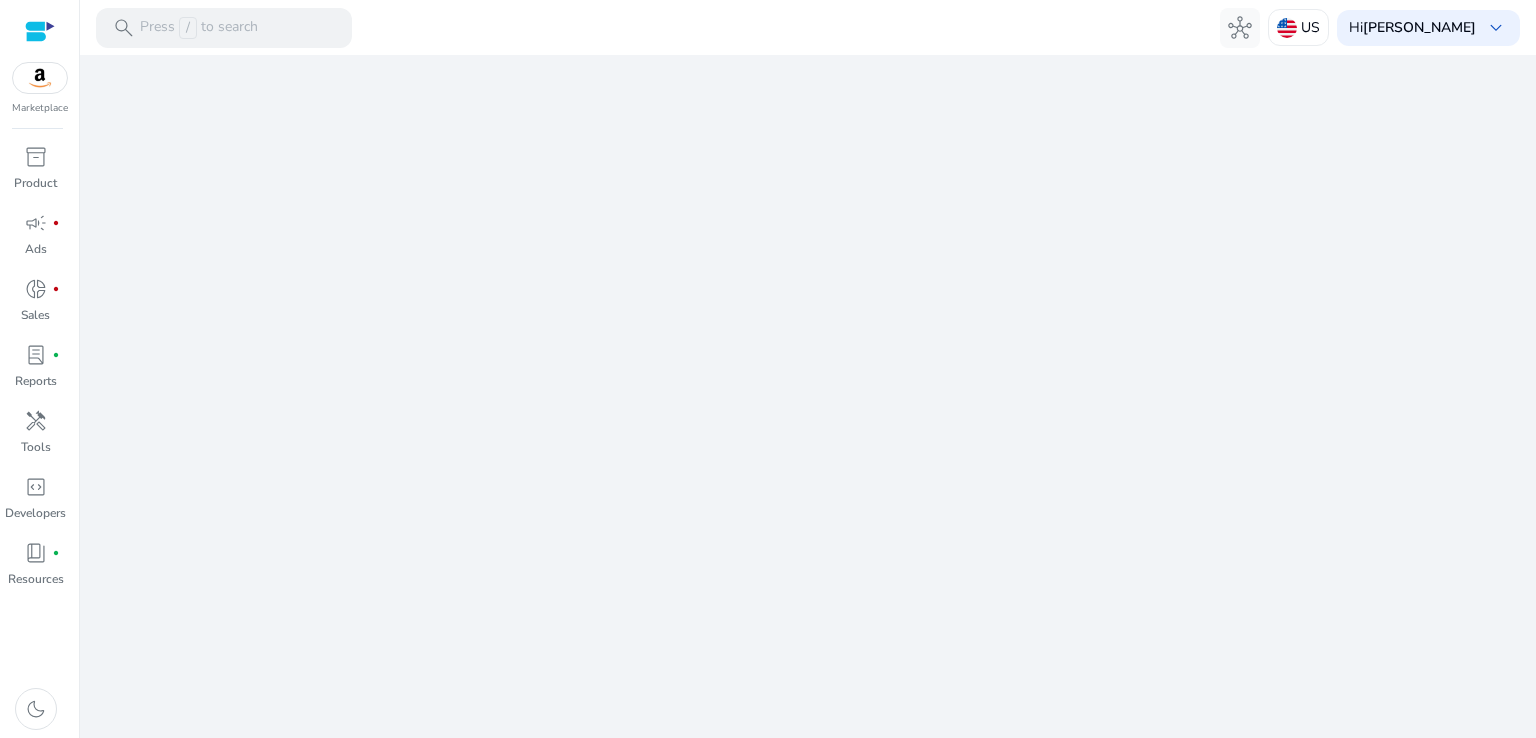 scroll, scrollTop: 0, scrollLeft: 0, axis: both 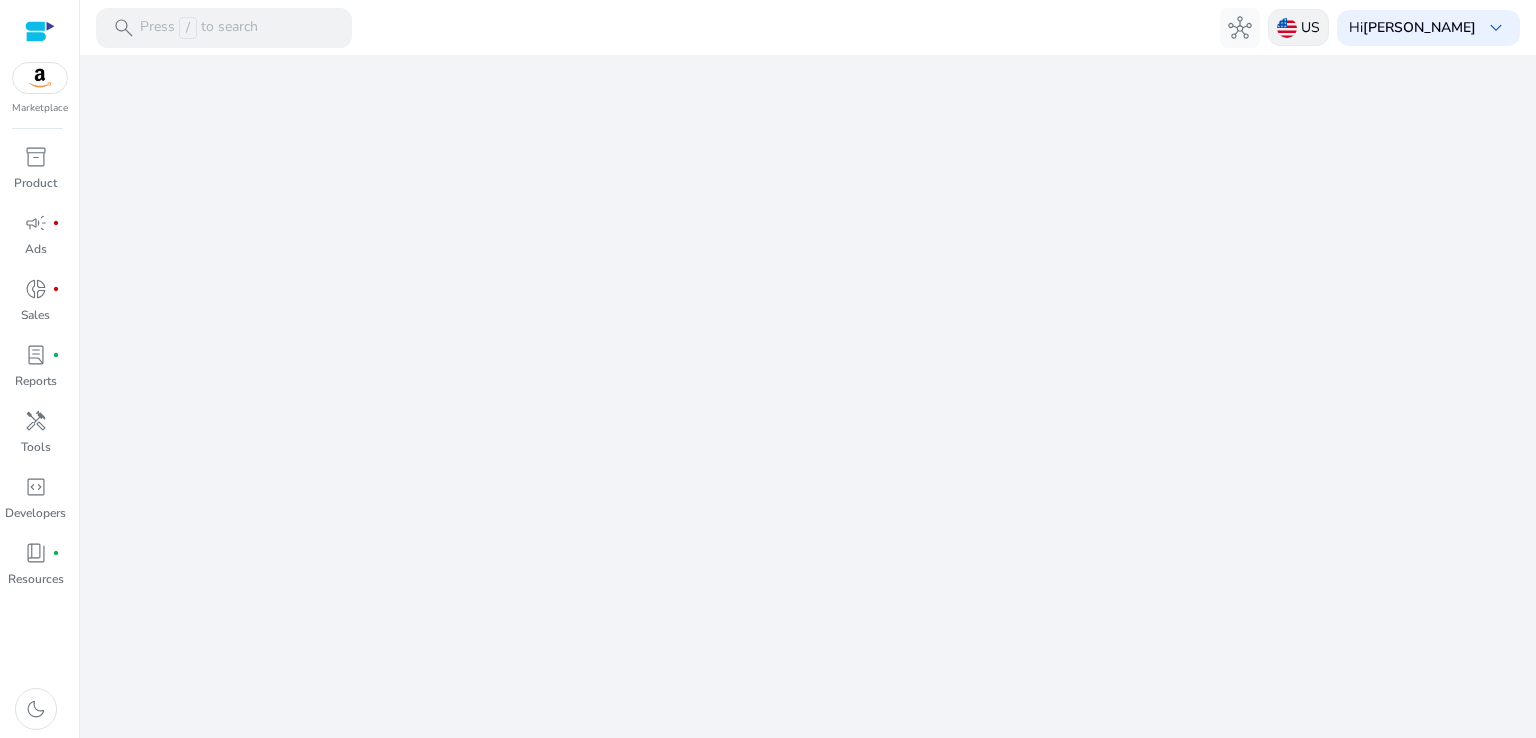 click on "US" at bounding box center [1298, 27] 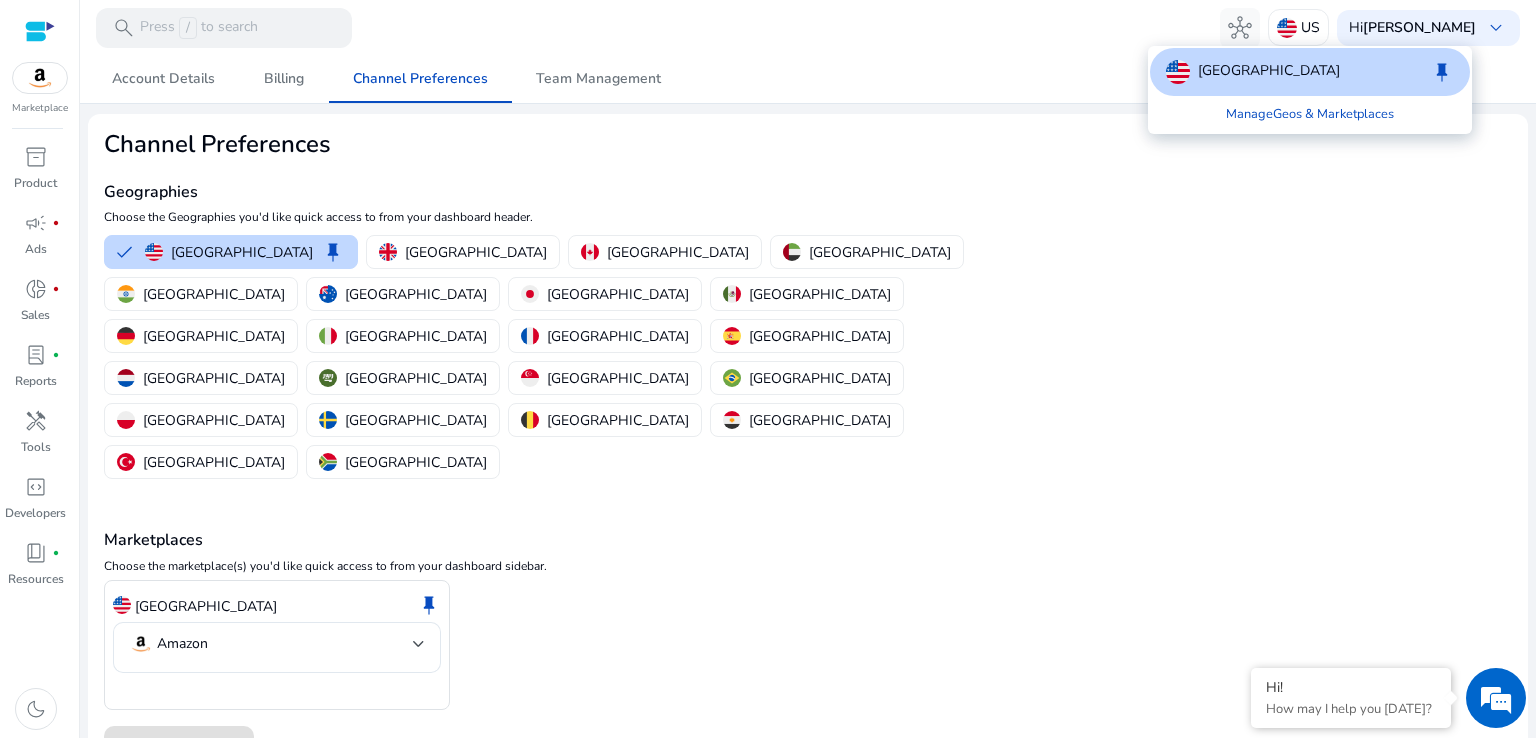 click at bounding box center (768, 369) 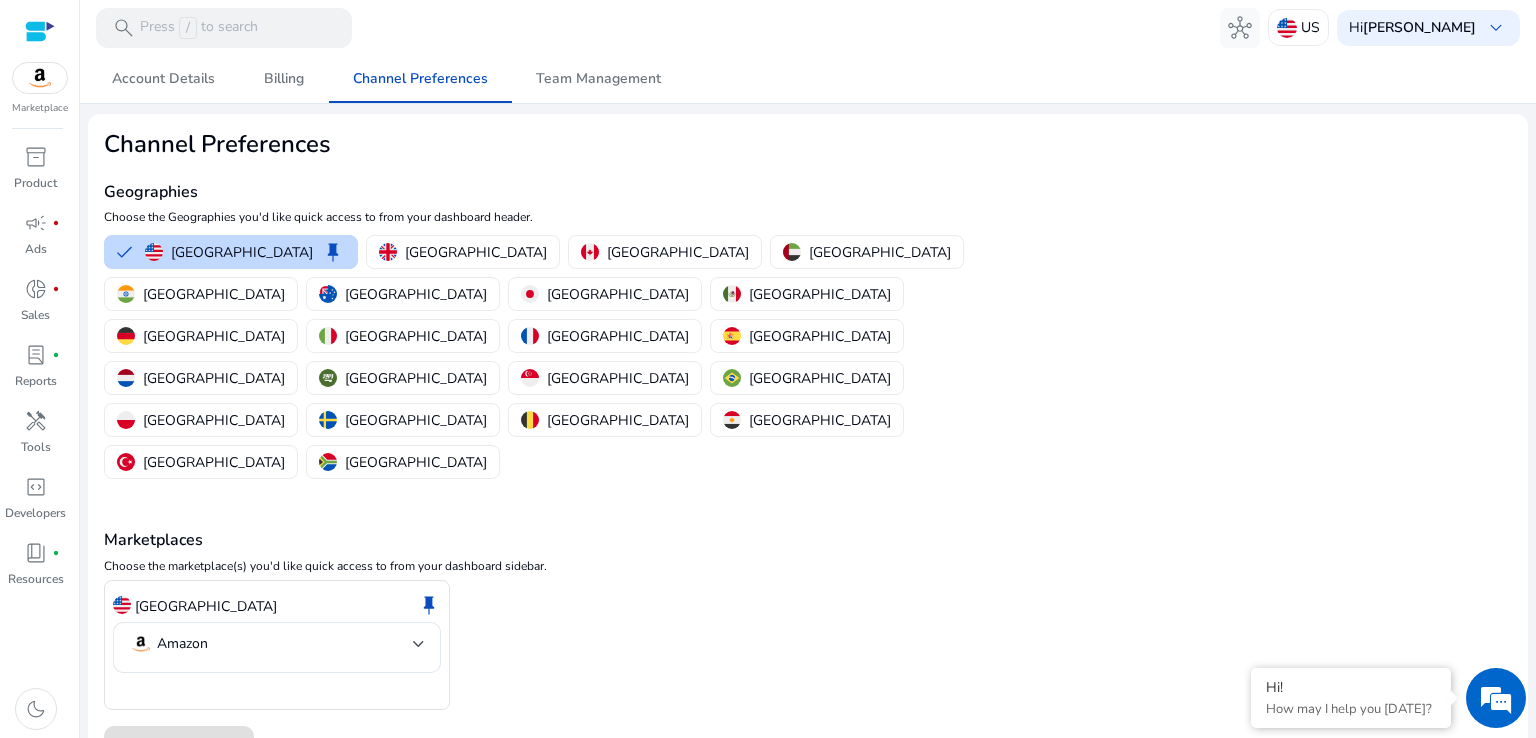 click on "[GEOGRAPHIC_DATA]" at bounding box center [214, 294] 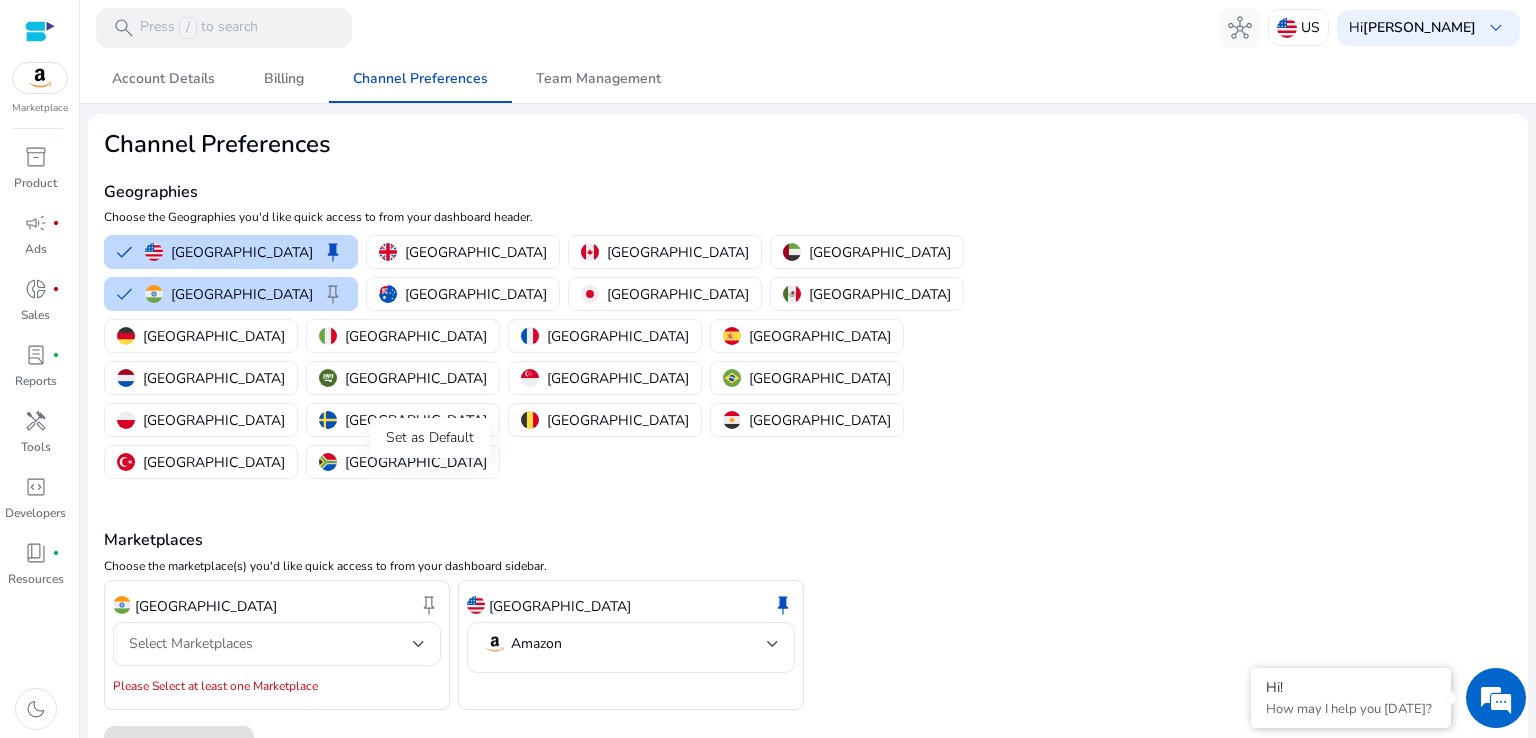click on "keep" 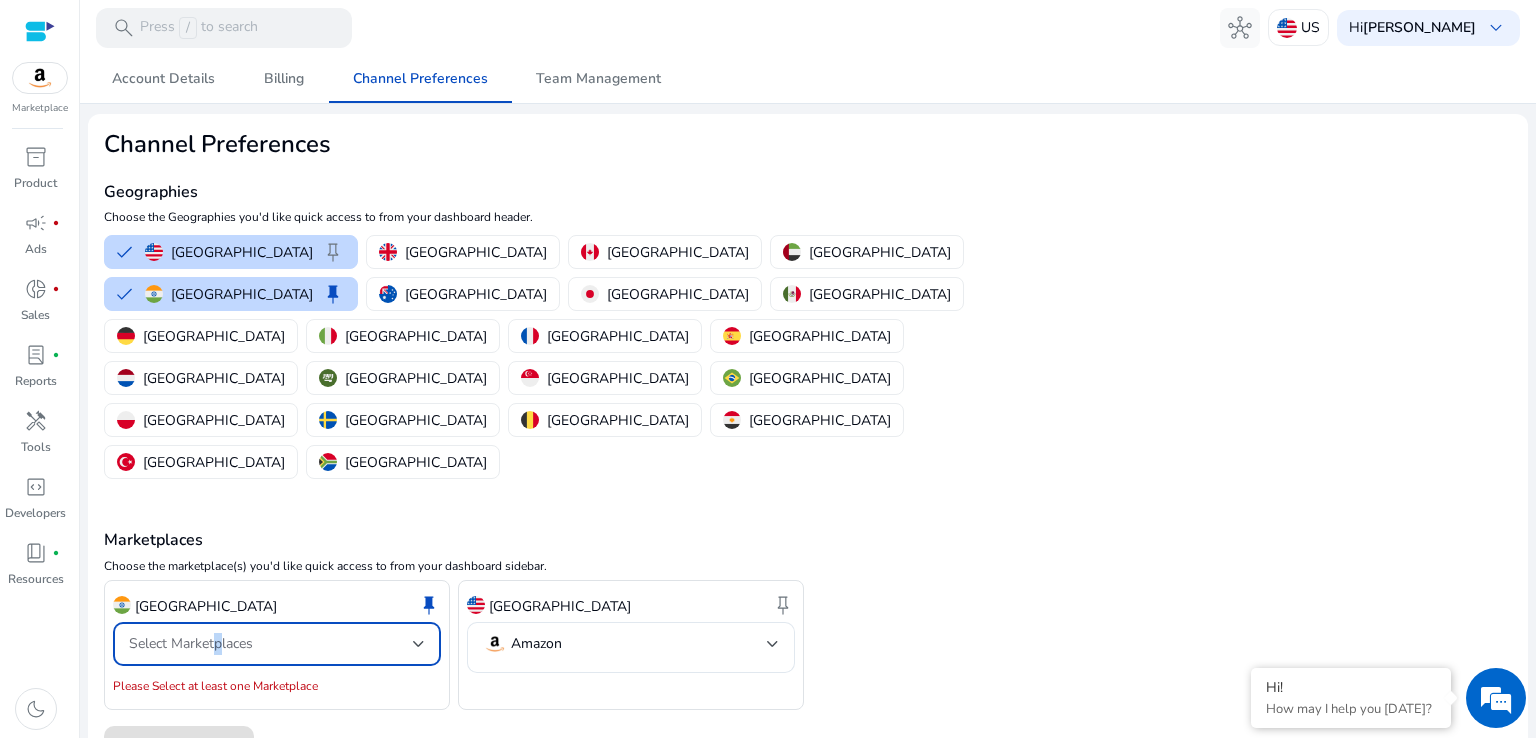 click on "Select Marketplaces" at bounding box center [191, 643] 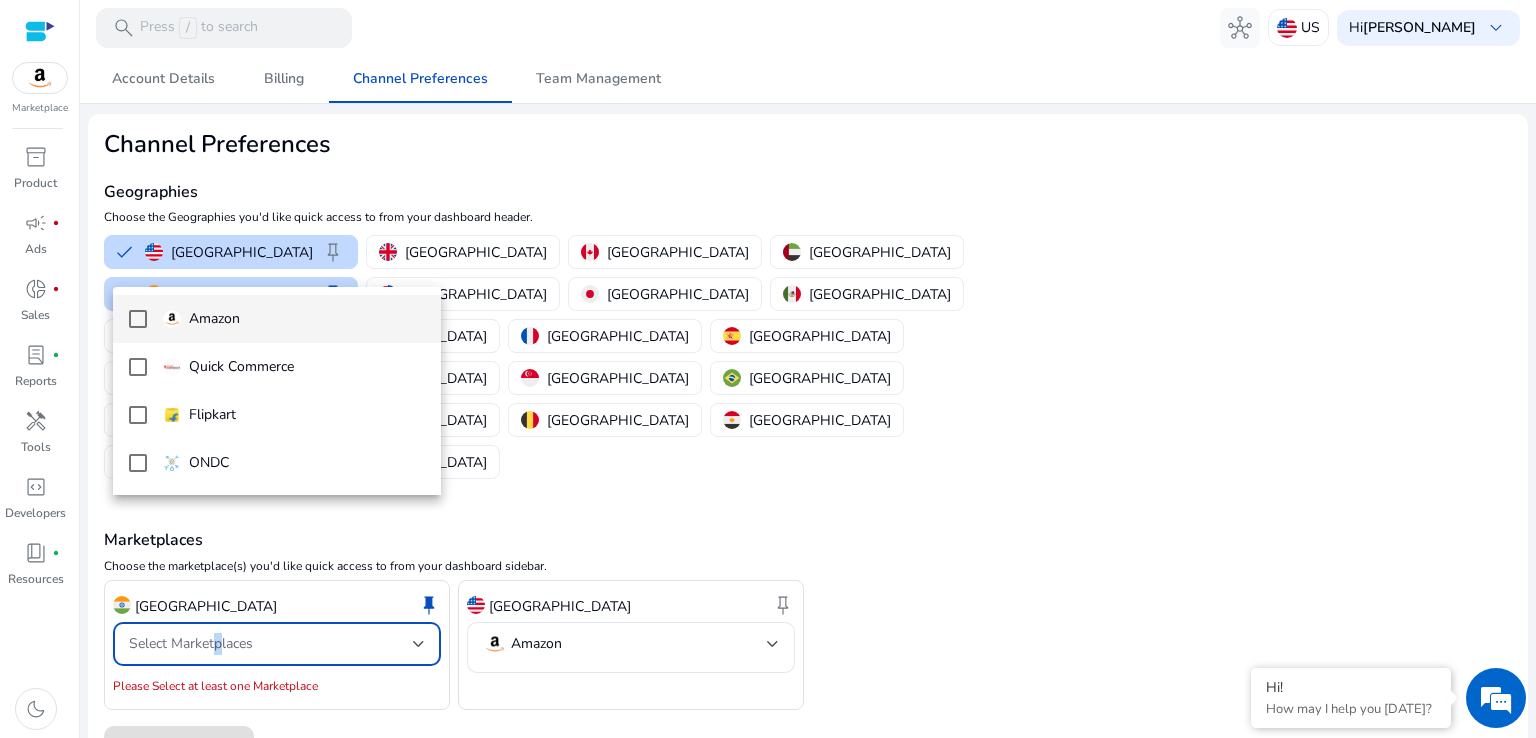 click on "Amazon" at bounding box center [214, 319] 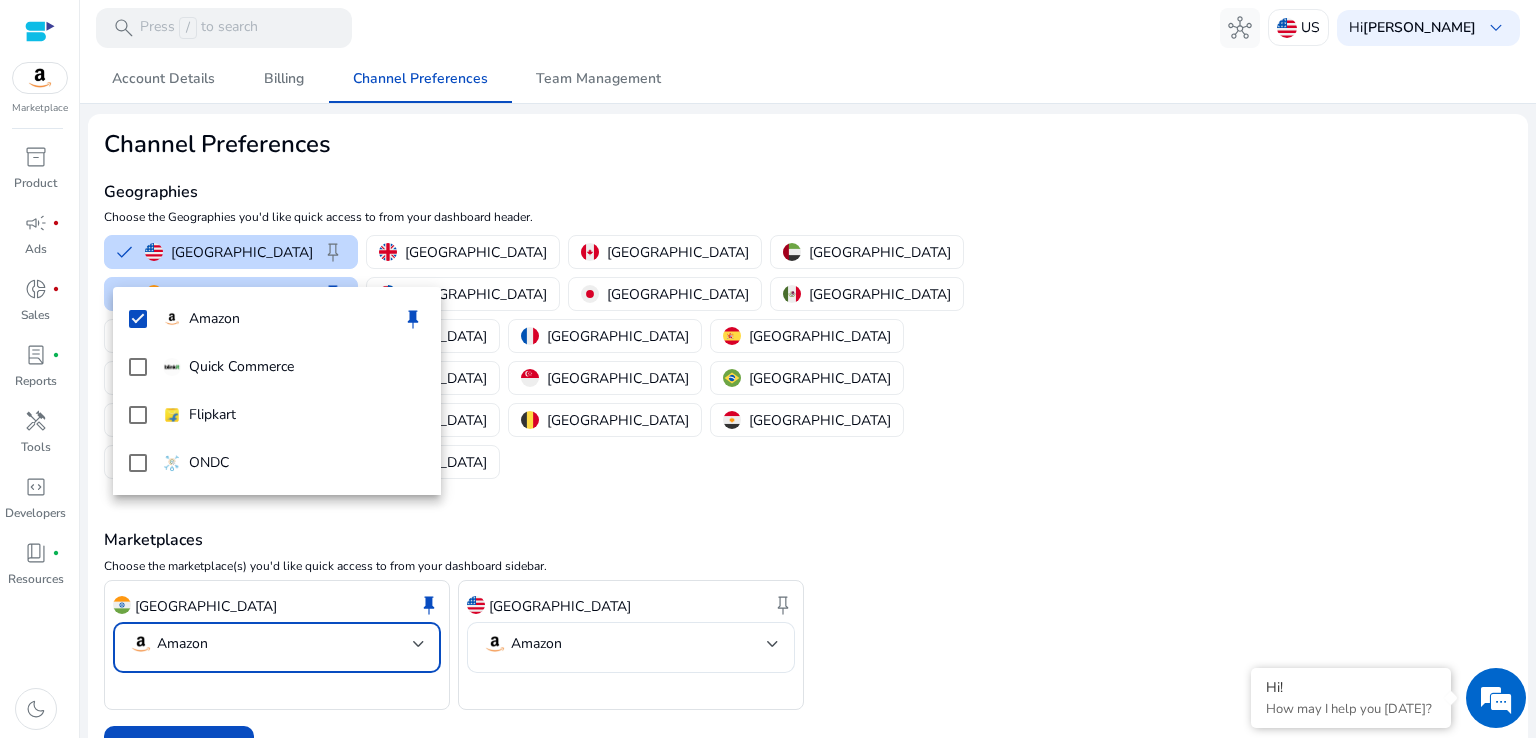 click at bounding box center [768, 369] 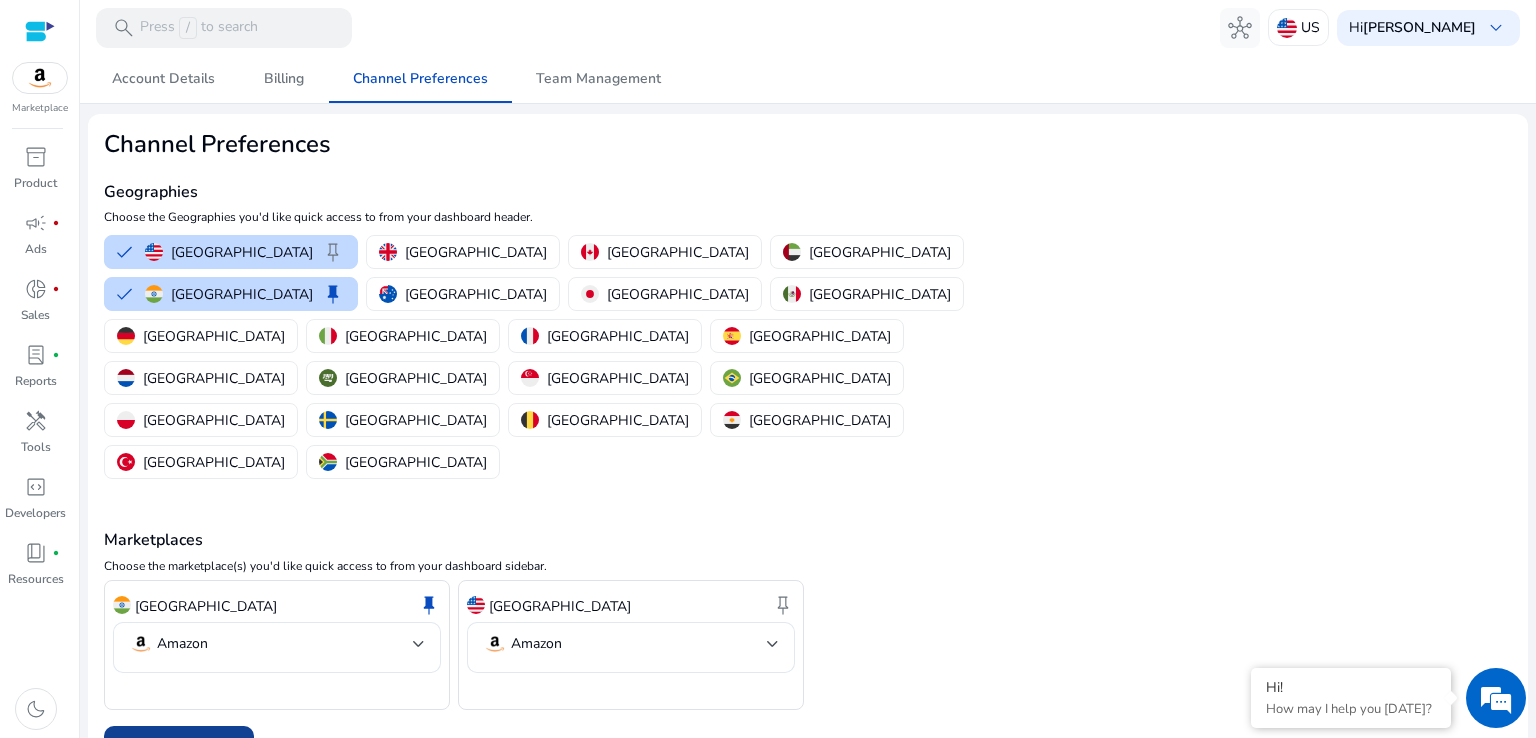 click 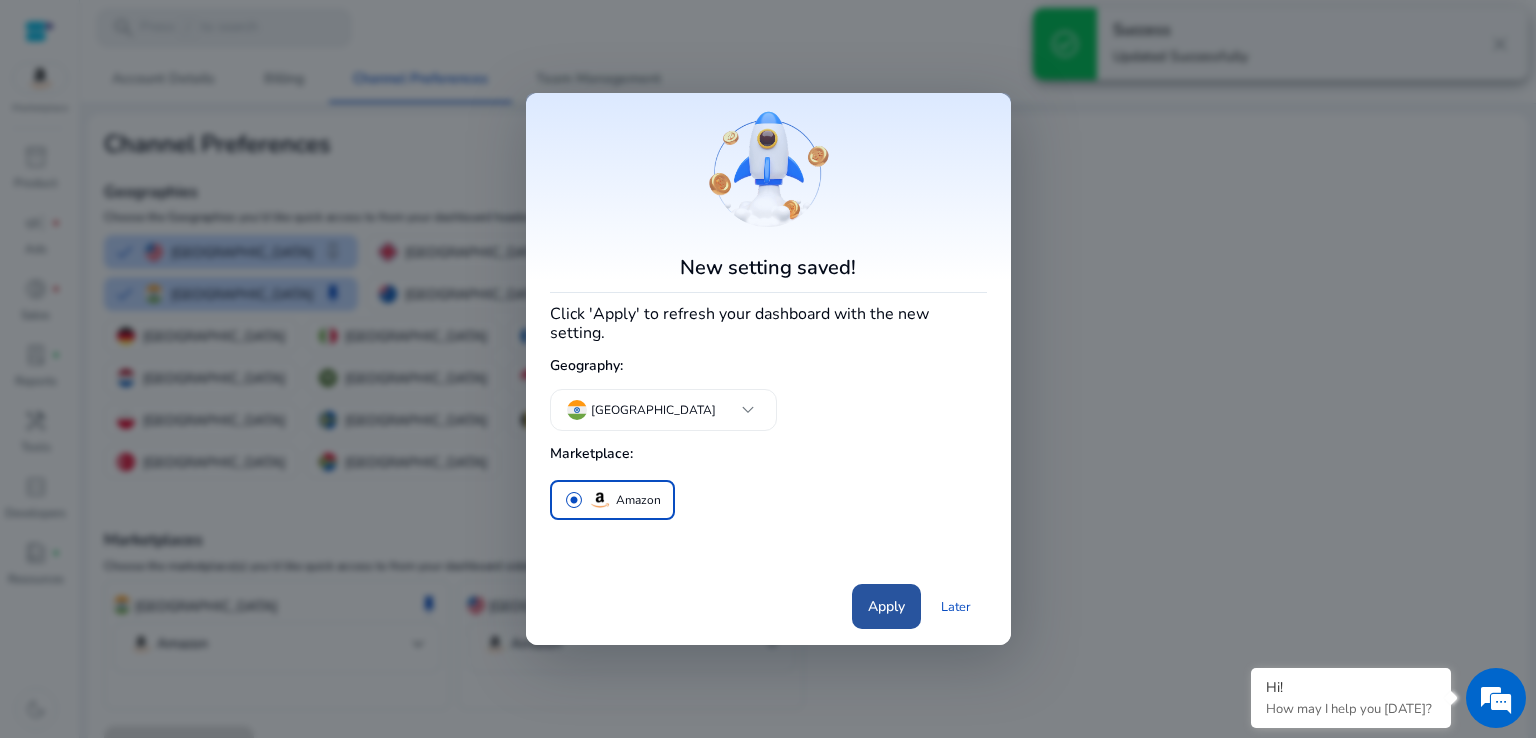 click on "Apply" at bounding box center [886, 606] 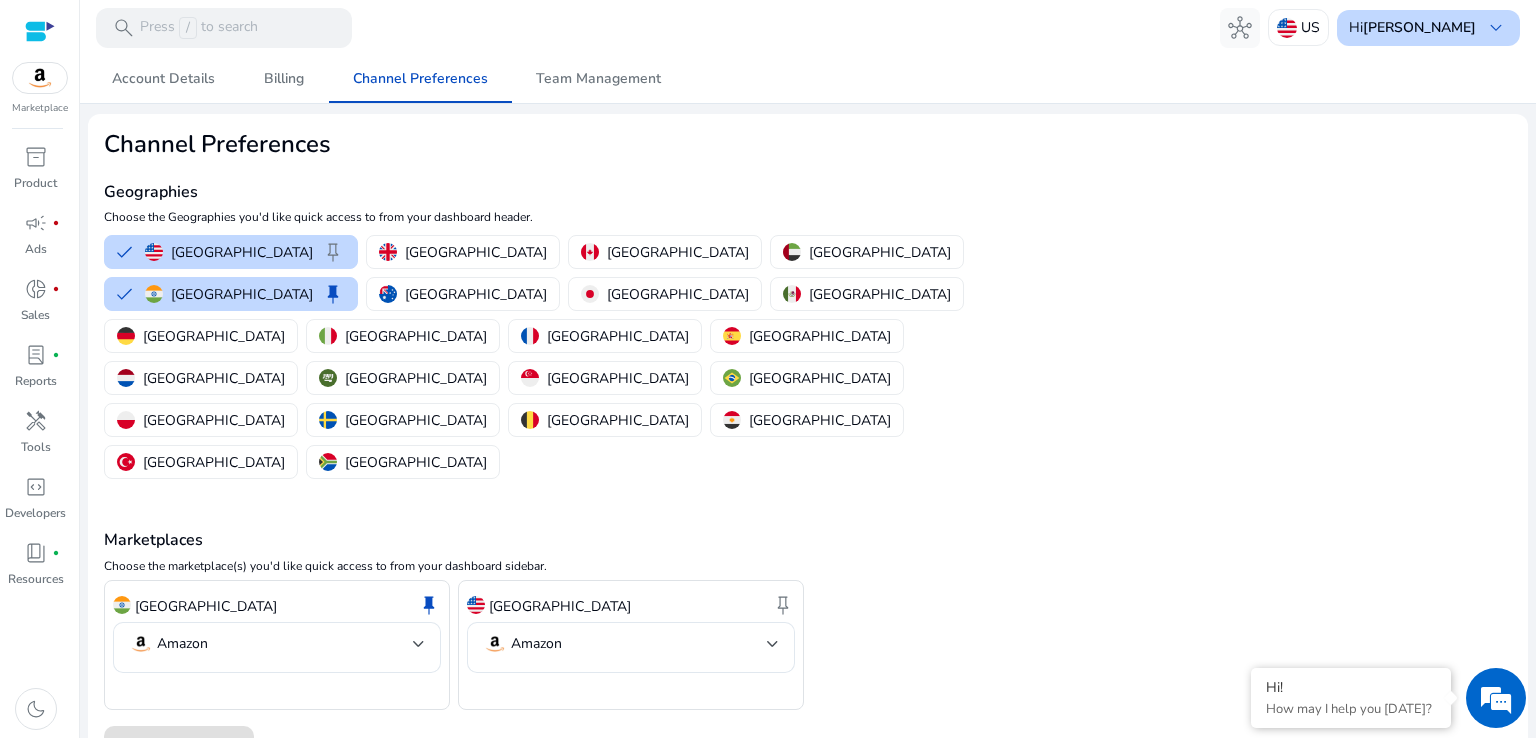 scroll, scrollTop: 0, scrollLeft: 0, axis: both 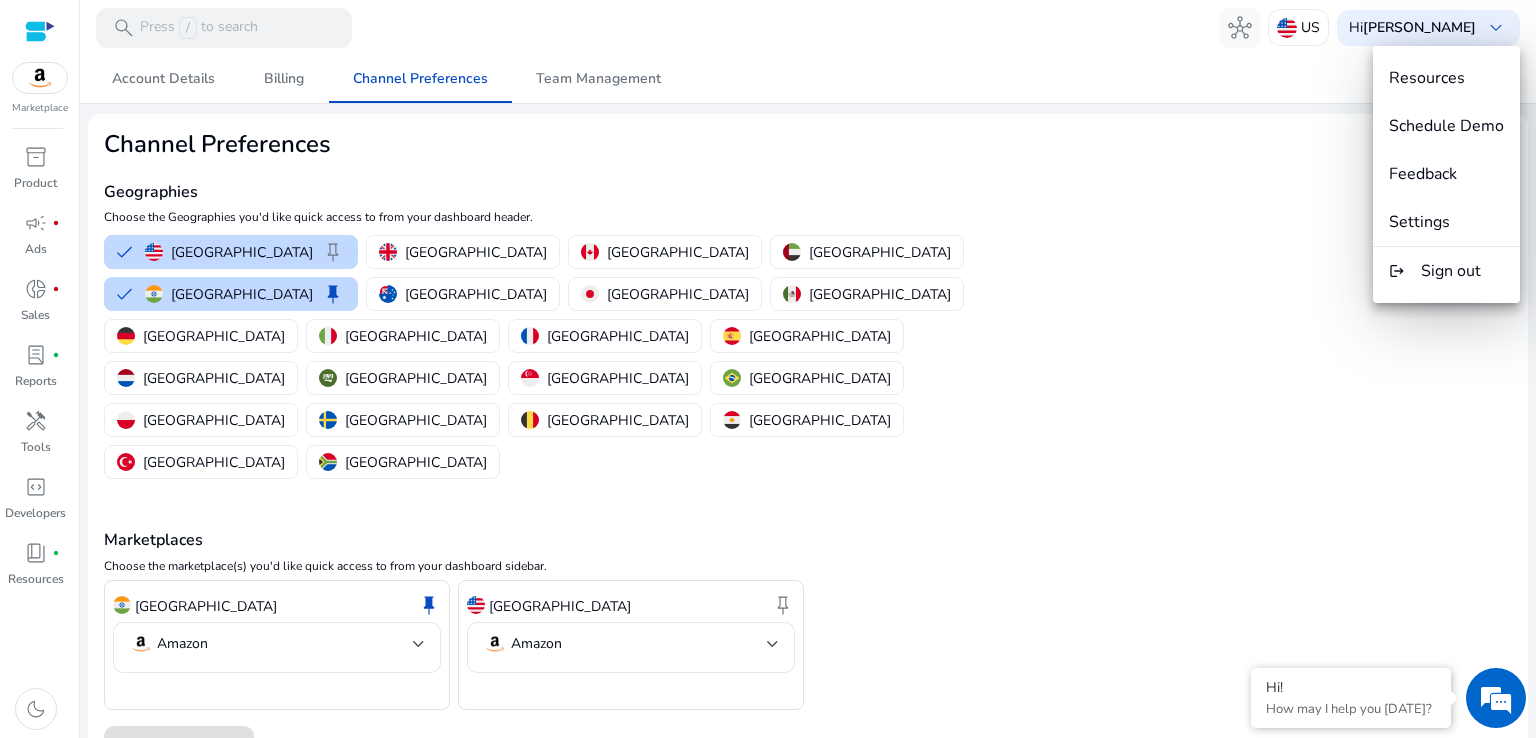 click at bounding box center (768, 369) 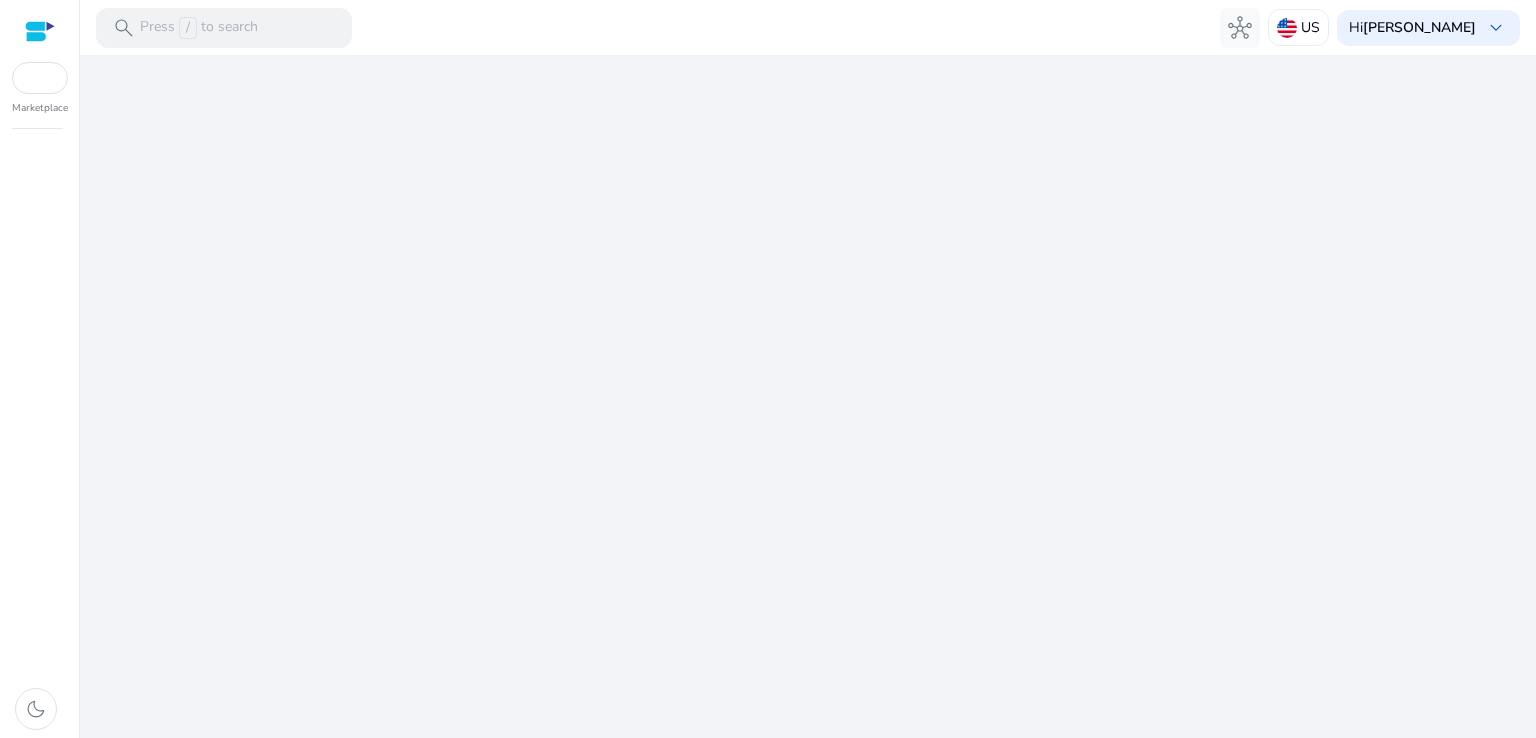 scroll, scrollTop: 0, scrollLeft: 0, axis: both 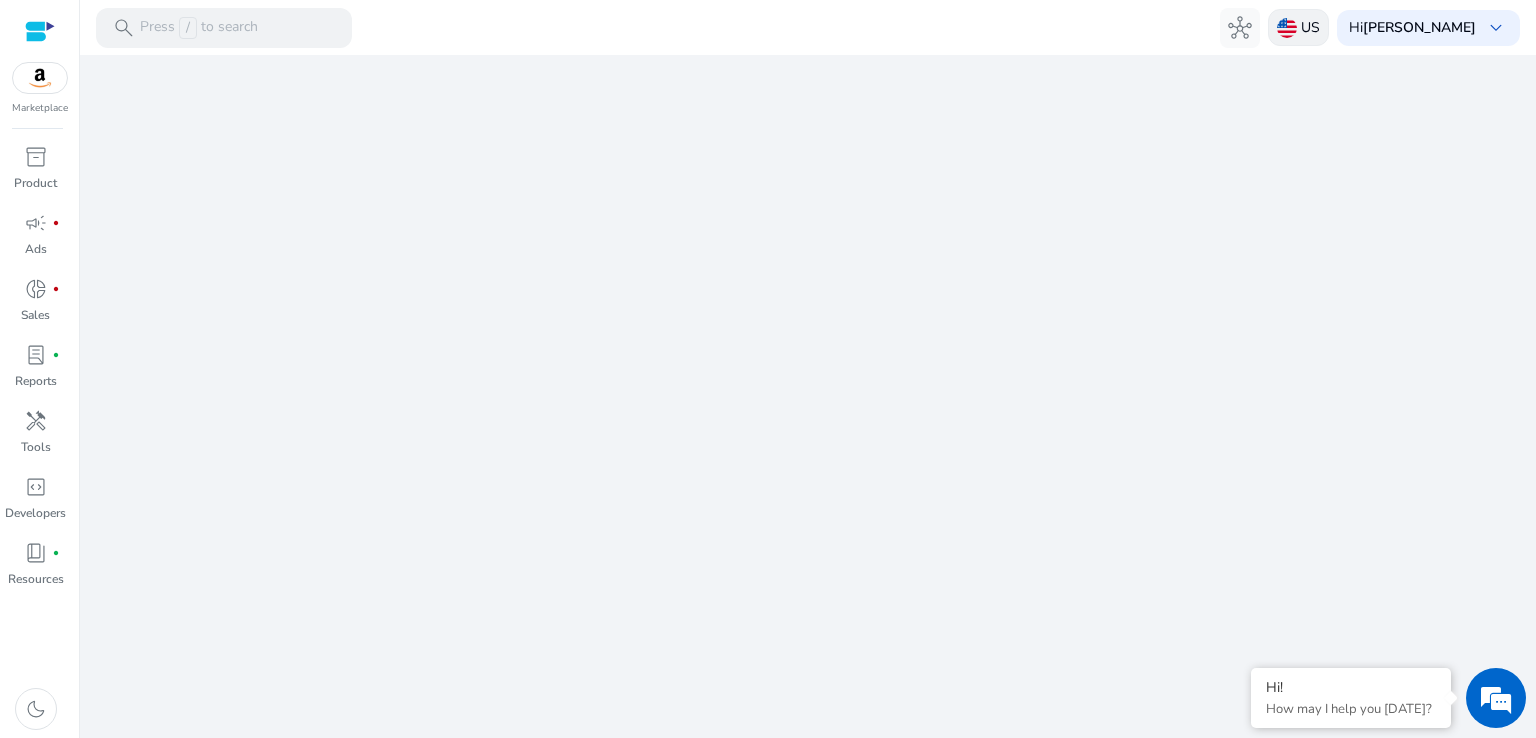 click on "US" at bounding box center (1310, 27) 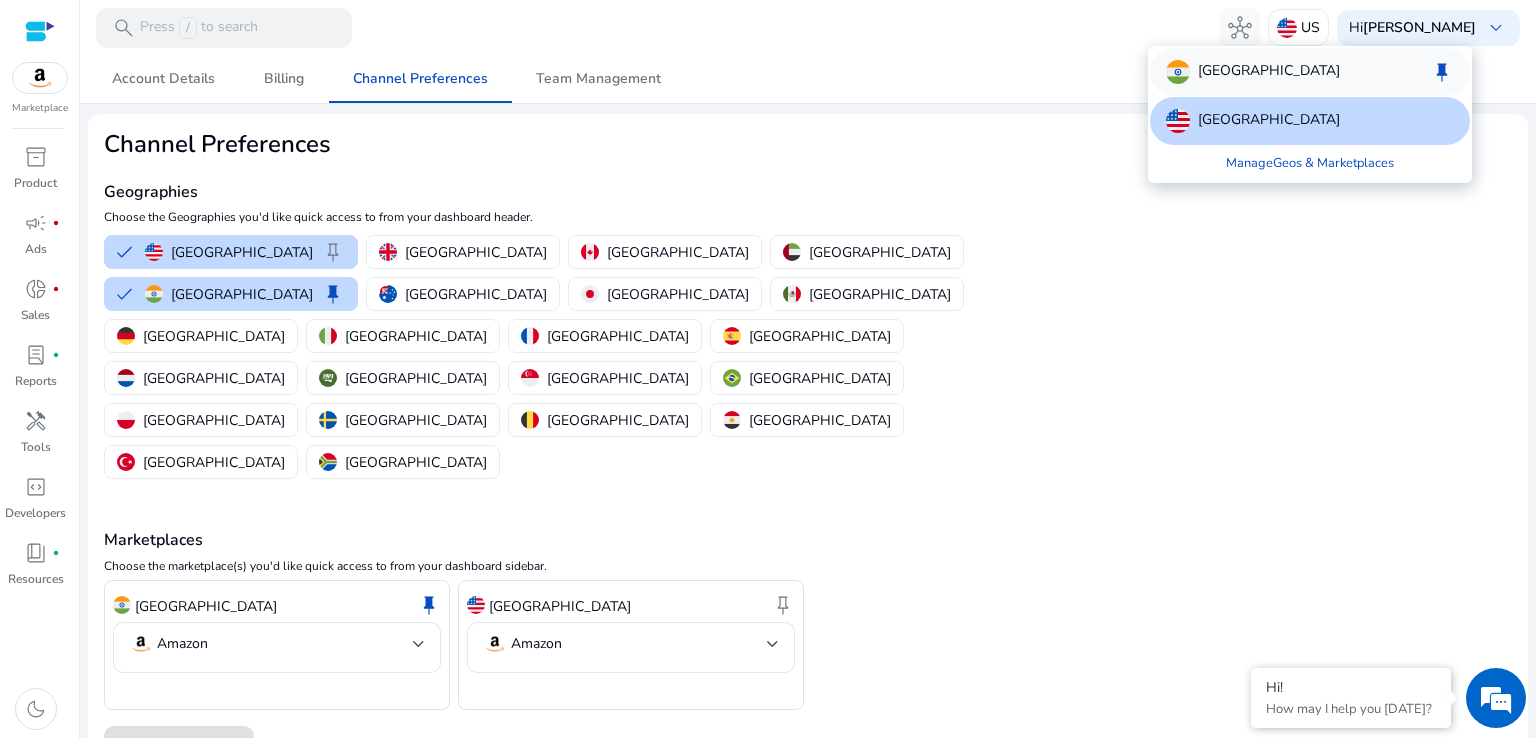 click on "India   keep" at bounding box center [1310, 72] 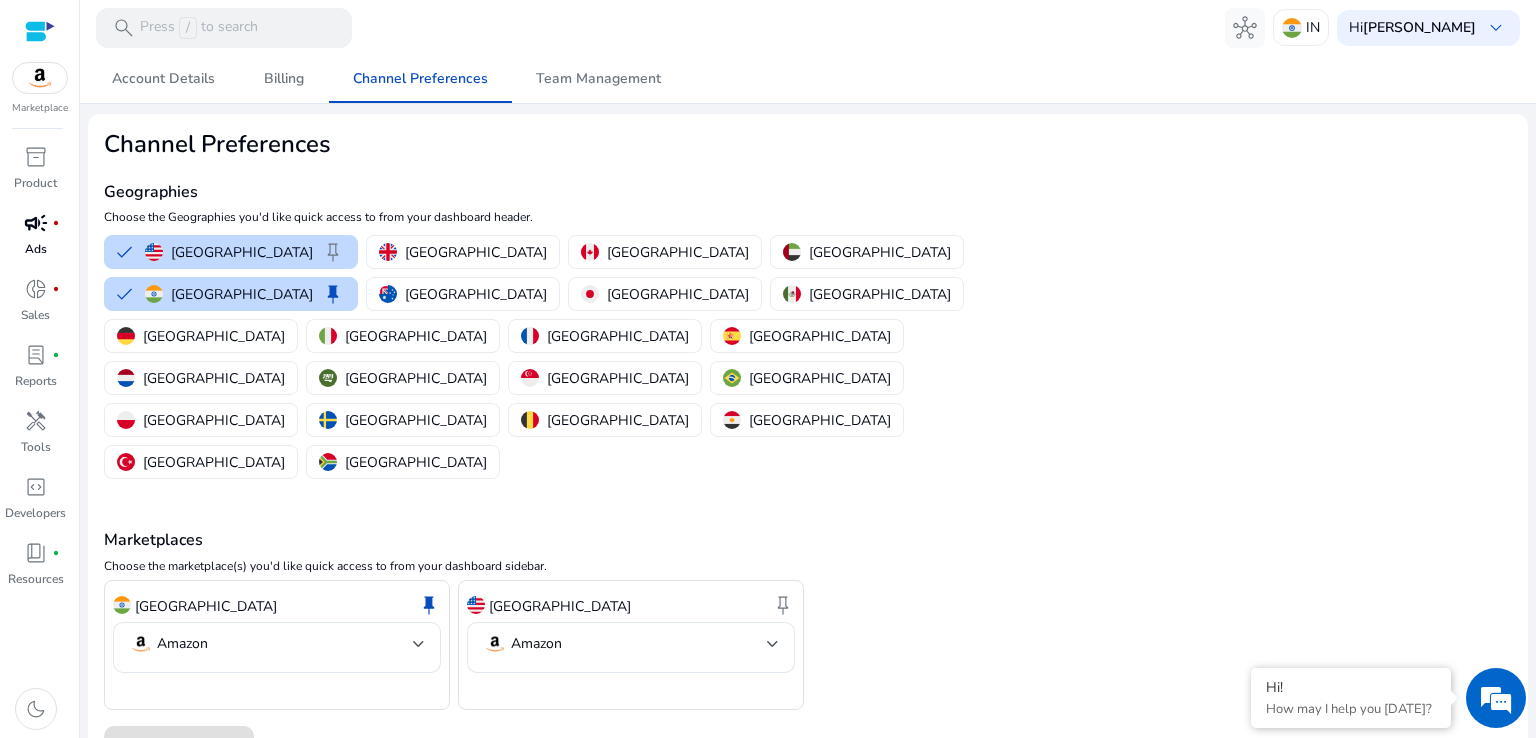 click on "campaign   fiber_manual_record" at bounding box center (36, 223) 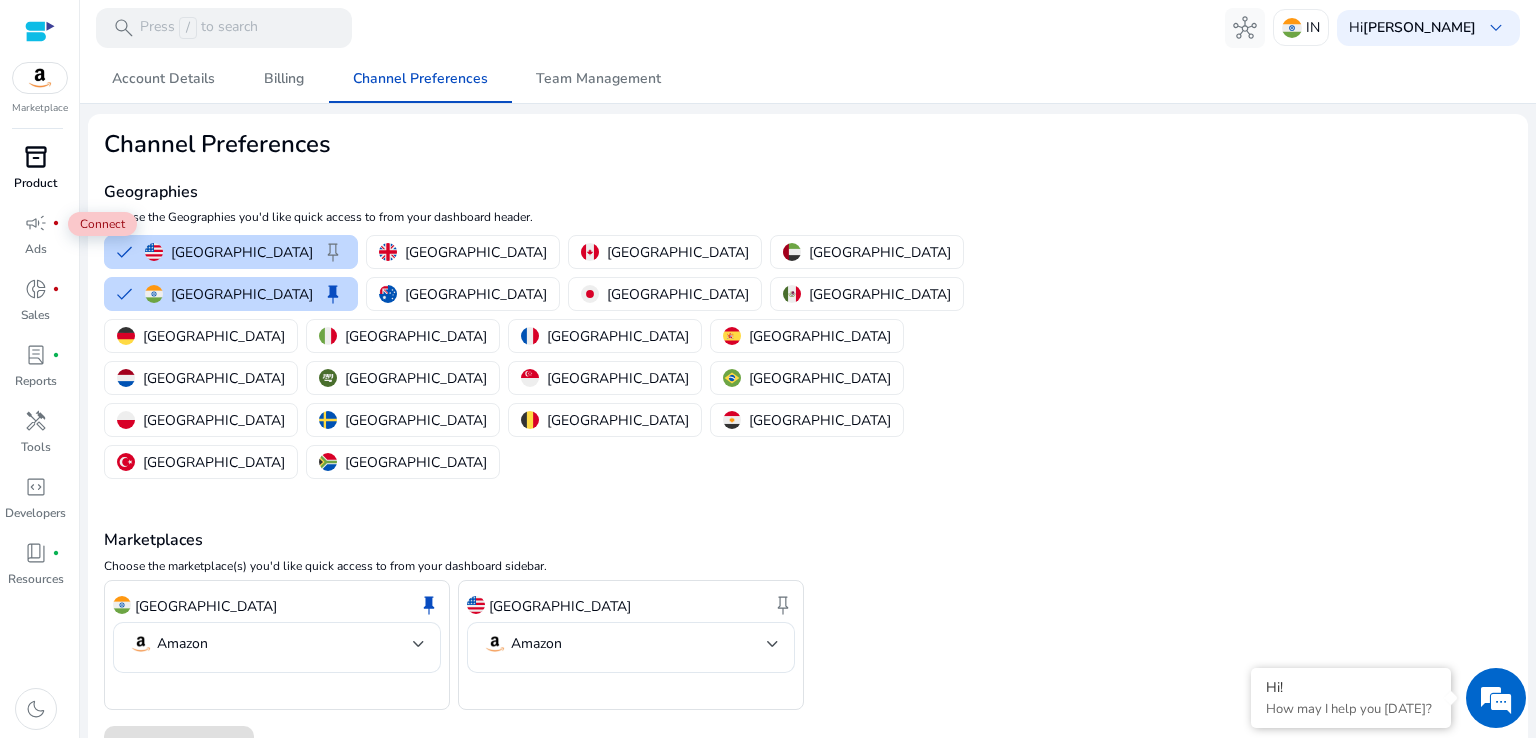 click on "inventory_2" at bounding box center [36, 157] 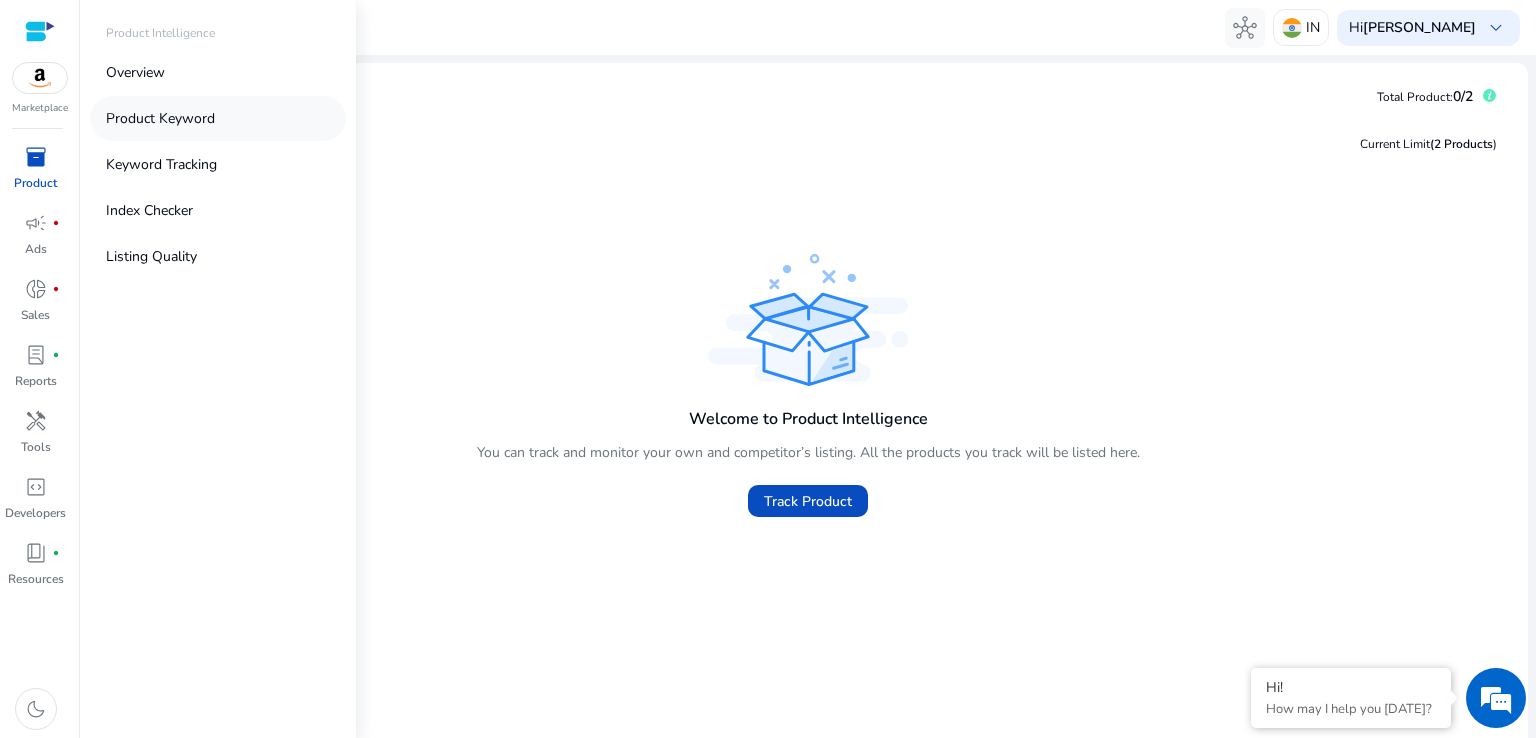 click on "Product Keyword" at bounding box center (160, 118) 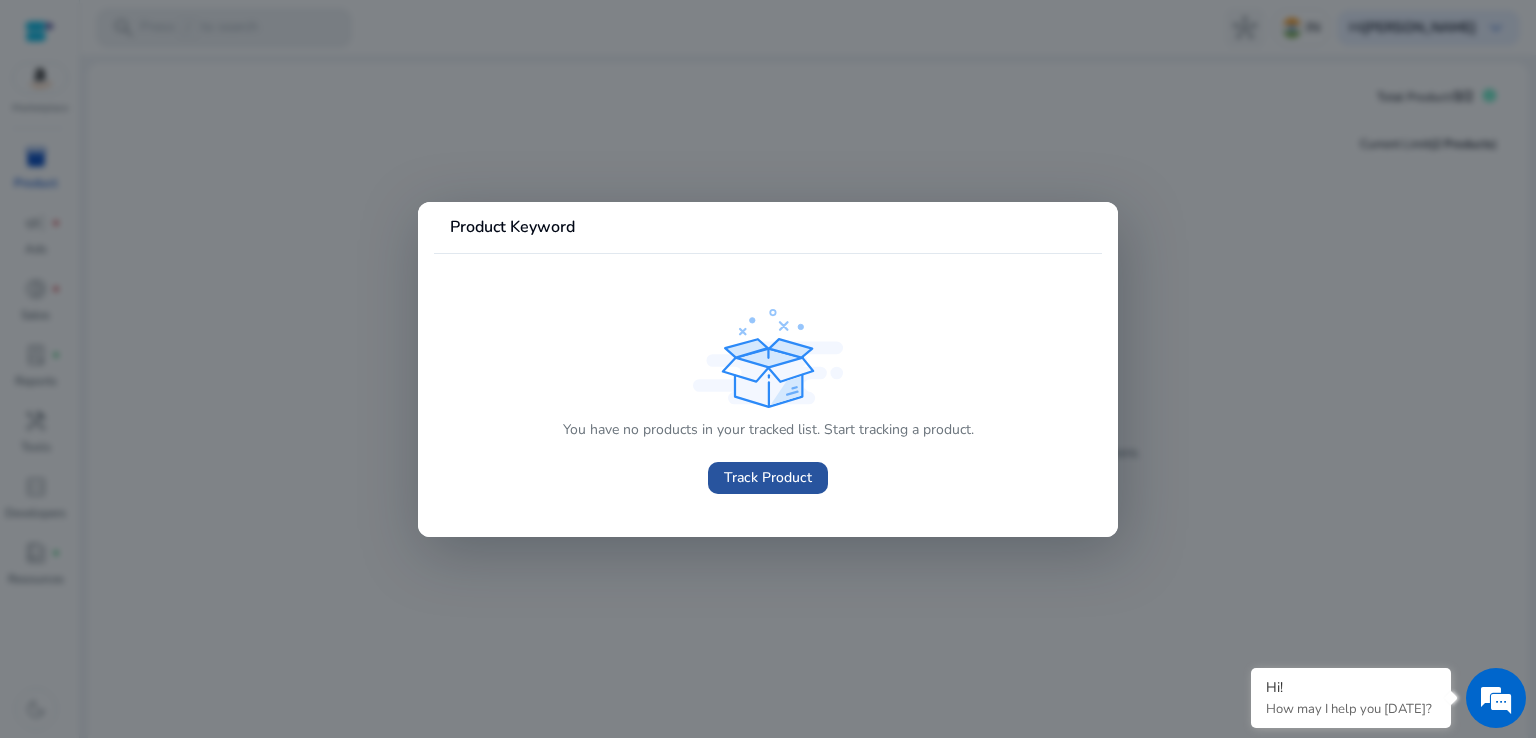 click on "Track Product" 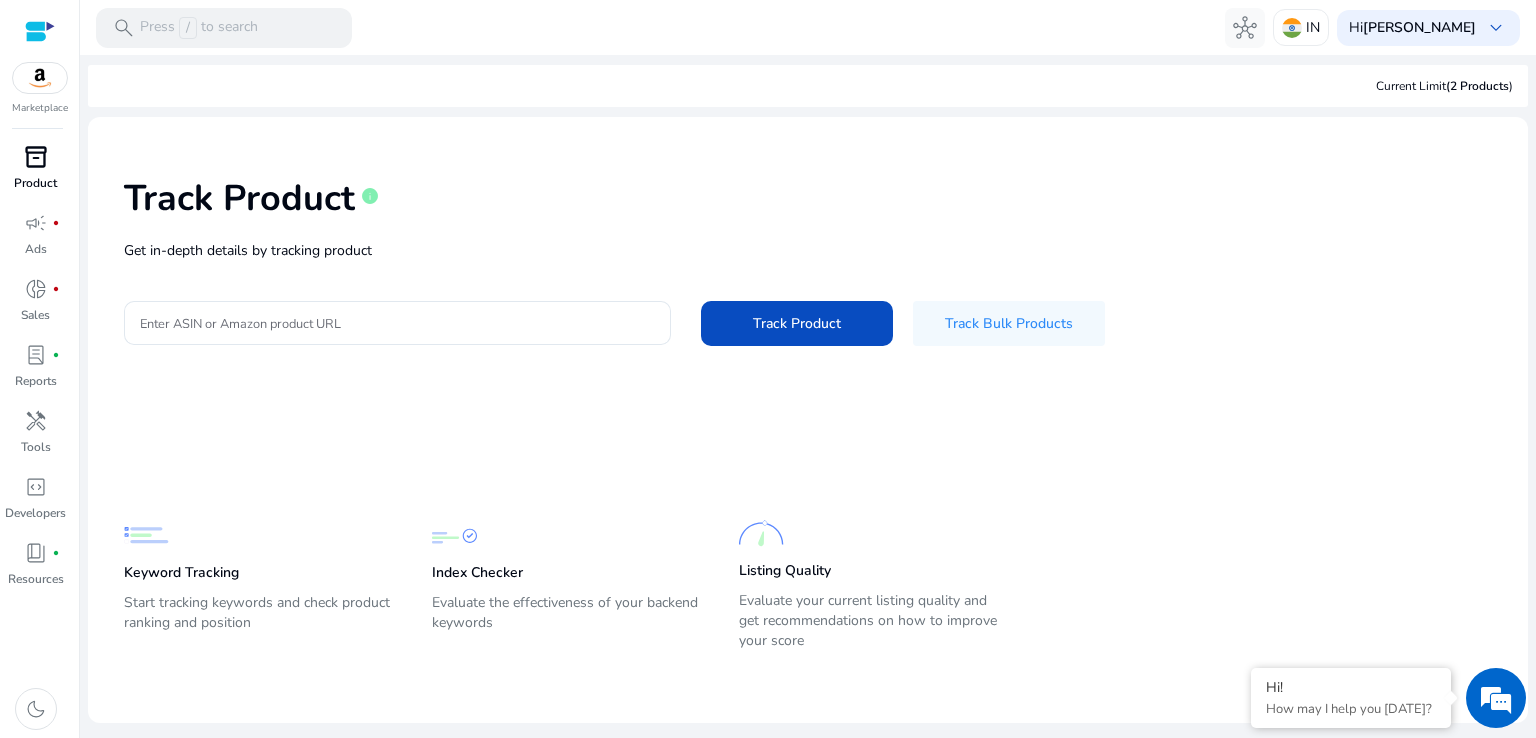 click on "Track Product   info   Get in-depth details by tracking product  Enter ASIN or Amazon product URL  Track Product   Track Bulk Products" 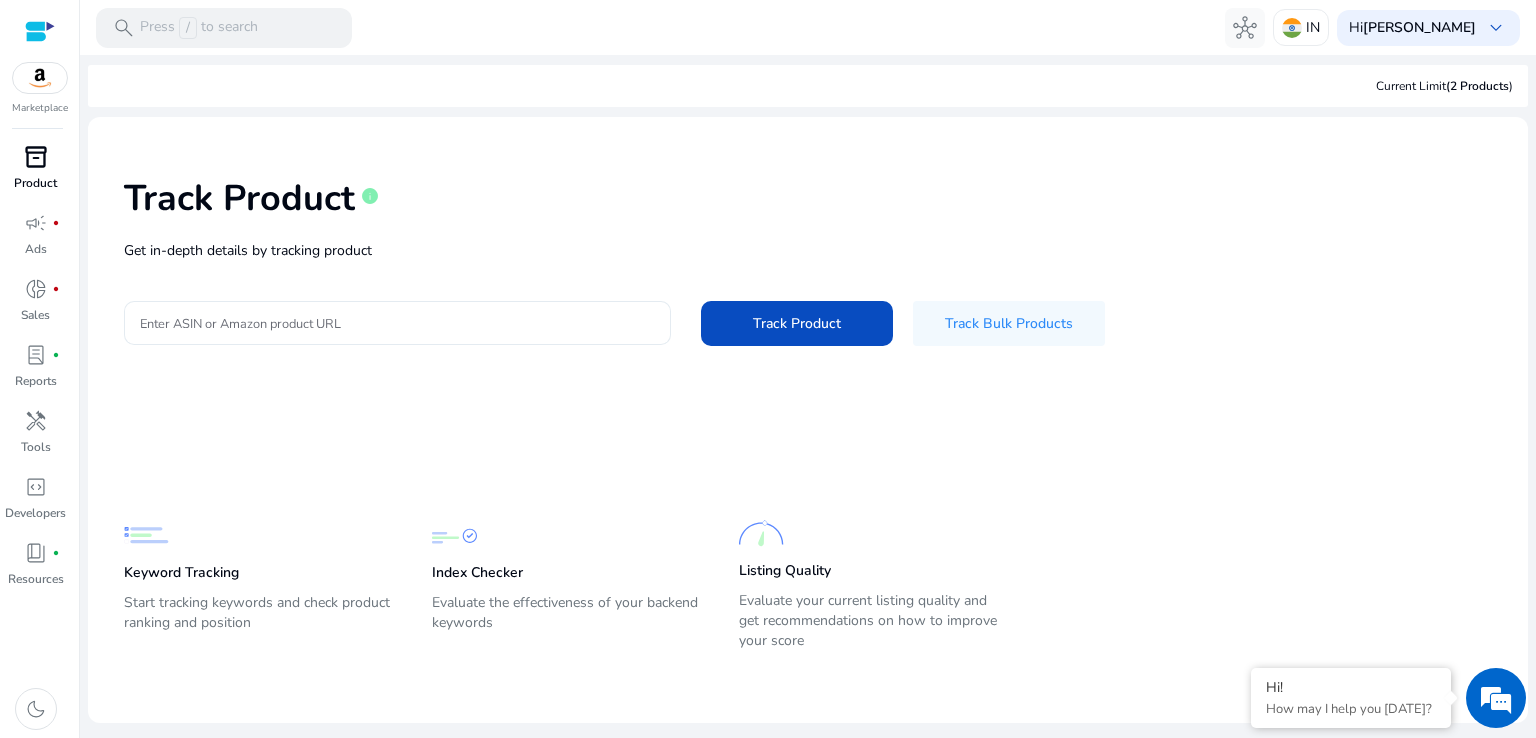 click on "Enter ASIN or Amazon product URL" at bounding box center (397, 323) 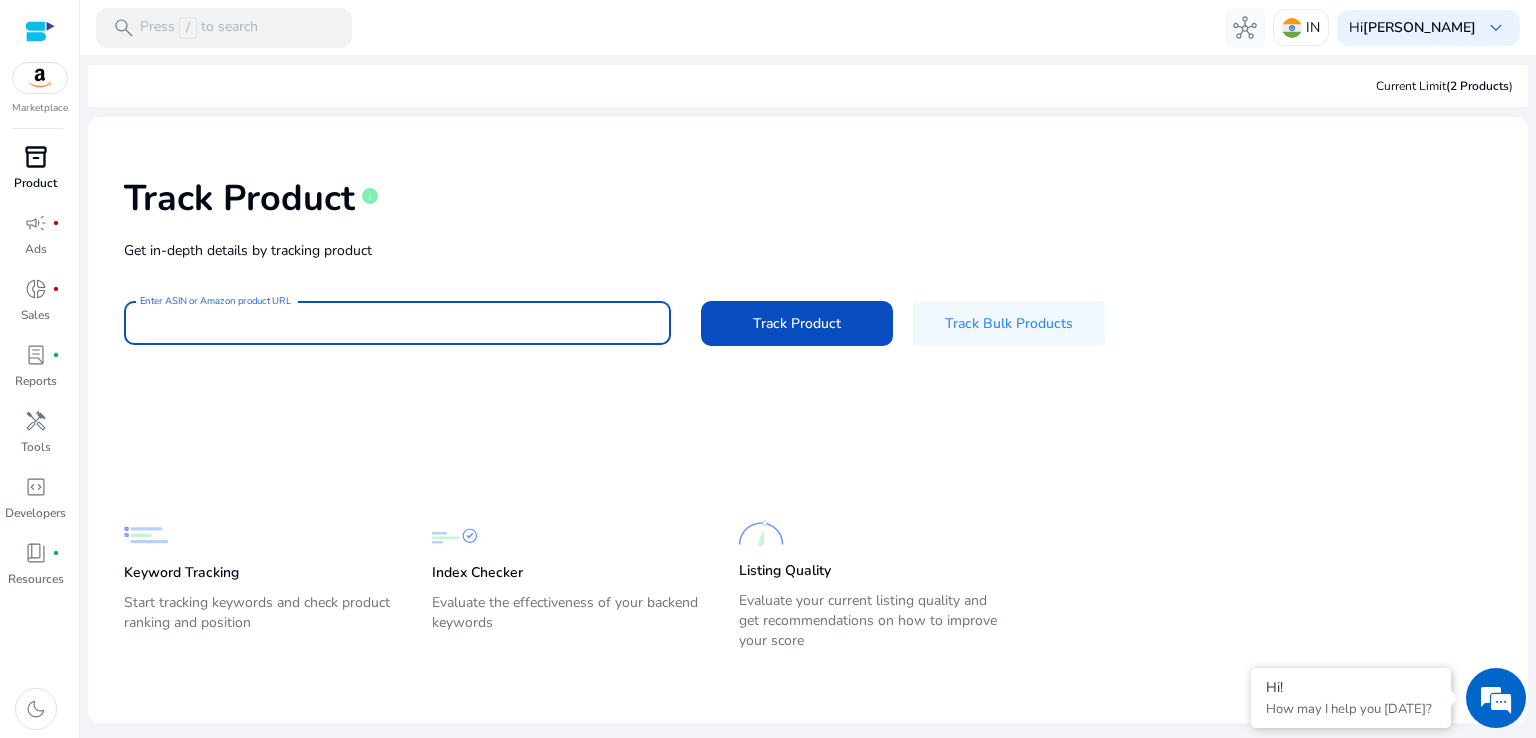 paste on "**********" 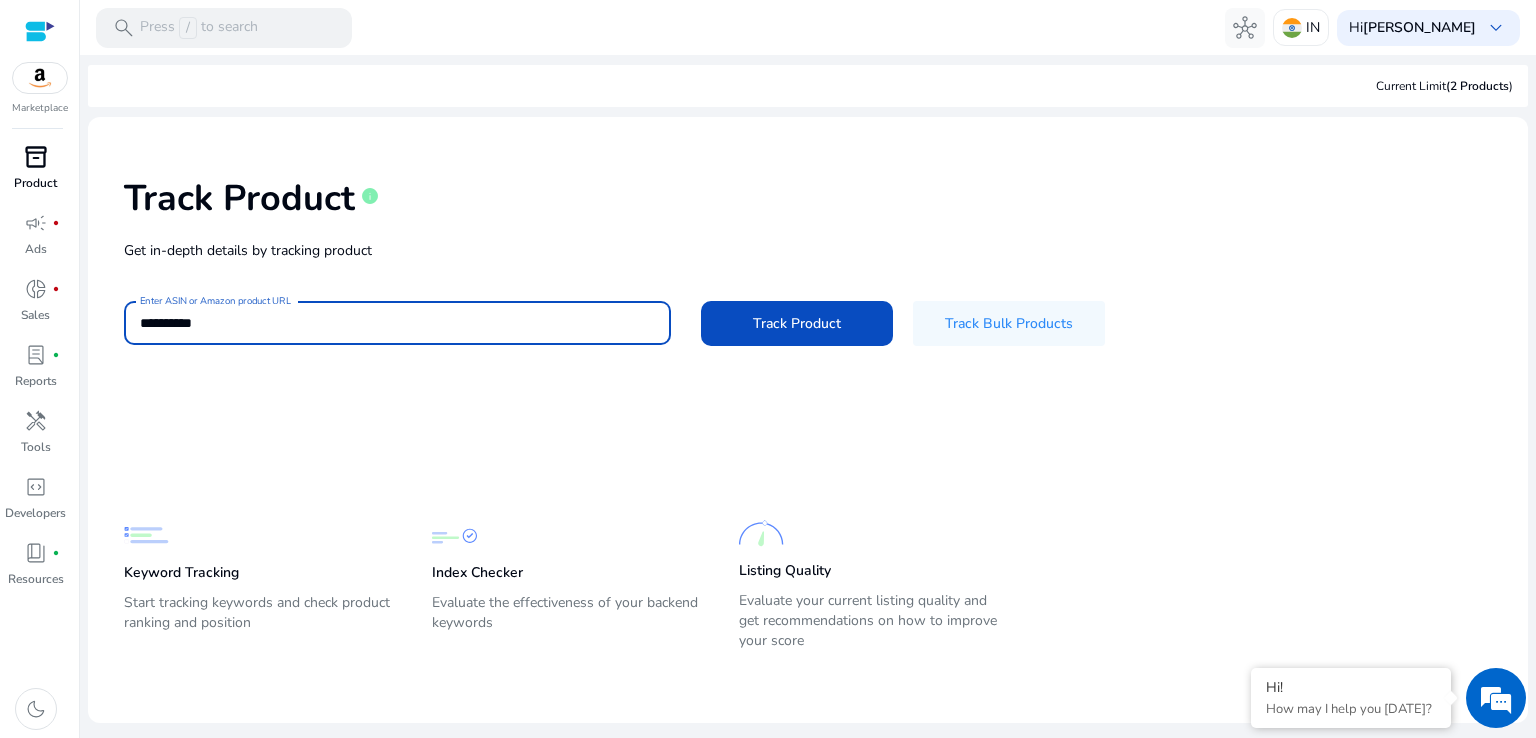type on "**********" 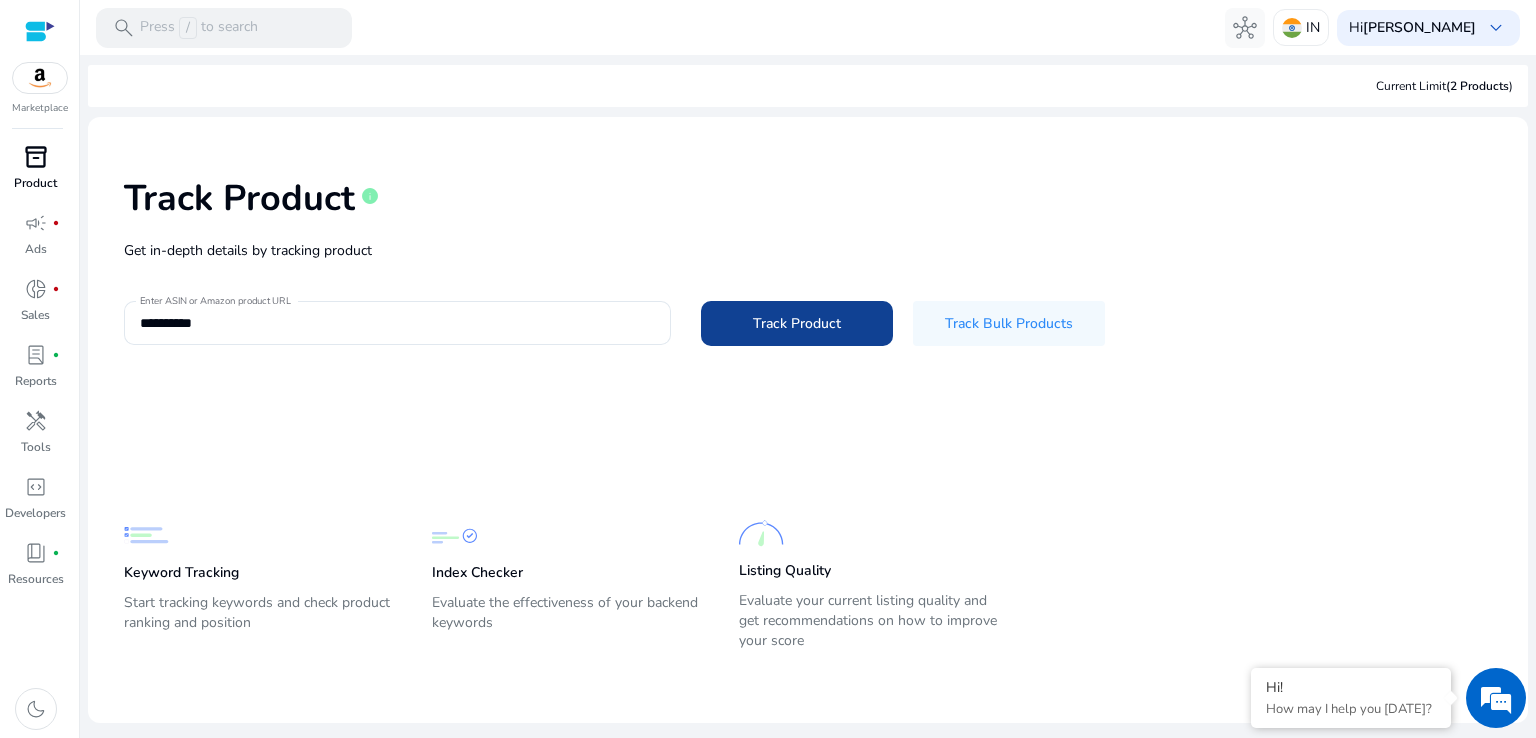 click 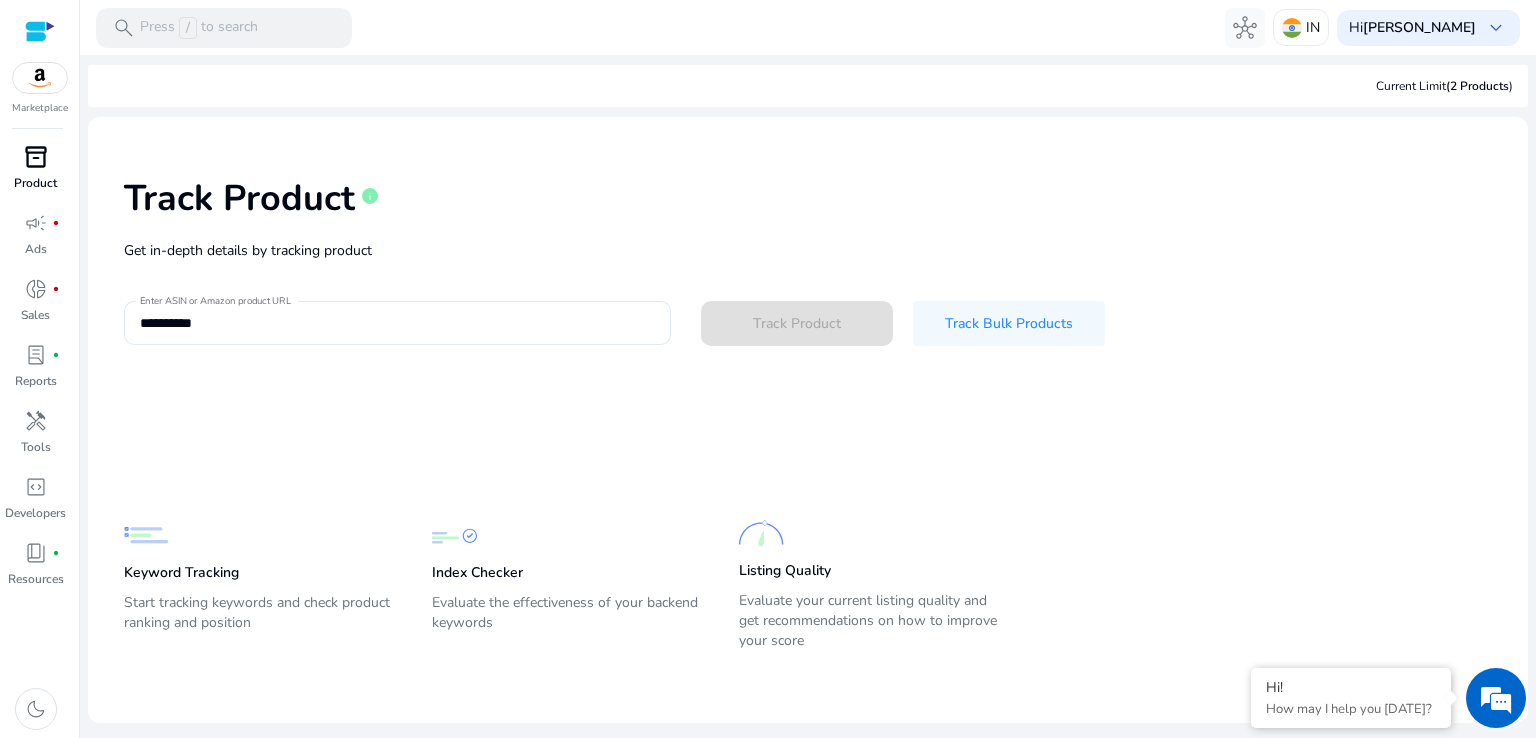 type 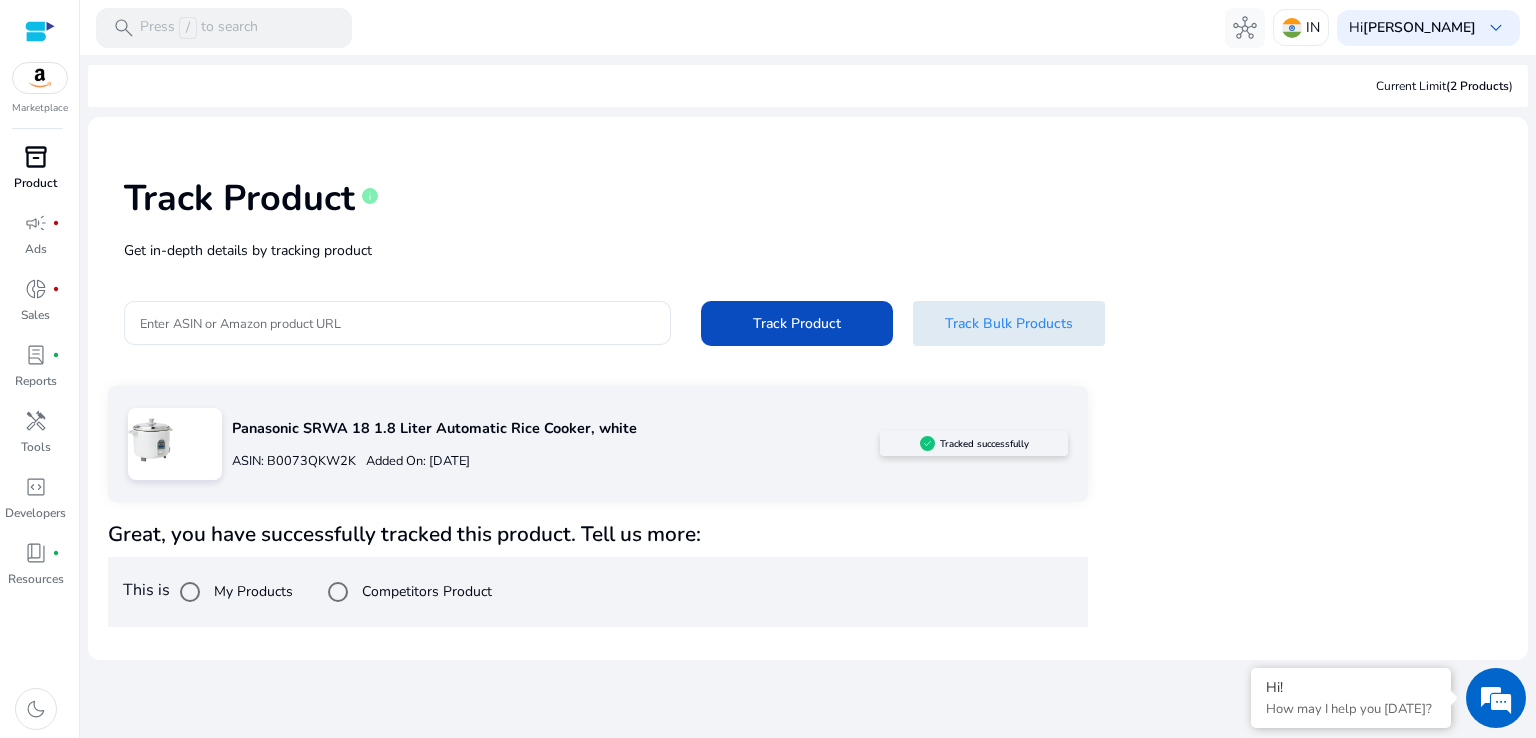 scroll, scrollTop: 0, scrollLeft: 0, axis: both 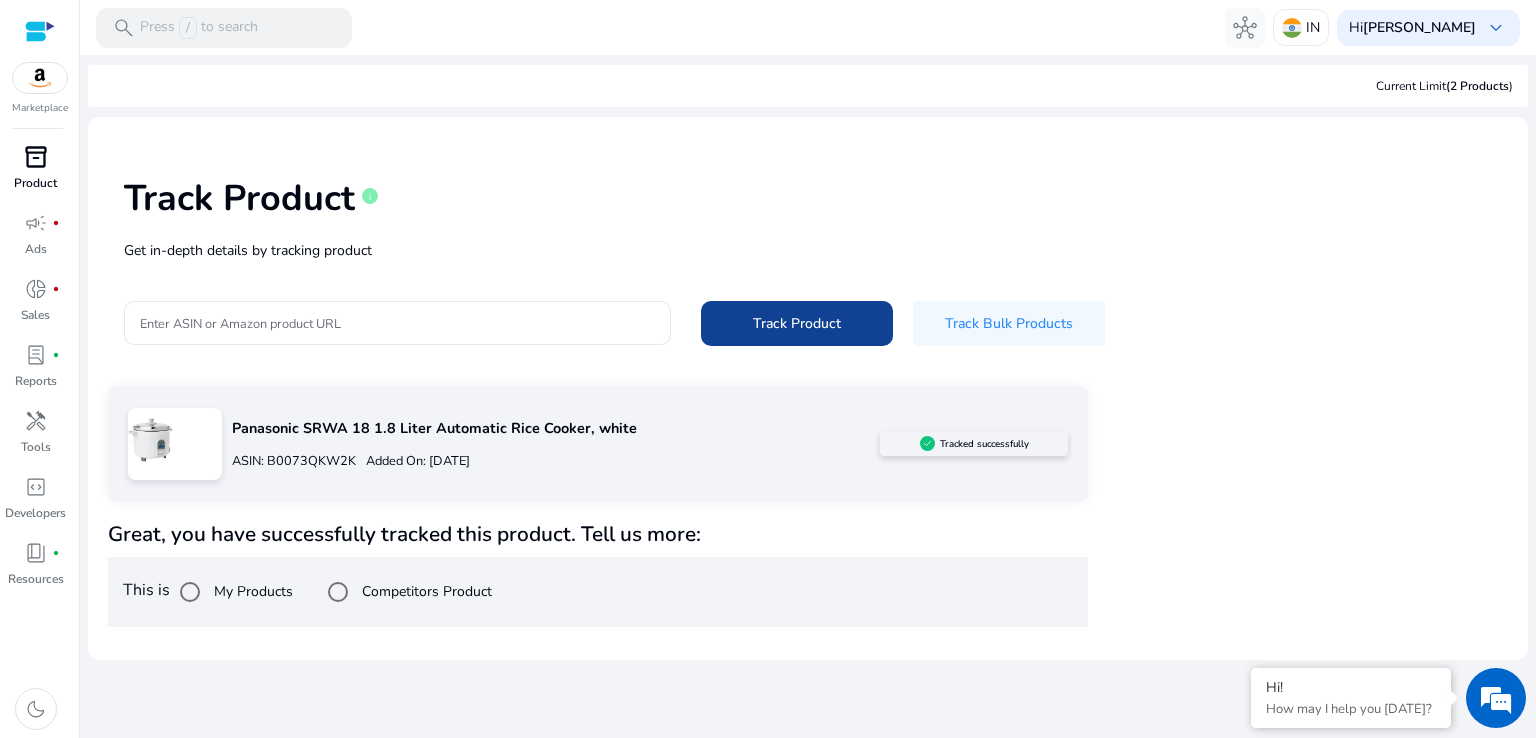 click on "Track Product" 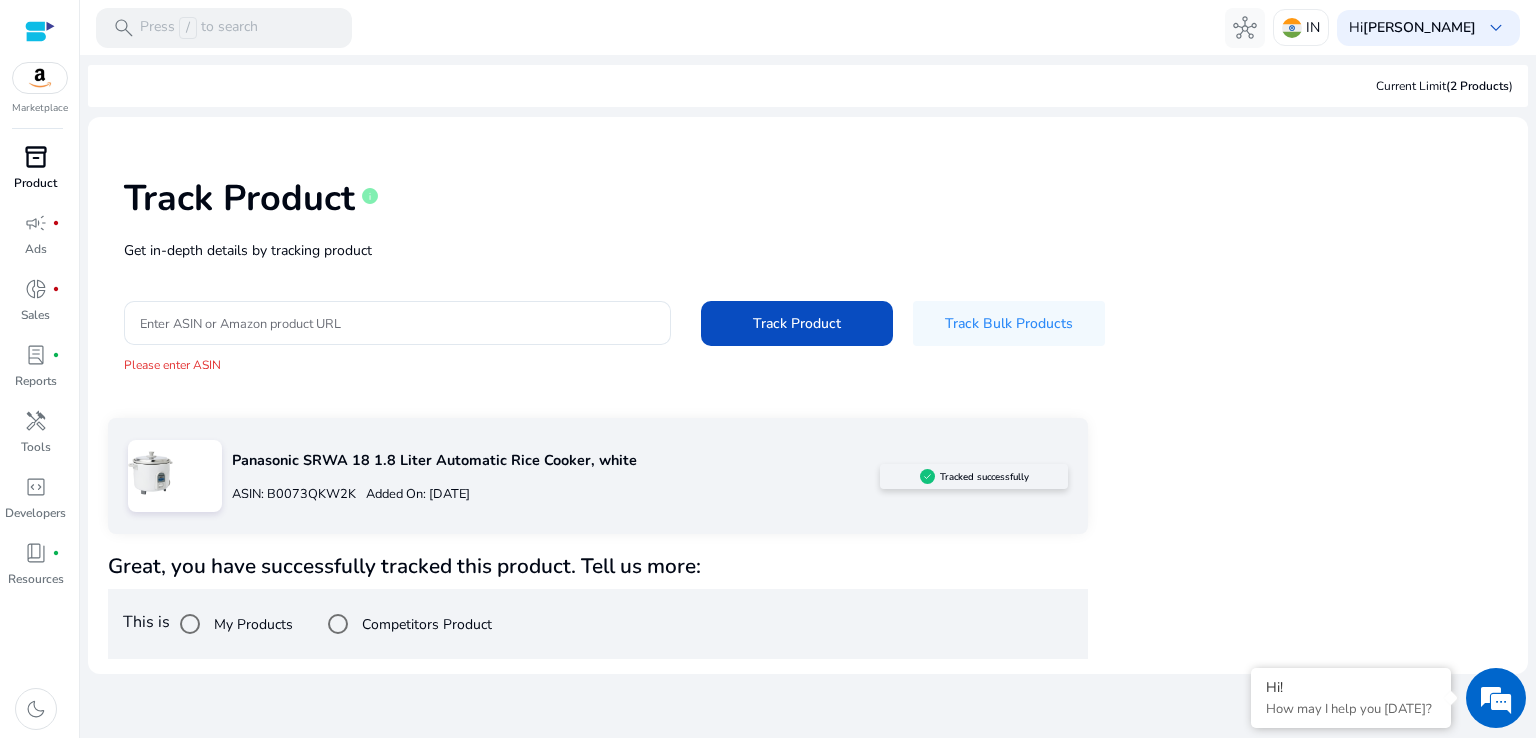 click on "Panasonic SRWA 18 1.8 Liter Automatic Rice Cooker, white" 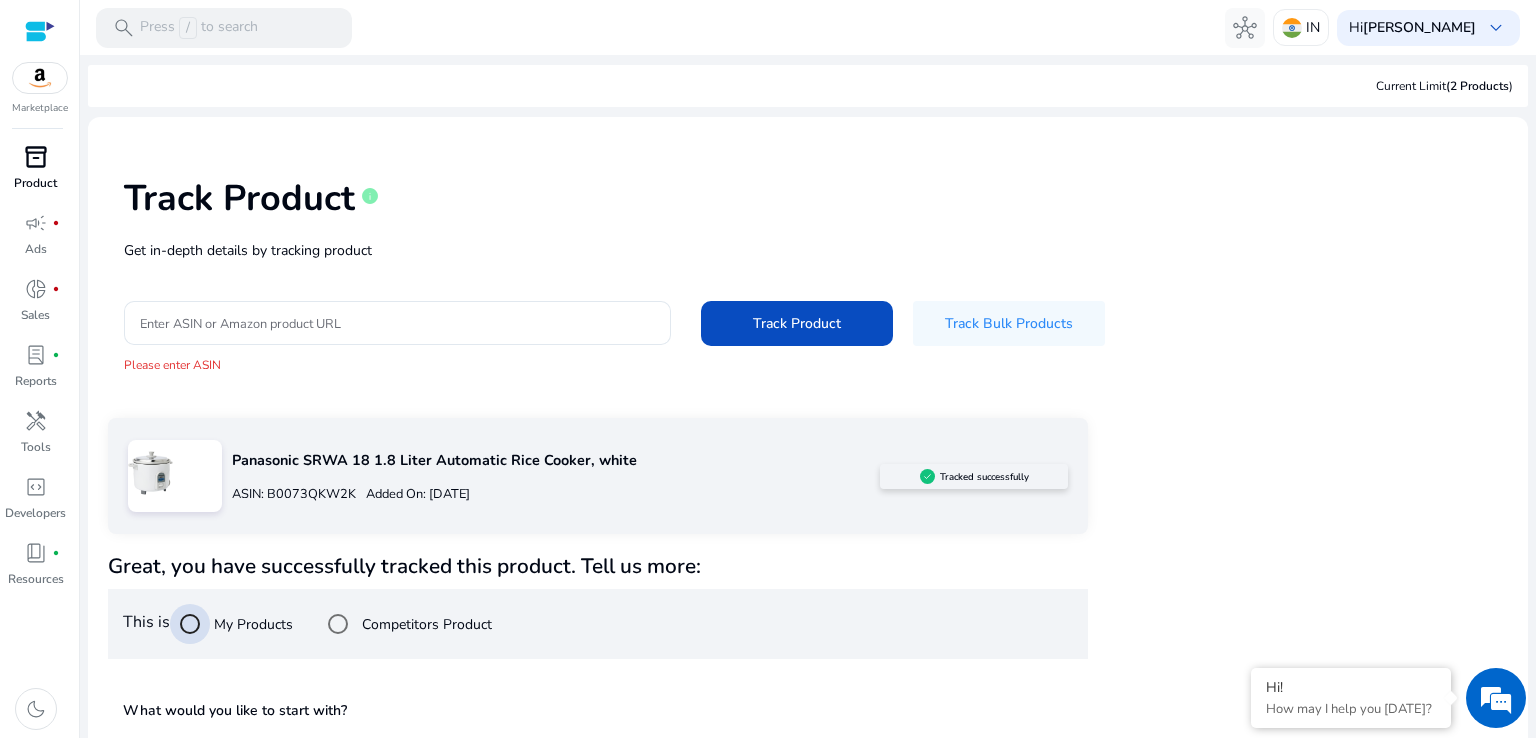 scroll, scrollTop: 169, scrollLeft: 0, axis: vertical 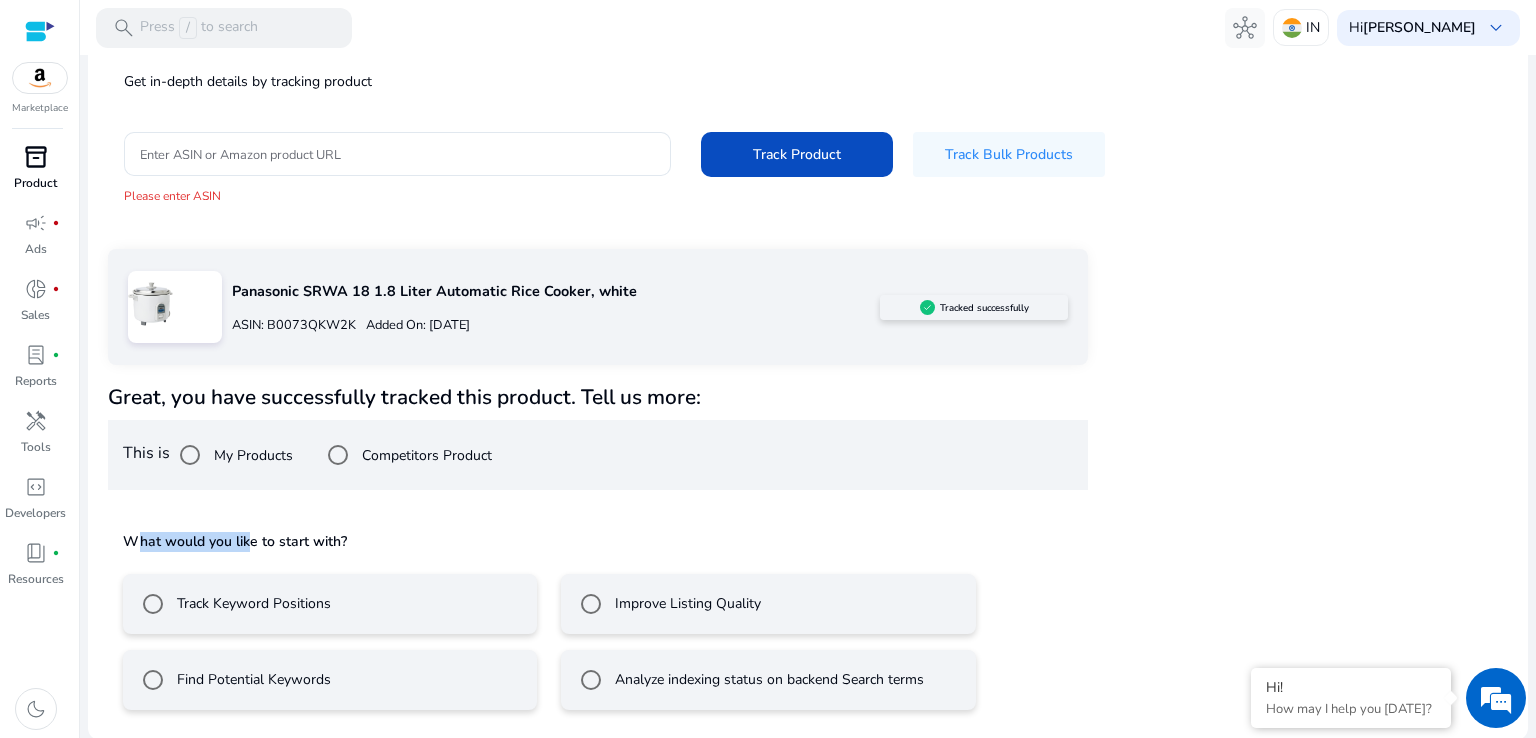 drag, startPoint x: 132, startPoint y: 543, endPoint x: 251, endPoint y: 543, distance: 119 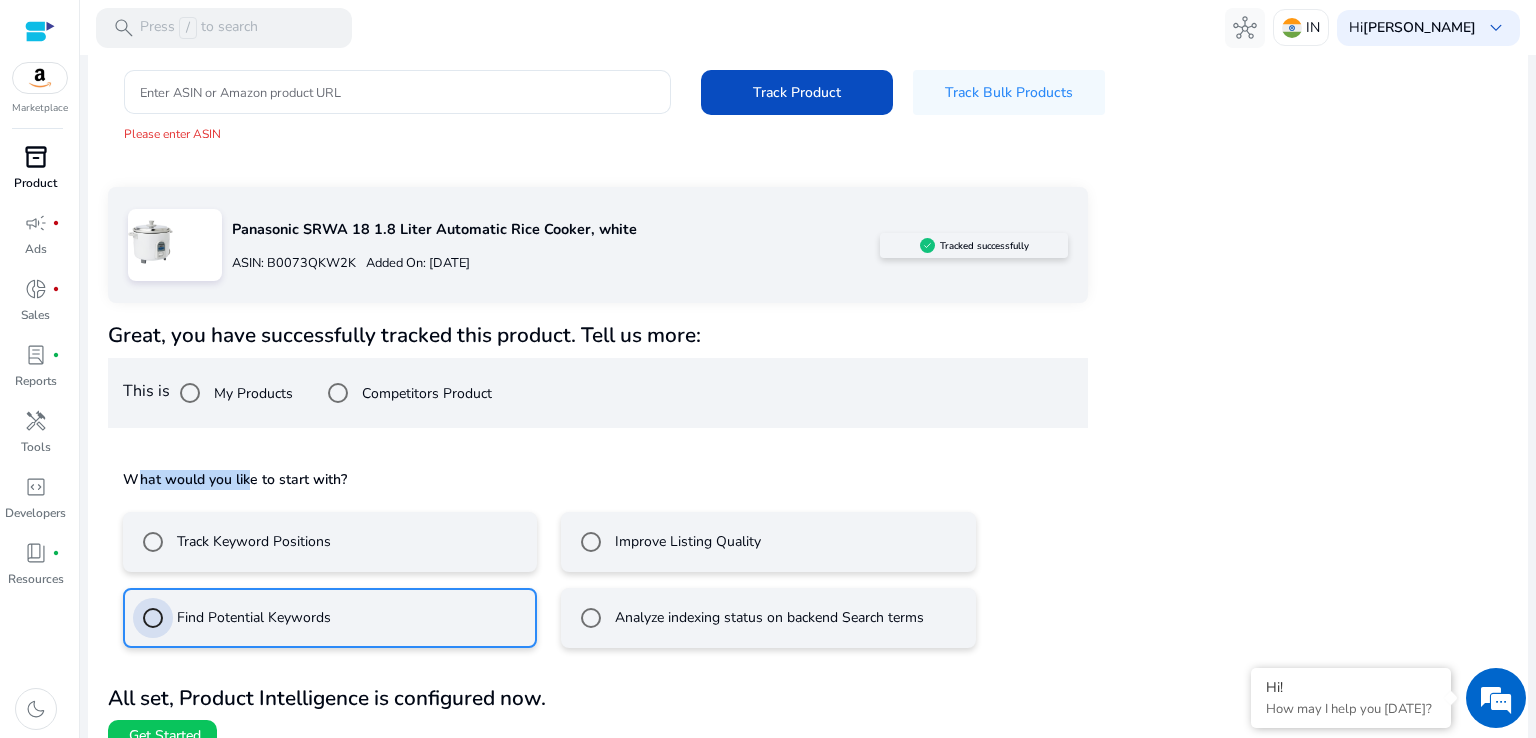 scroll, scrollTop: 258, scrollLeft: 0, axis: vertical 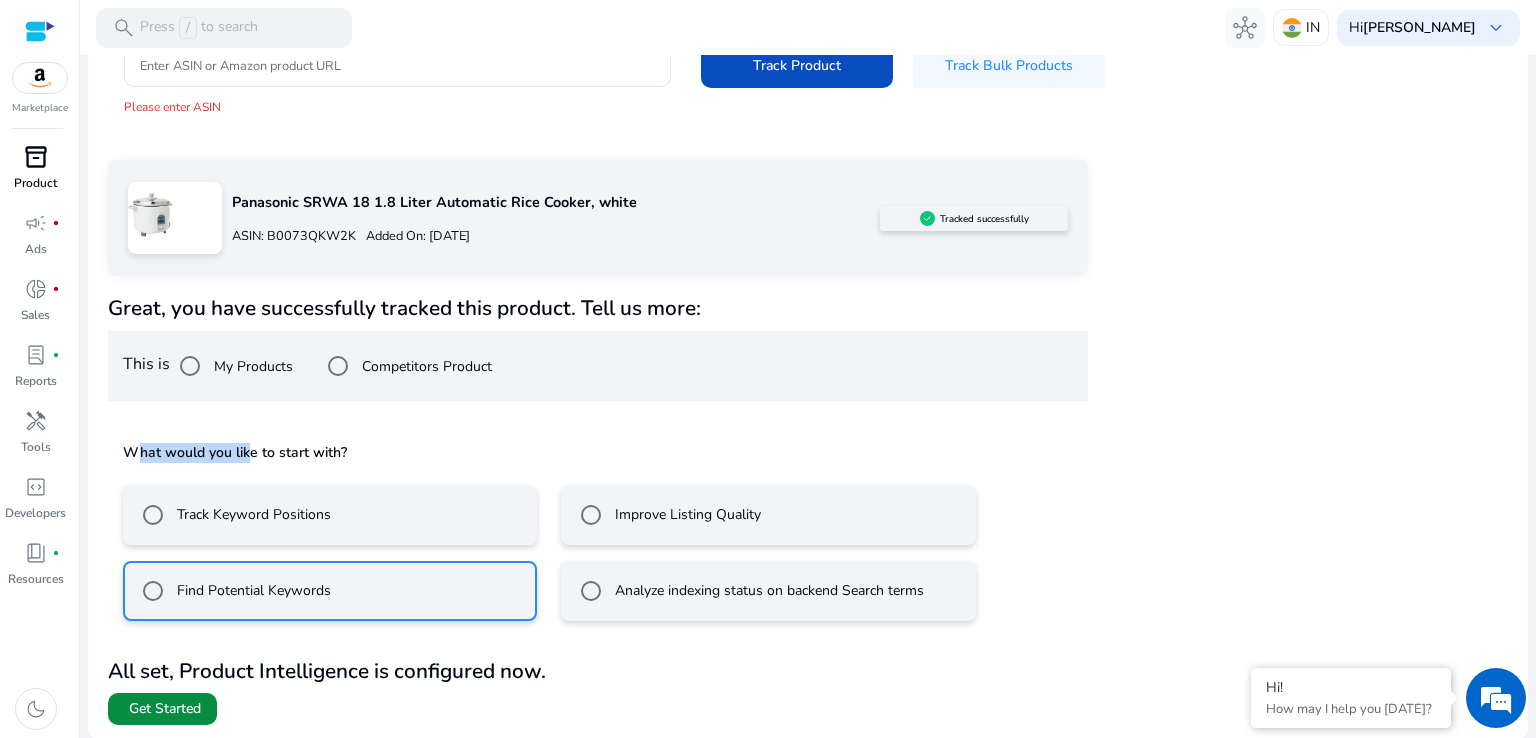 click on "Get Started" at bounding box center (165, 709) 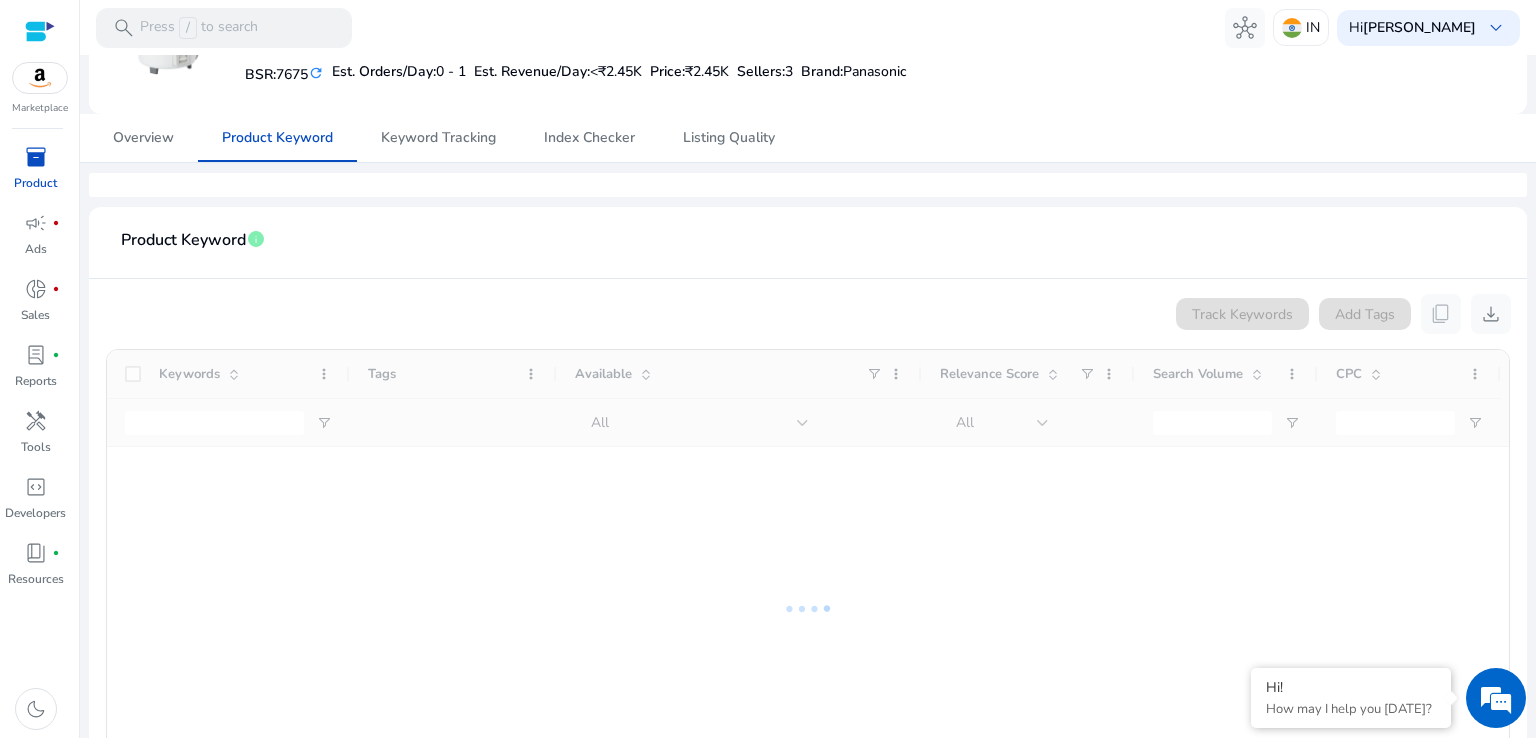 scroll, scrollTop: 200, scrollLeft: 0, axis: vertical 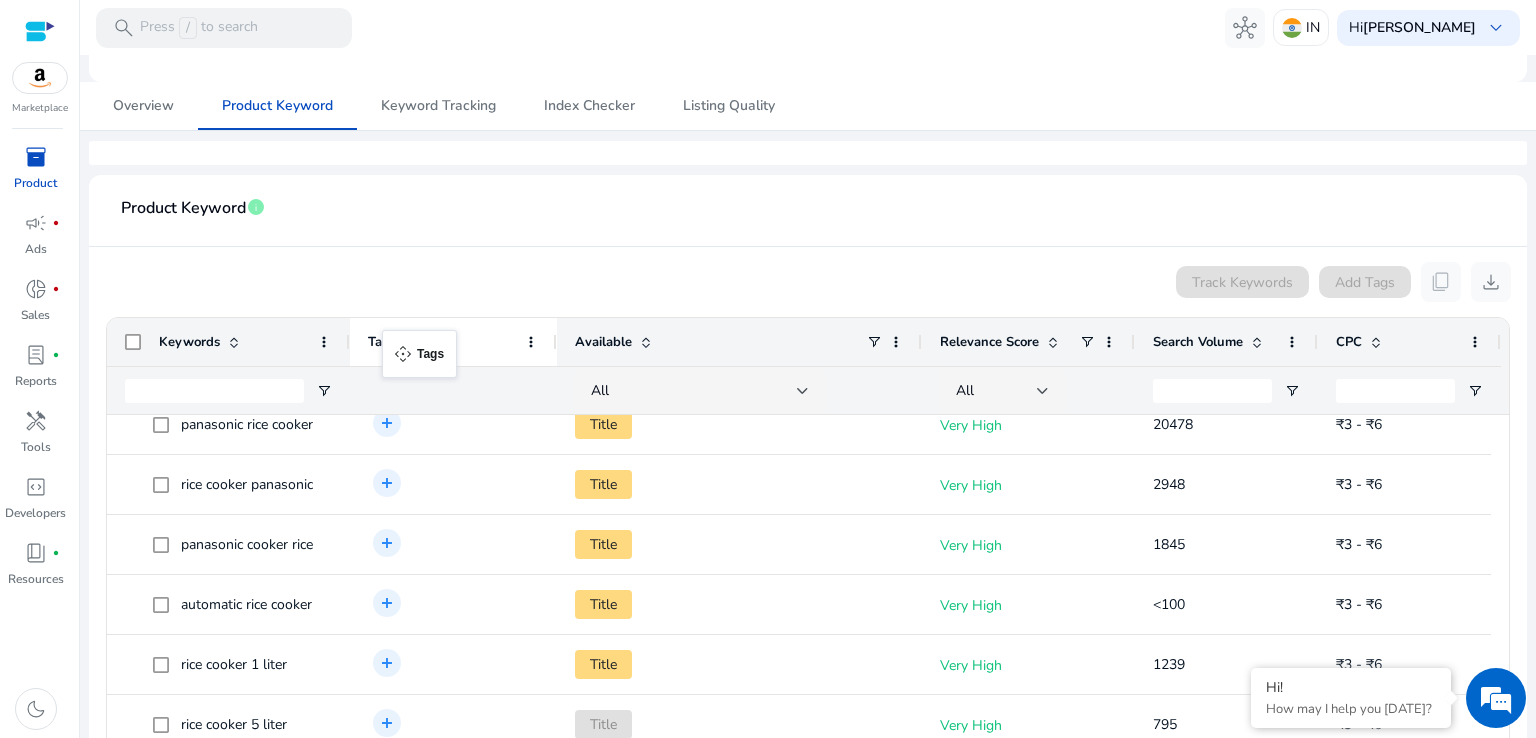 drag, startPoint x: 350, startPoint y: 344, endPoint x: 394, endPoint y: 342, distance: 44.04543 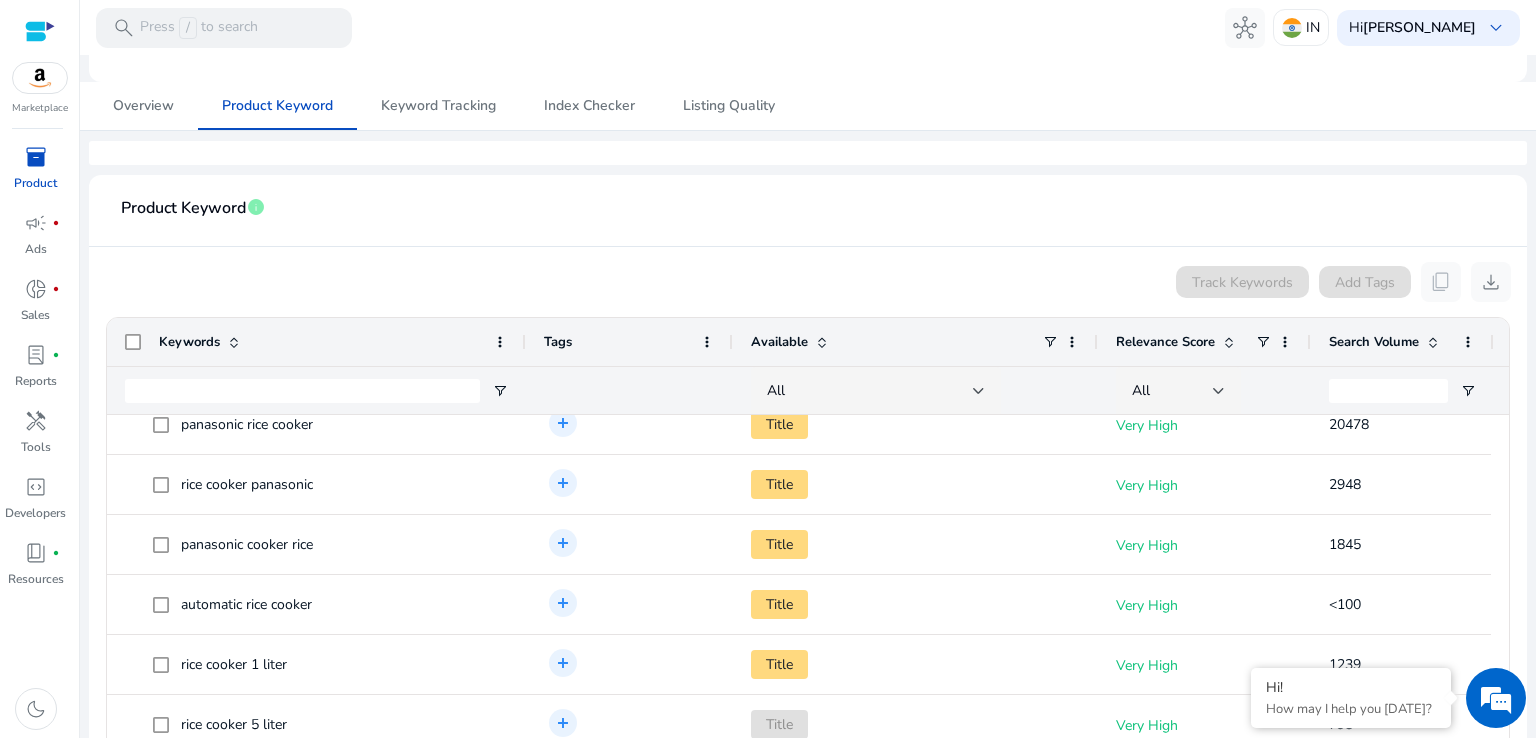 drag, startPoint x: 345, startPoint y: 346, endPoint x: 521, endPoint y: 346, distance: 176 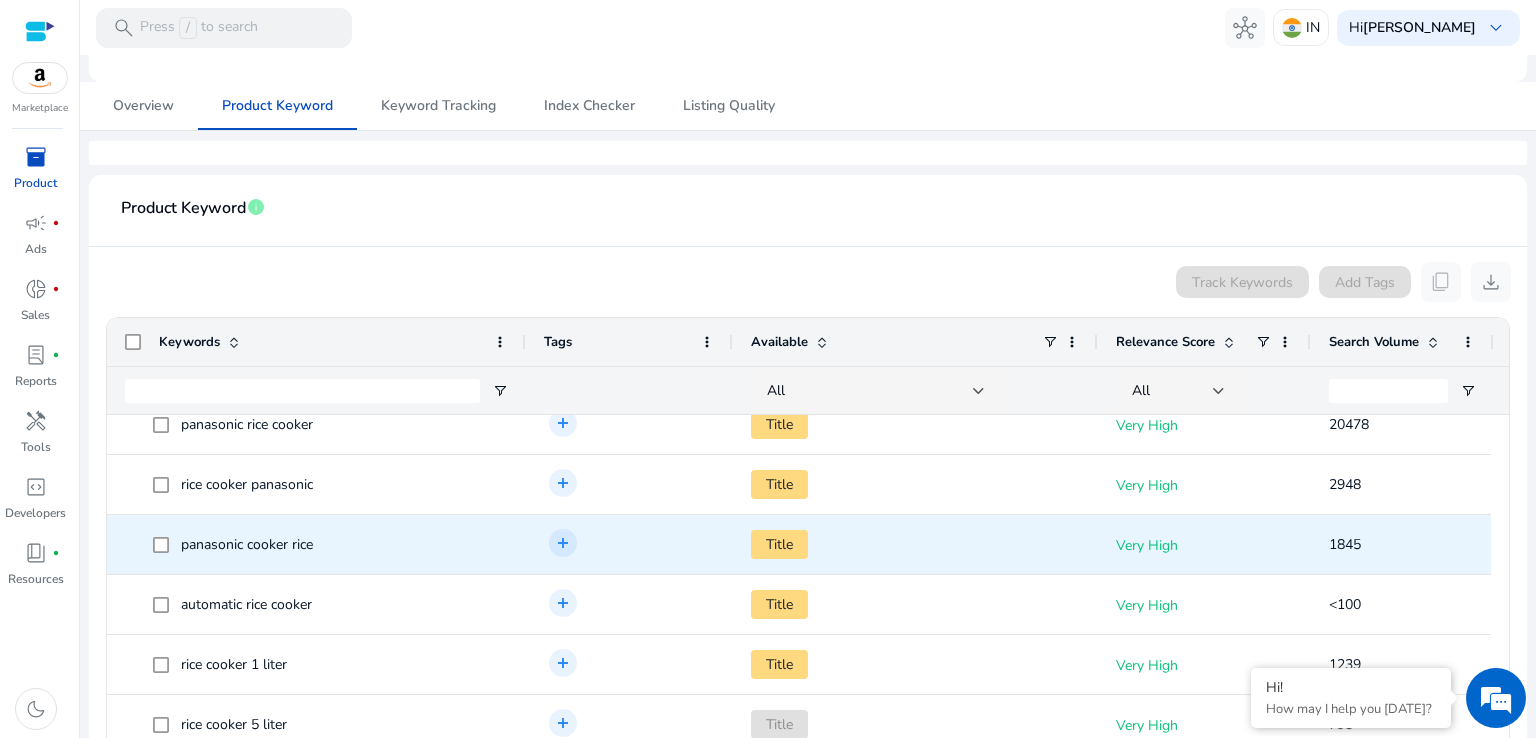 scroll, scrollTop: 386, scrollLeft: 0, axis: vertical 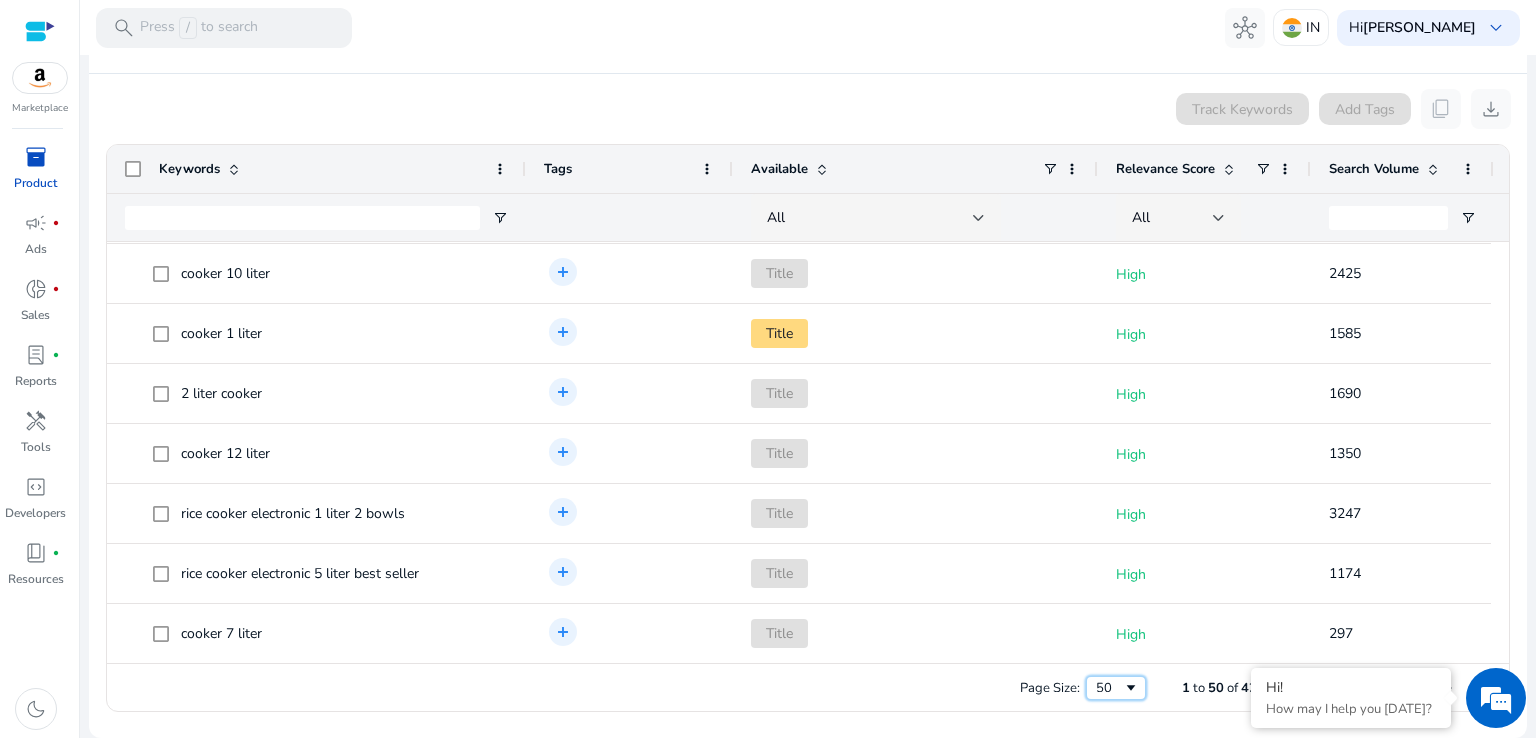 click on "50" at bounding box center (1109, 688) 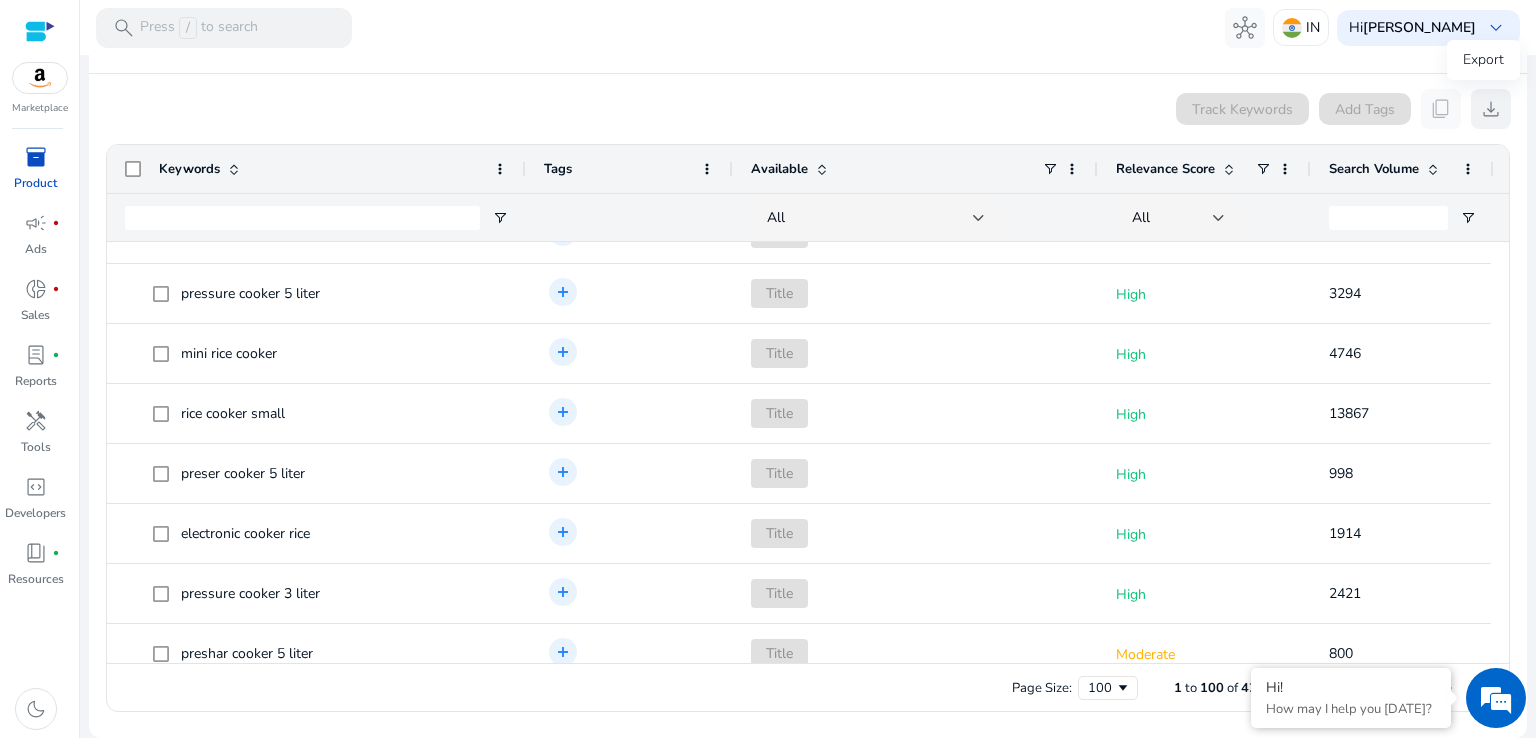 click on "download" 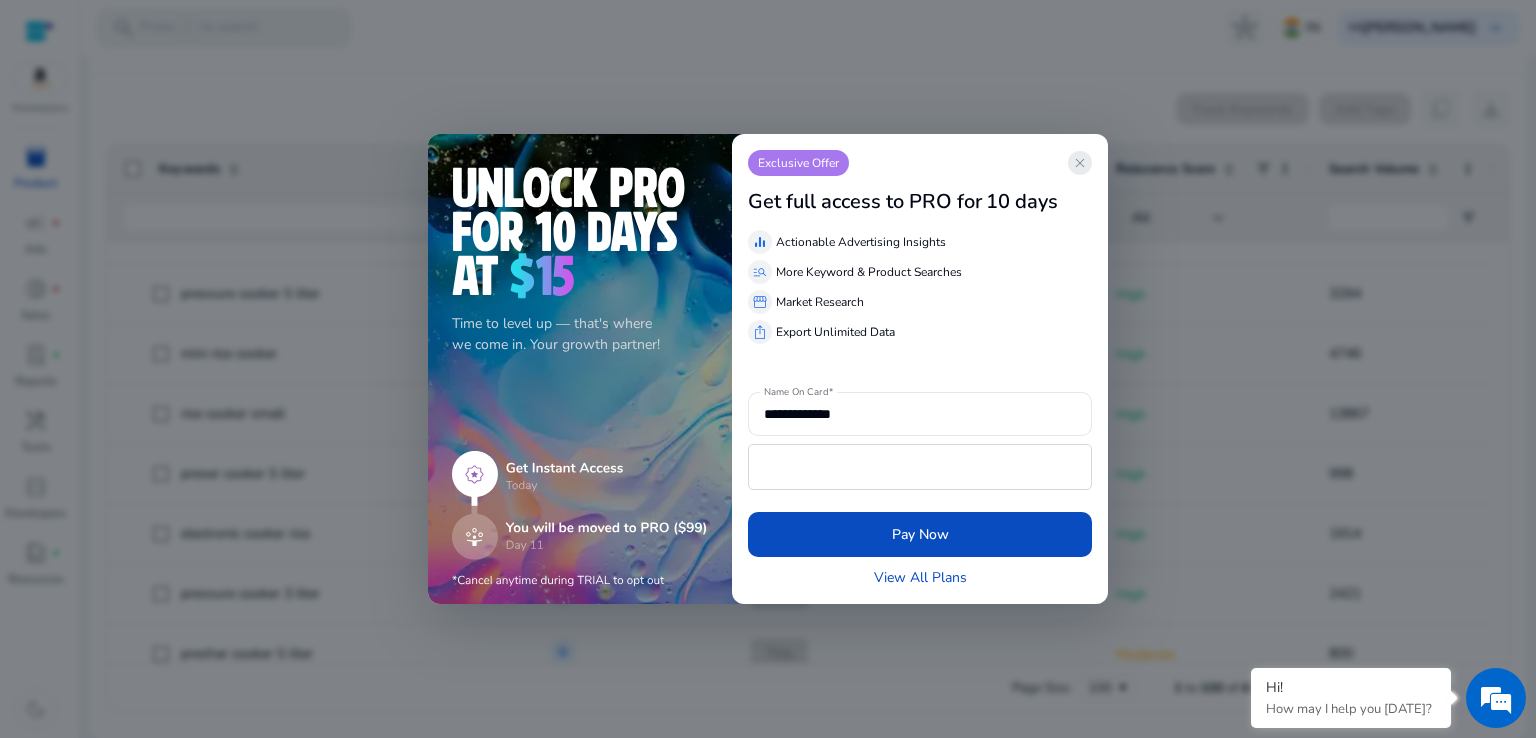 click on "close" at bounding box center [1080, 163] 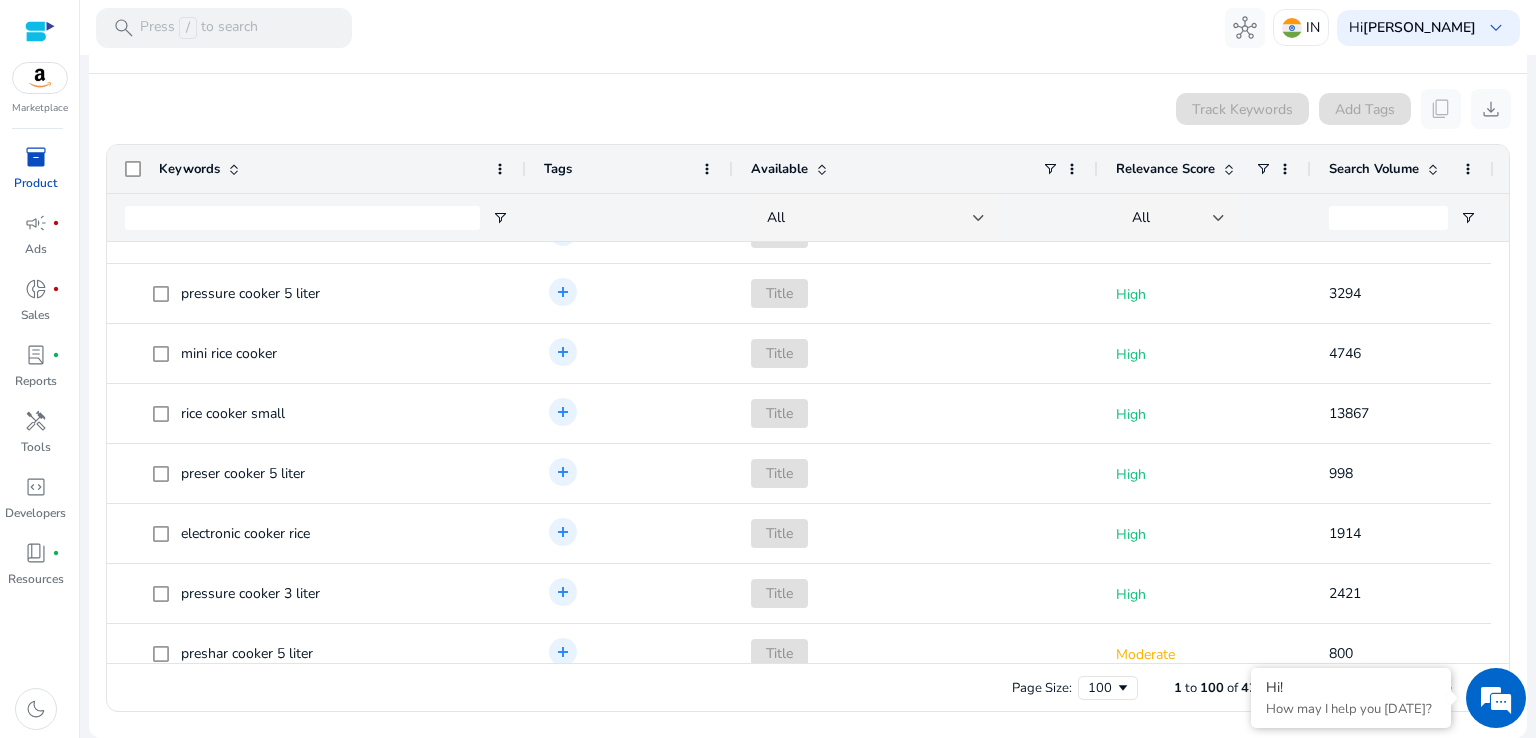 click on "Track Keywords   Add Tags   content_copy   download" 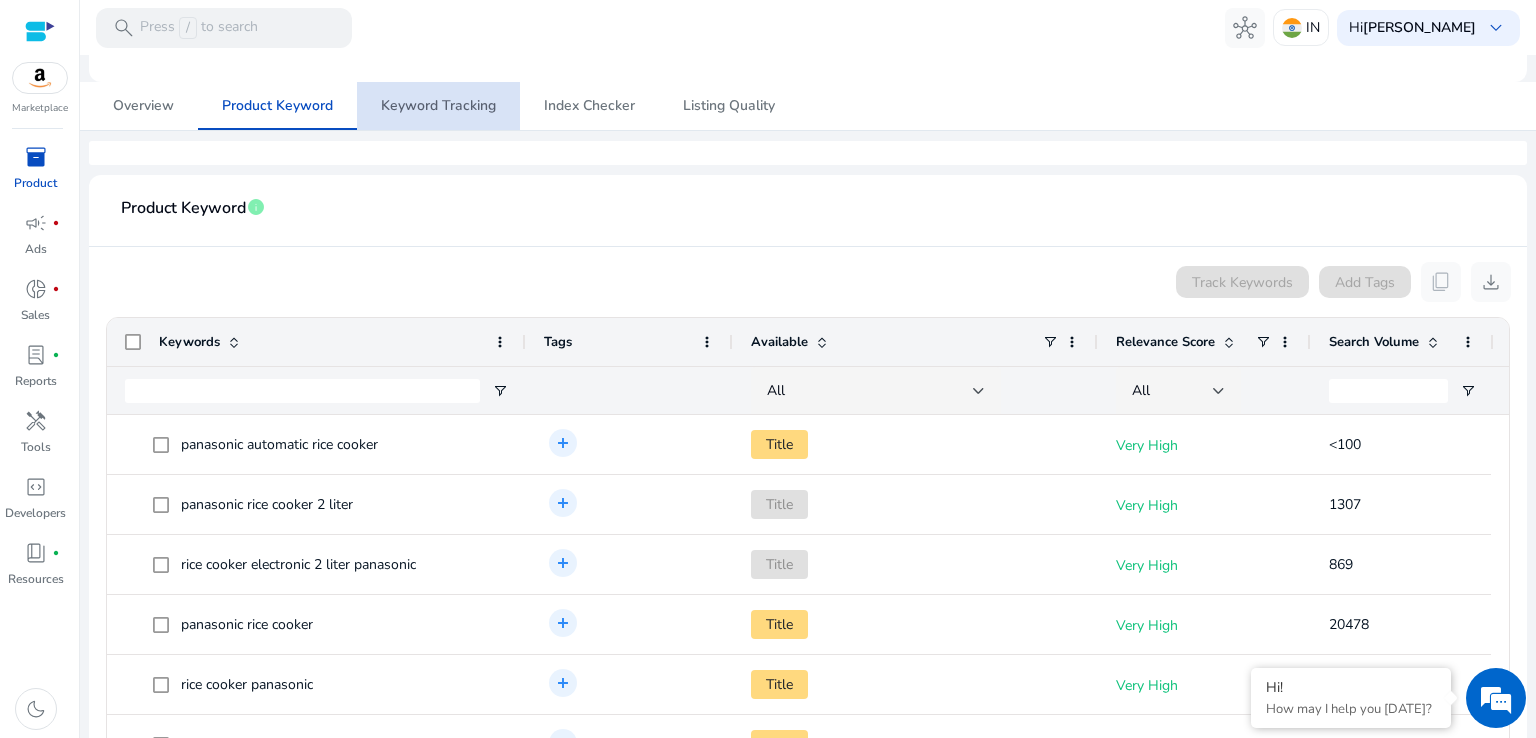 click on "Keyword Tracking" at bounding box center (438, 106) 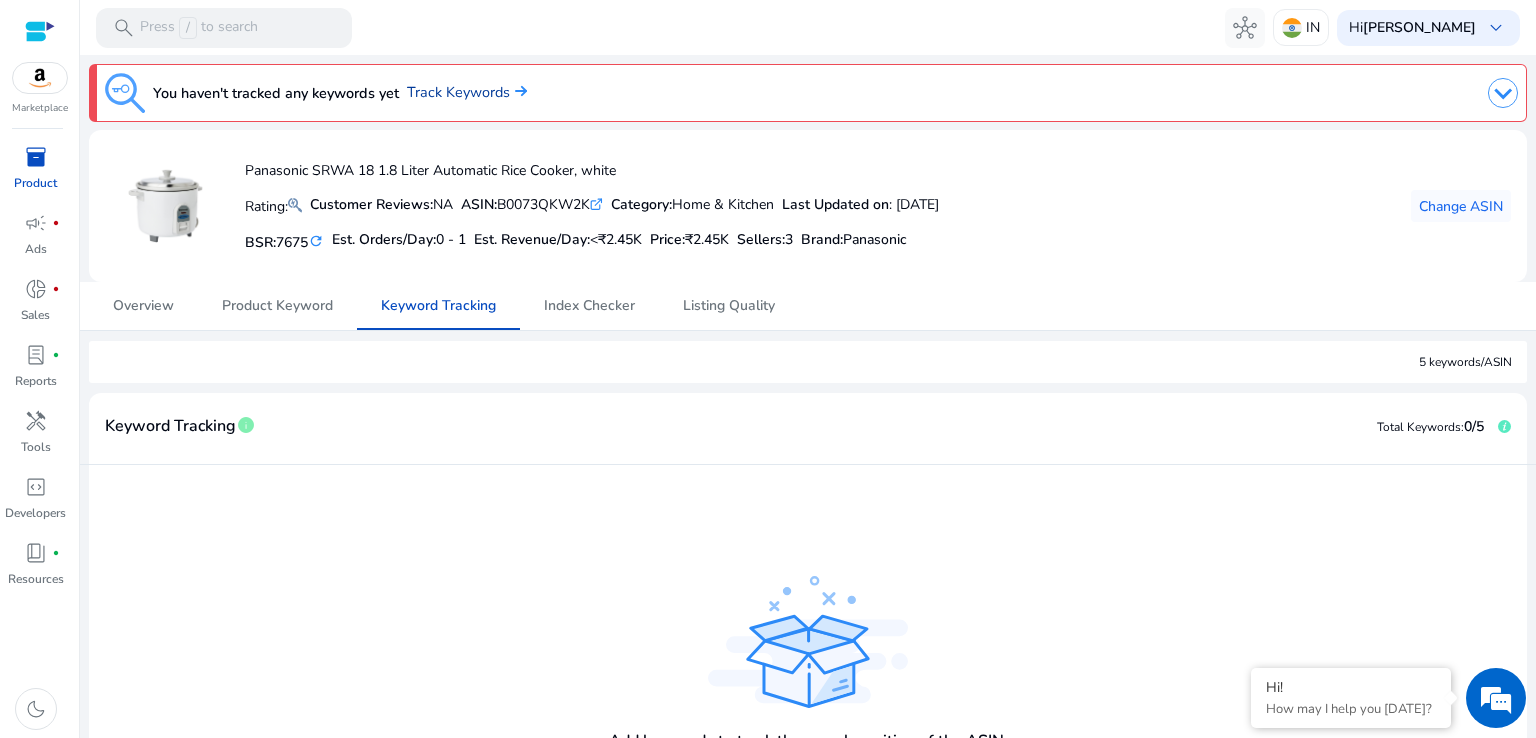 click on "Track Keywords" 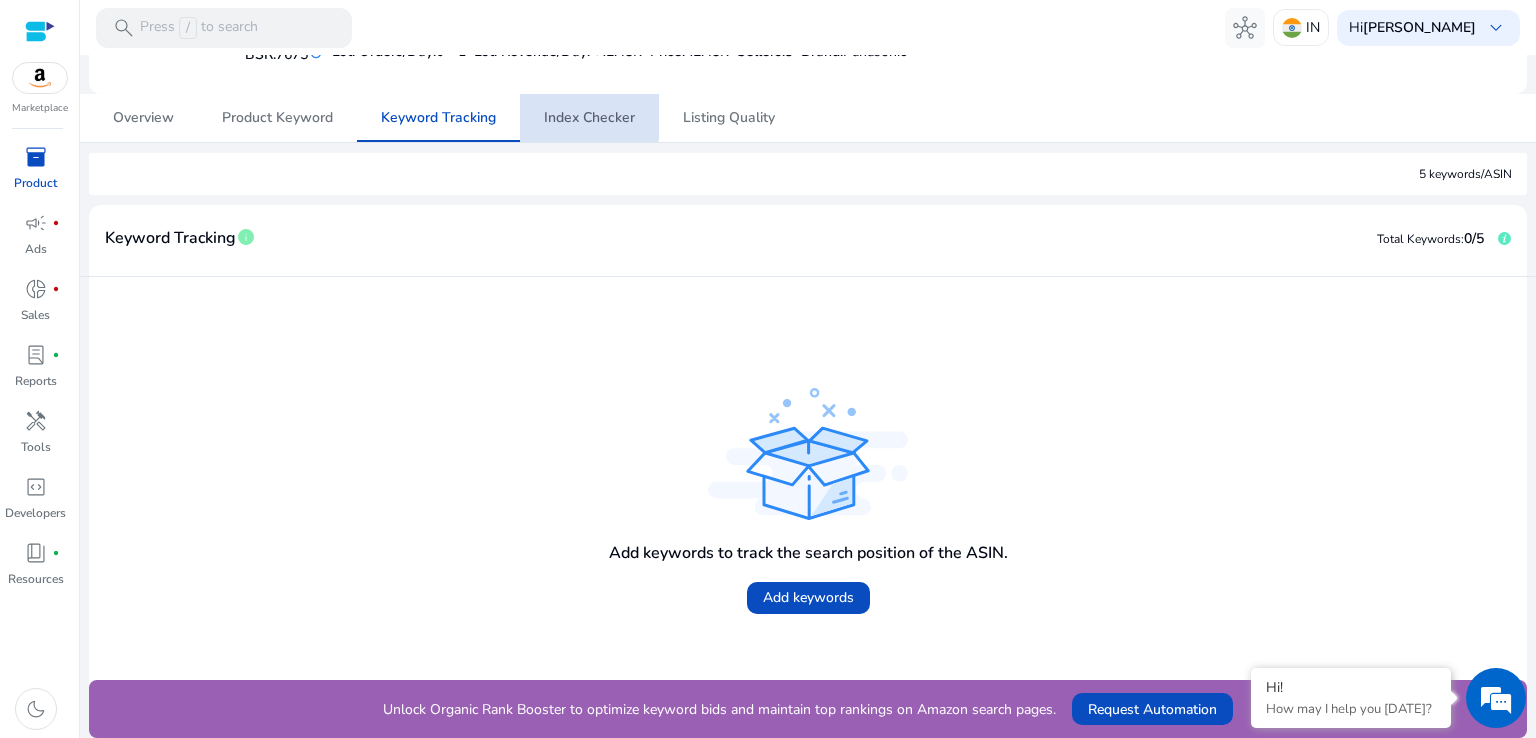 click on "Index Checker" at bounding box center (589, 118) 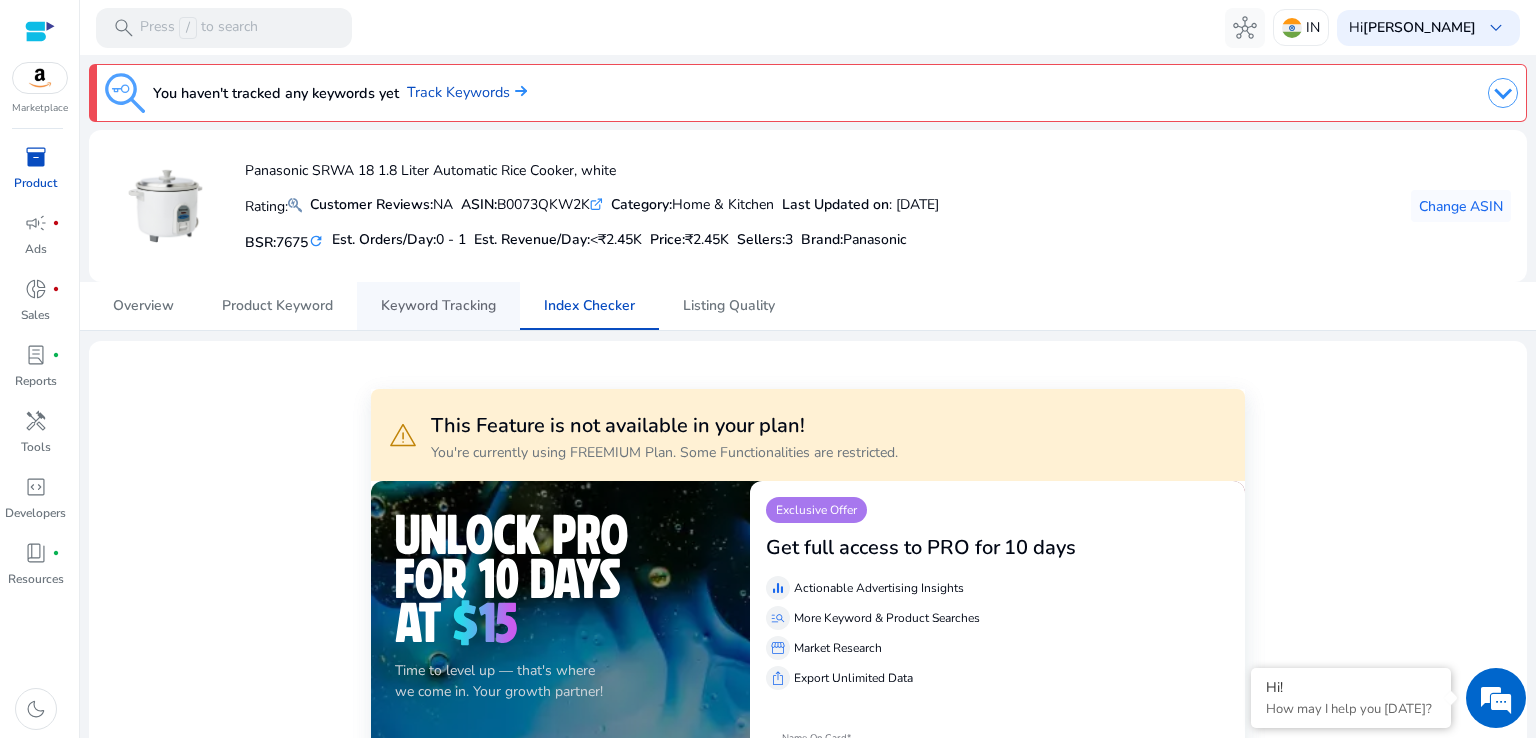 click on "Keyword Tracking" at bounding box center (438, 306) 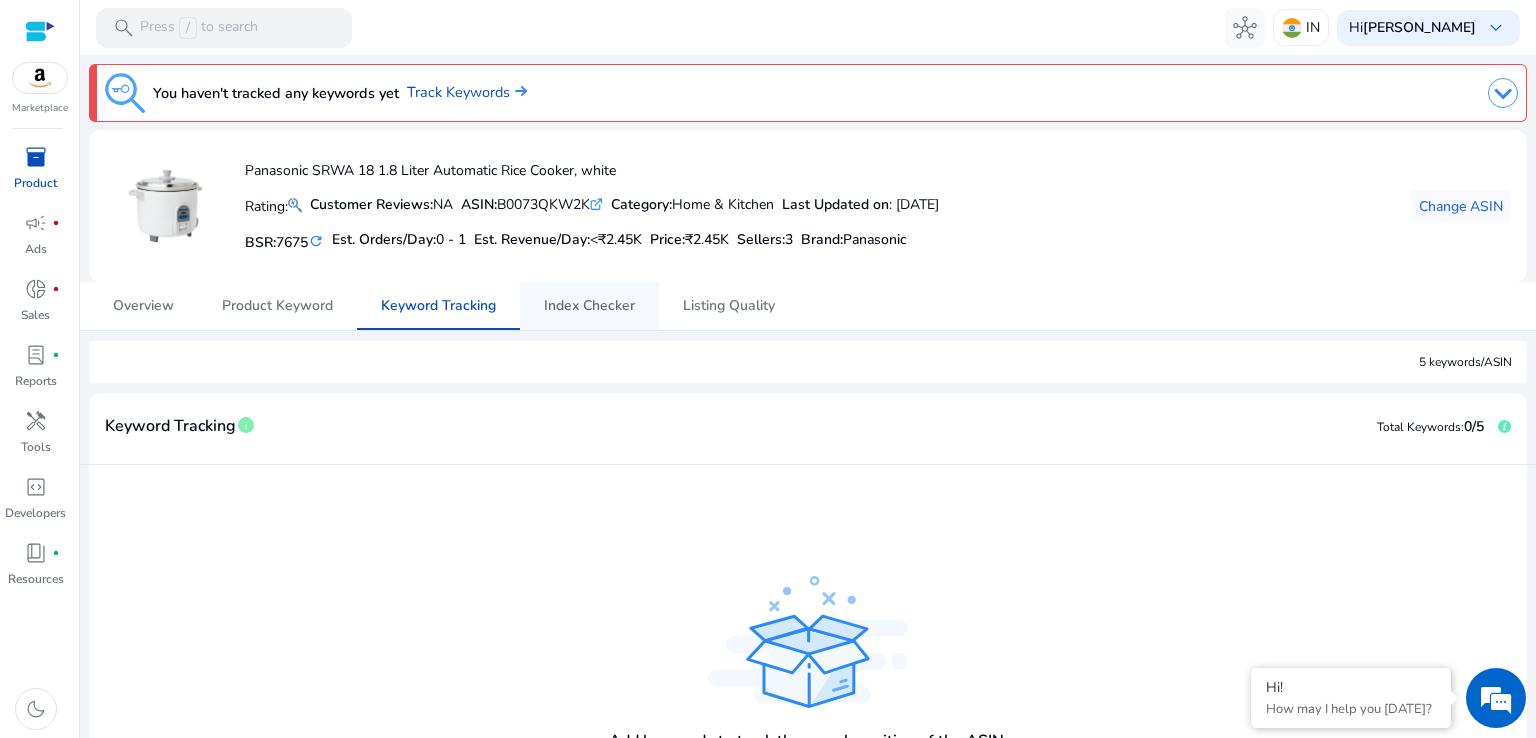 click on "Index Checker" at bounding box center (589, 306) 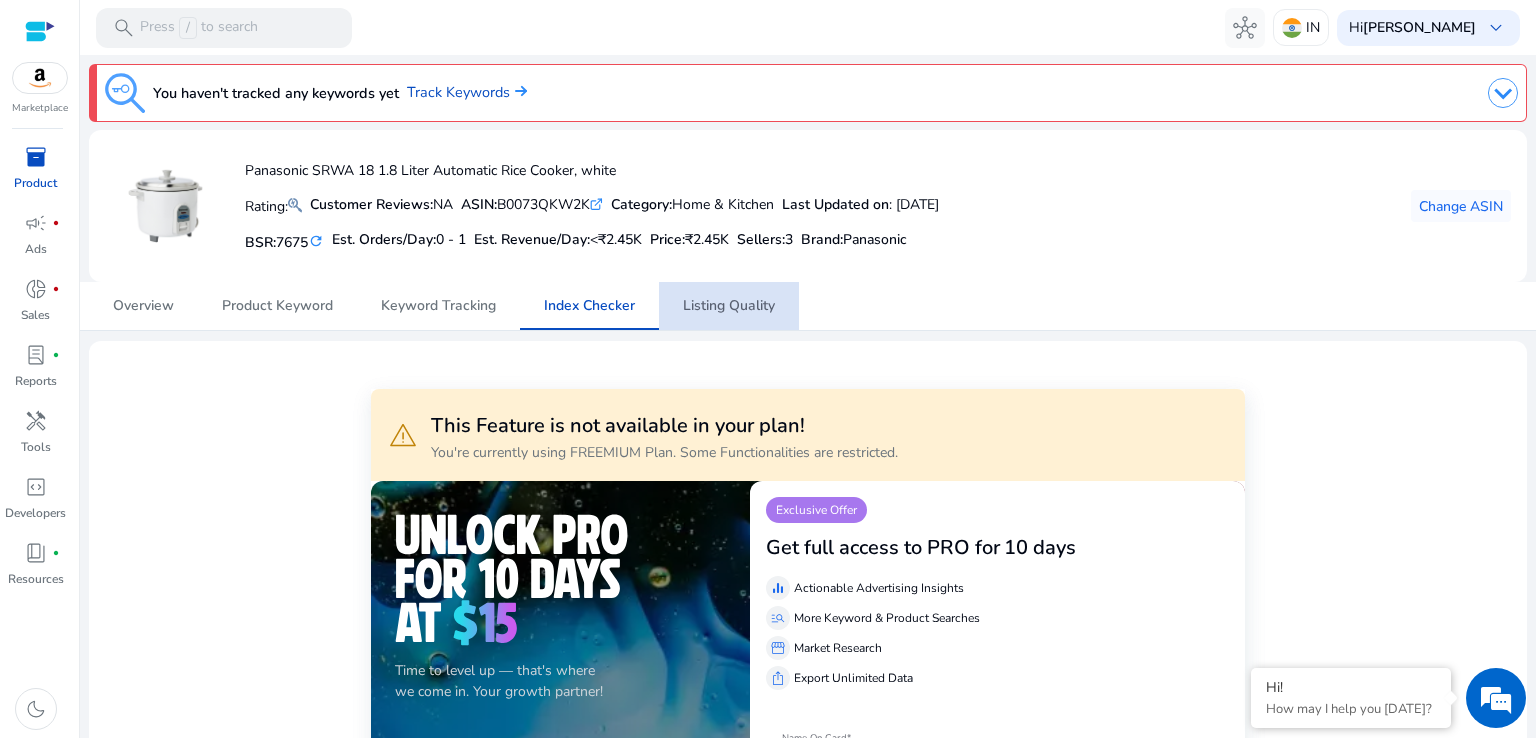 click on "Listing Quality" at bounding box center [729, 306] 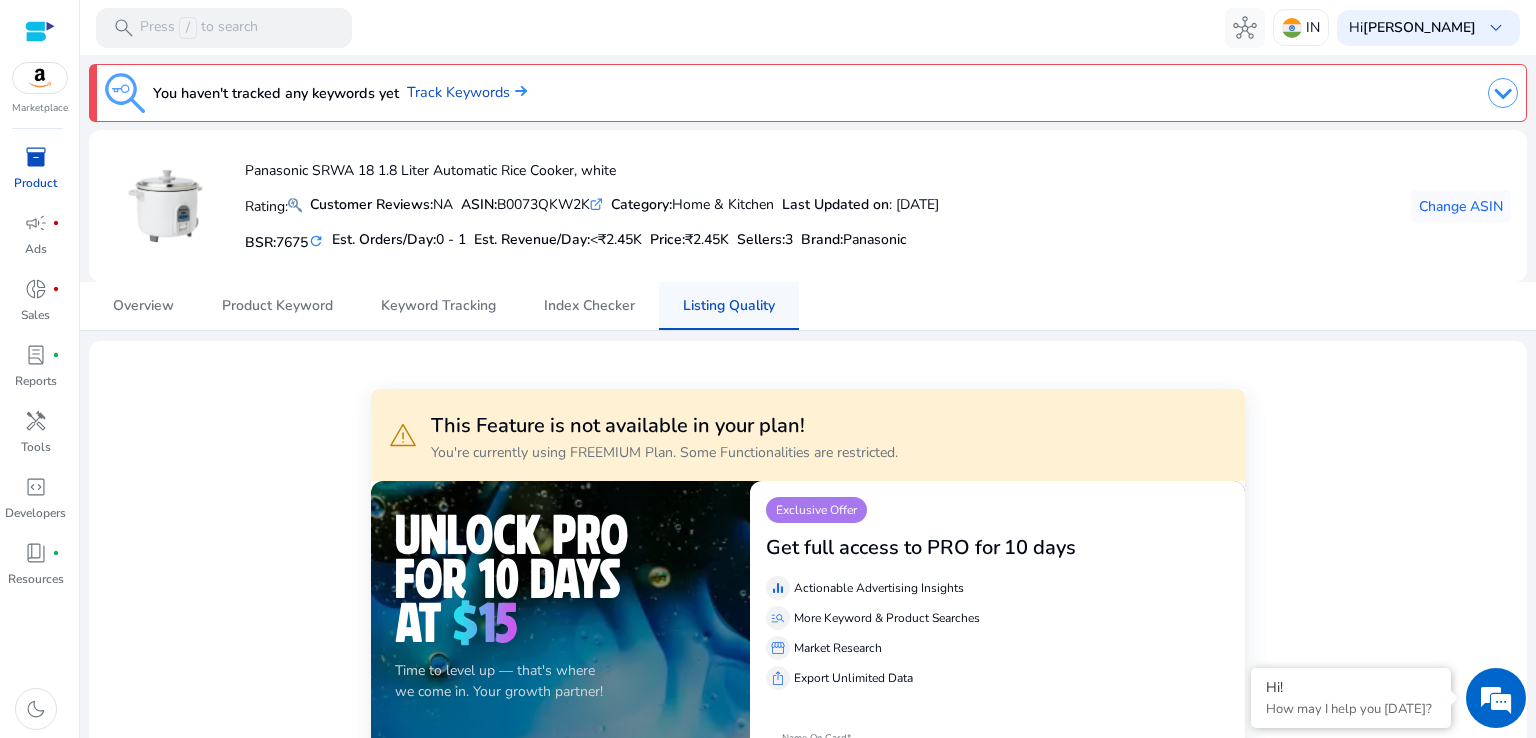 click on "Listing Quality" at bounding box center (729, 306) 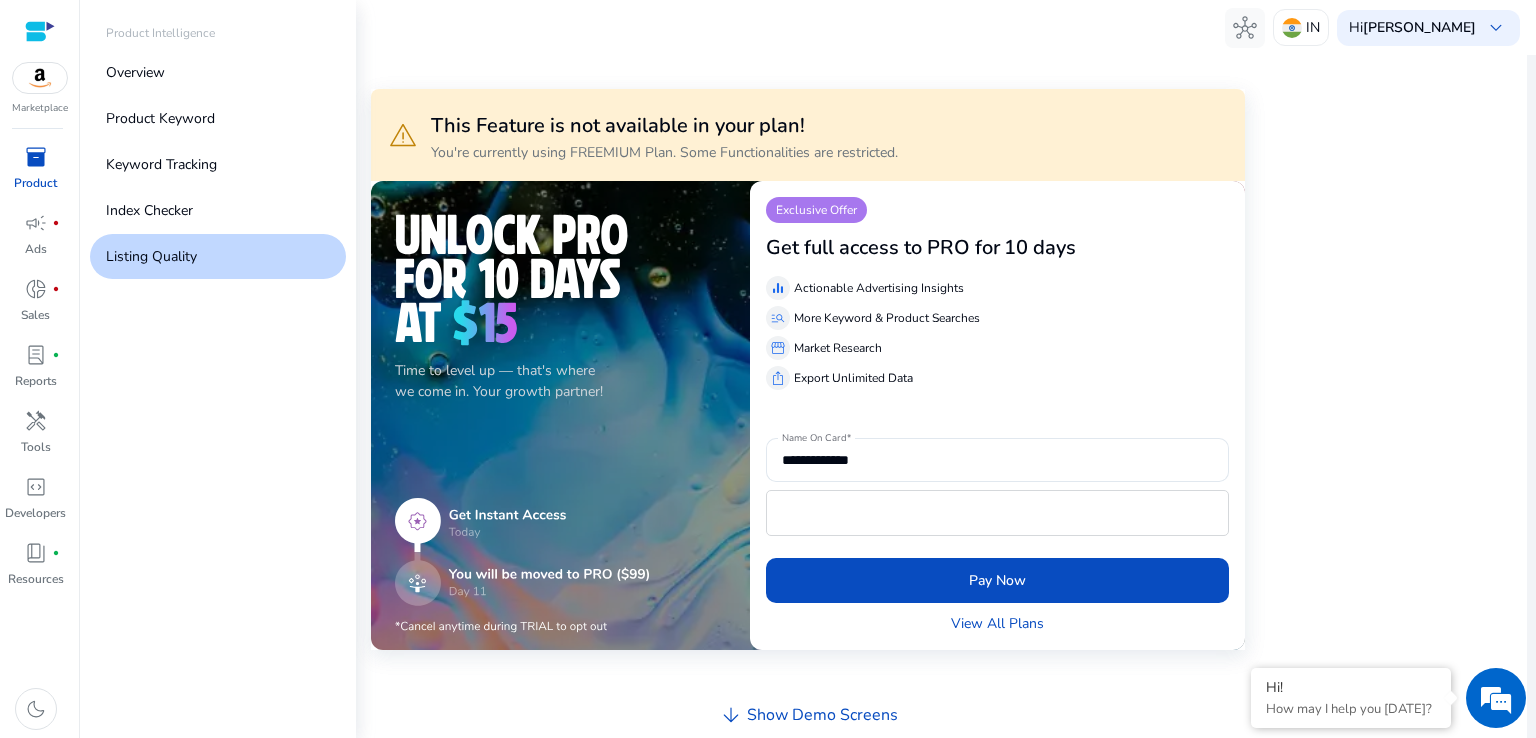 click on "inventory_2" at bounding box center [36, 157] 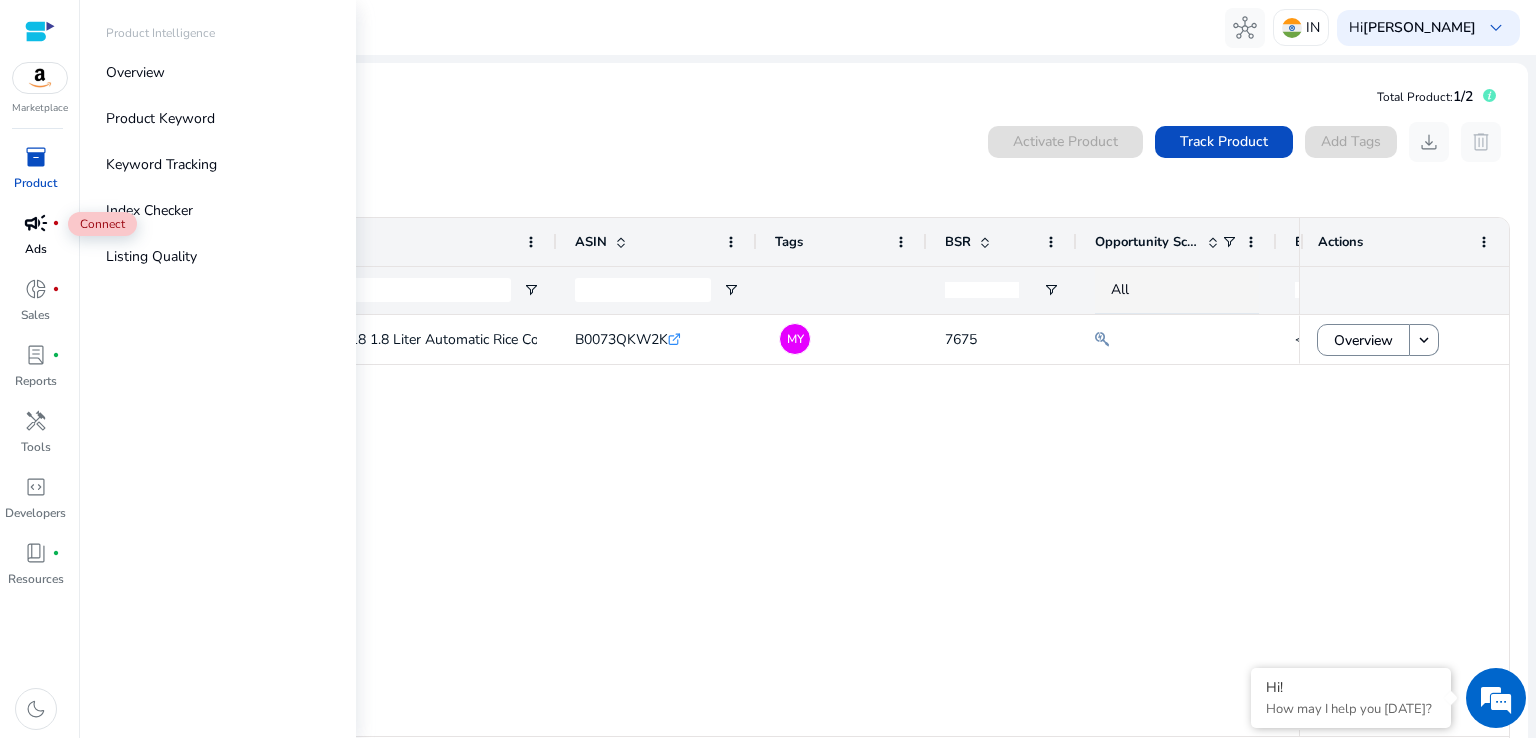 click on "campaign" at bounding box center [36, 223] 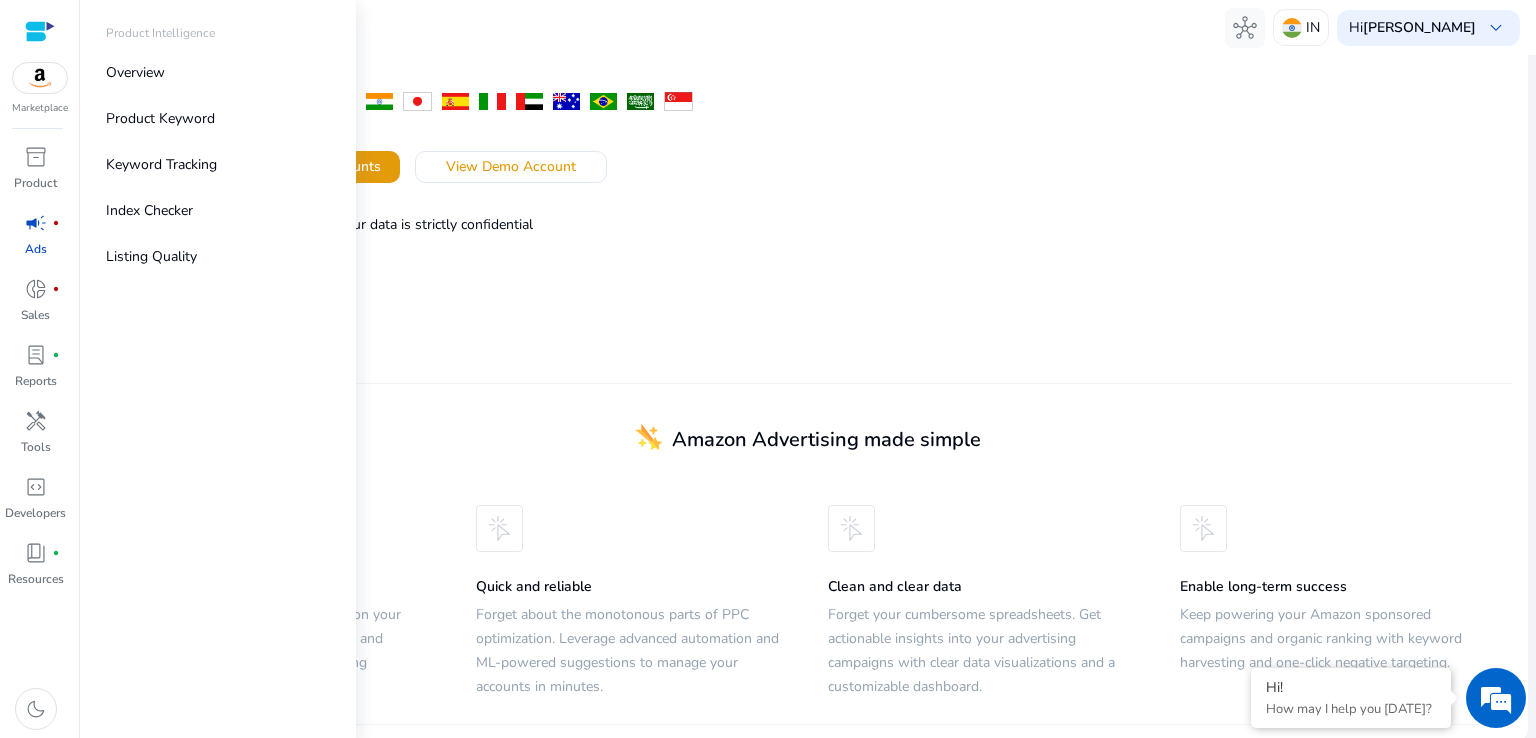 click on "inventory_2" at bounding box center [36, 157] 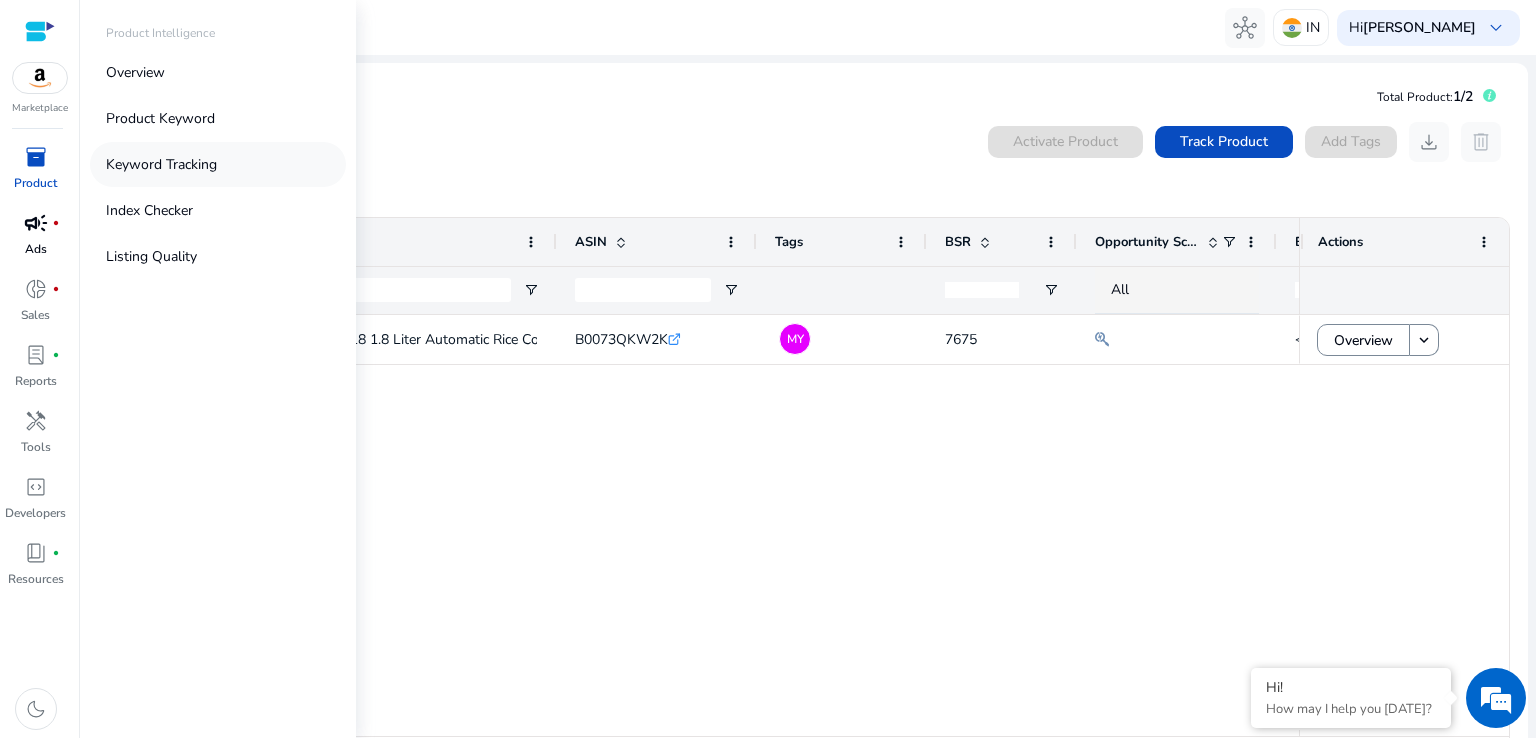 click on "Keyword Tracking" at bounding box center (161, 164) 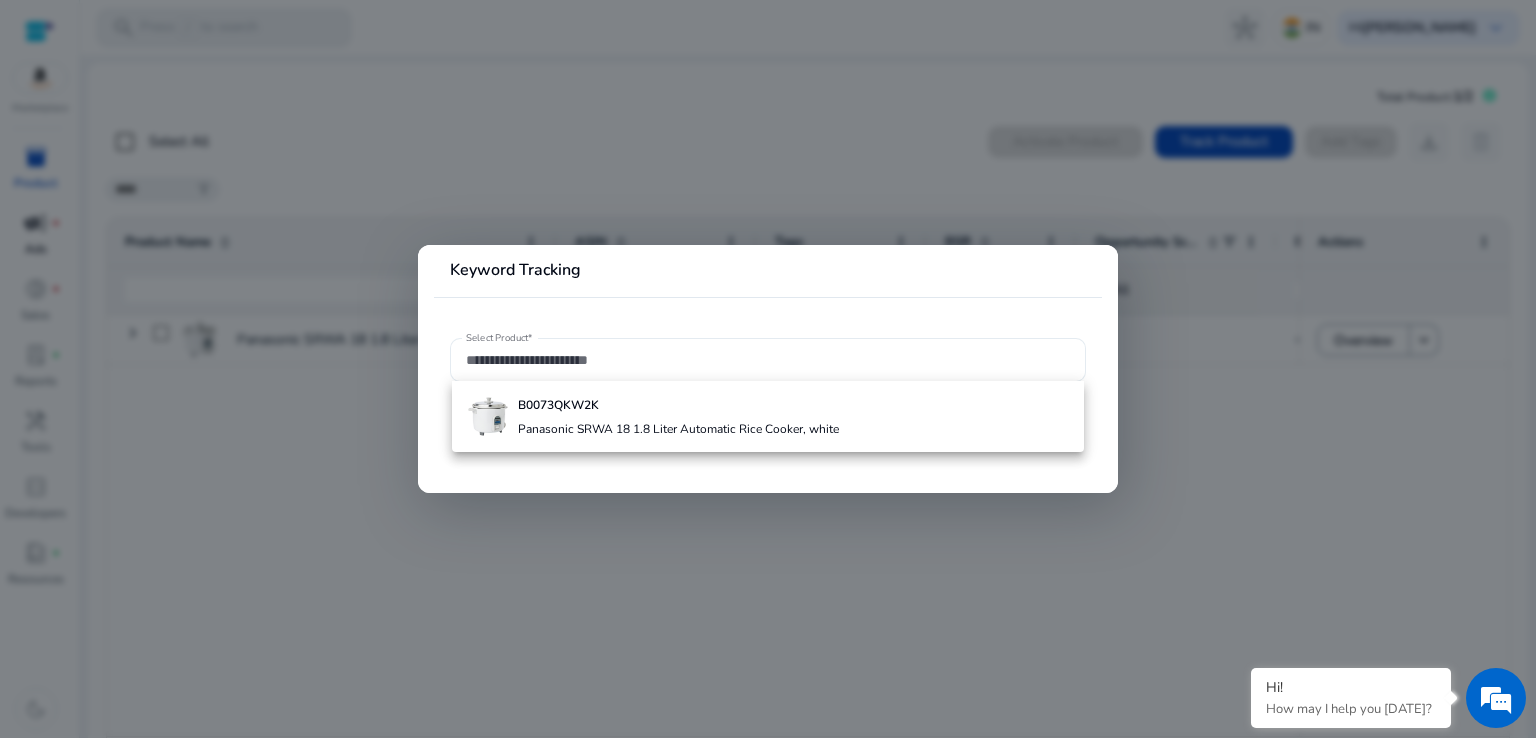 click 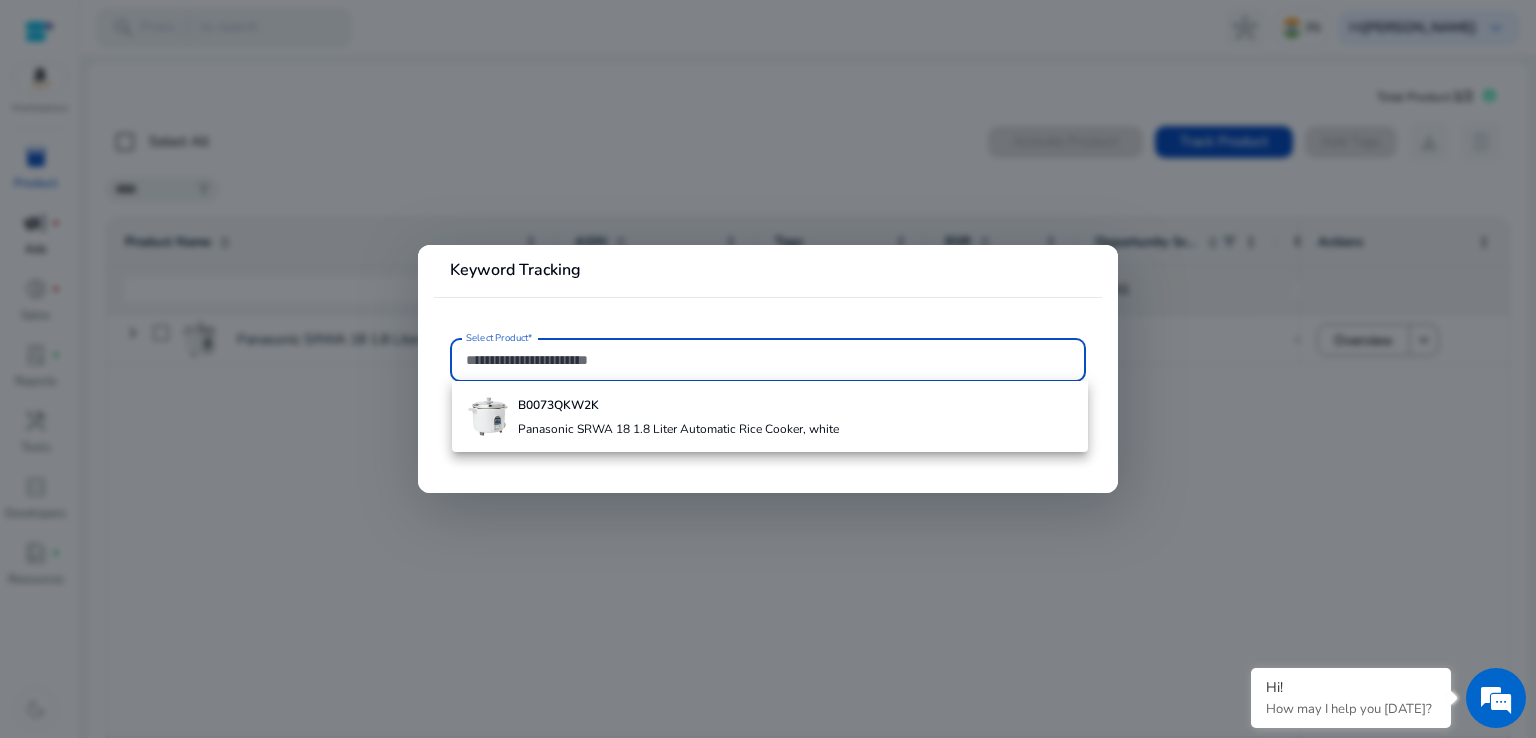 click on "Select Product*" at bounding box center [768, 360] 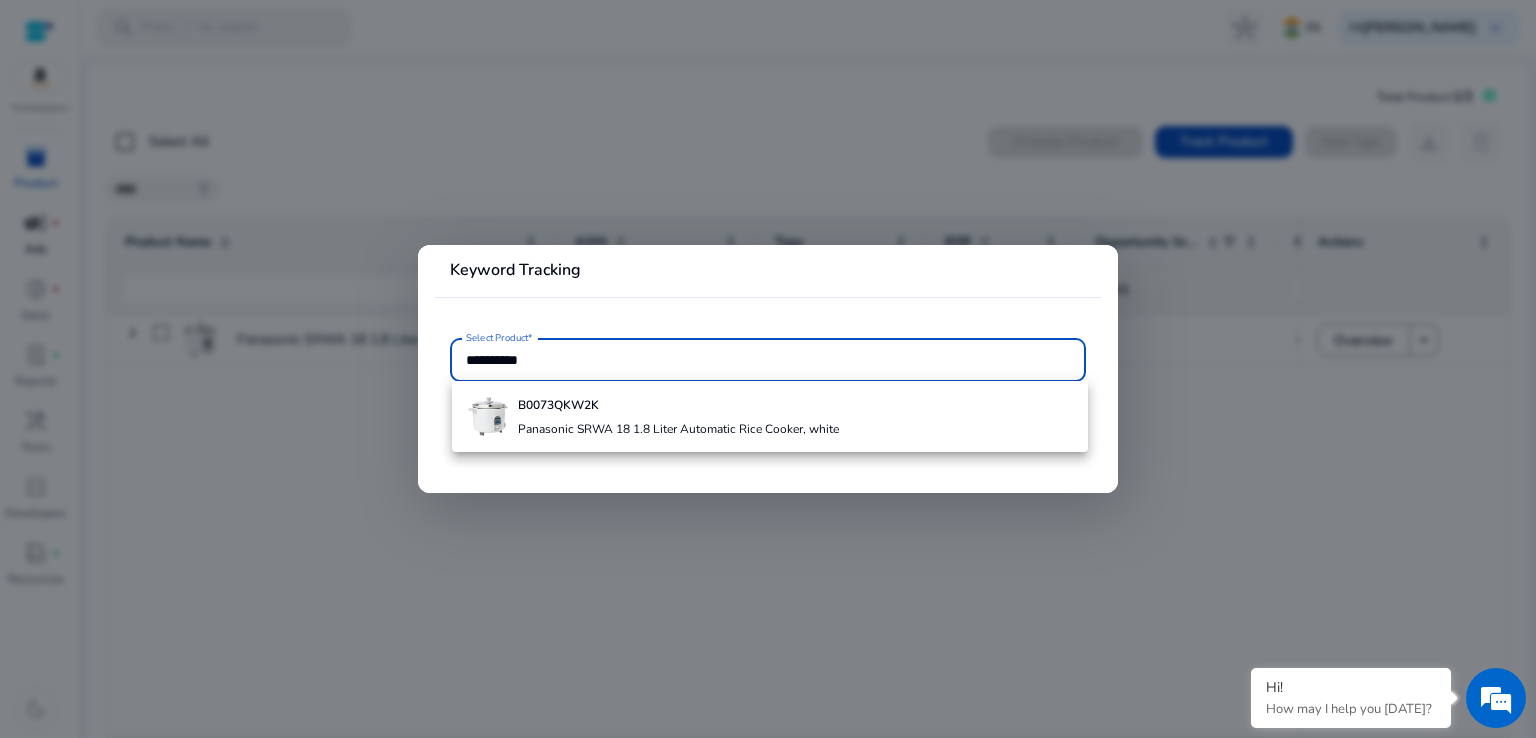 click on "**********" at bounding box center [768, 360] 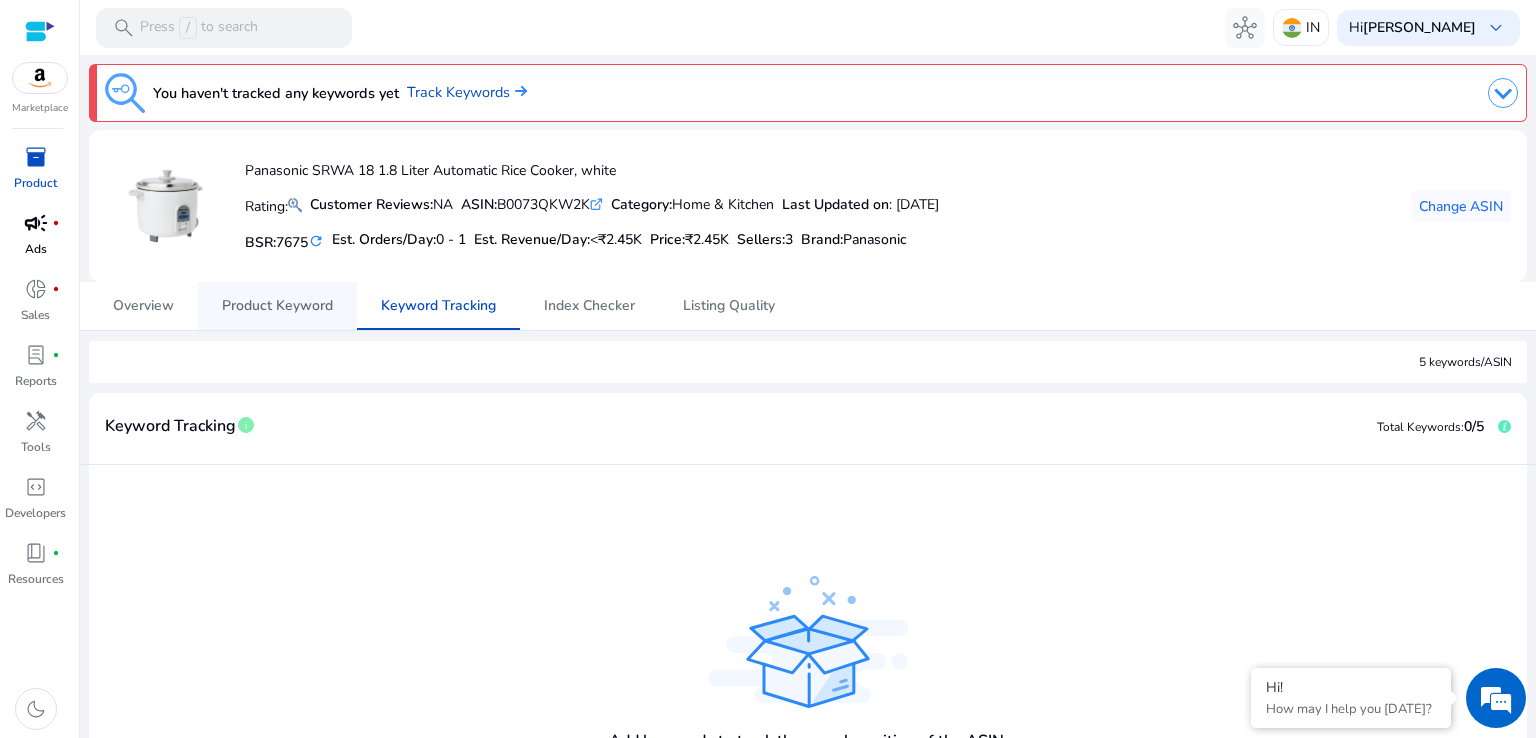 click on "Product Keyword" at bounding box center [277, 306] 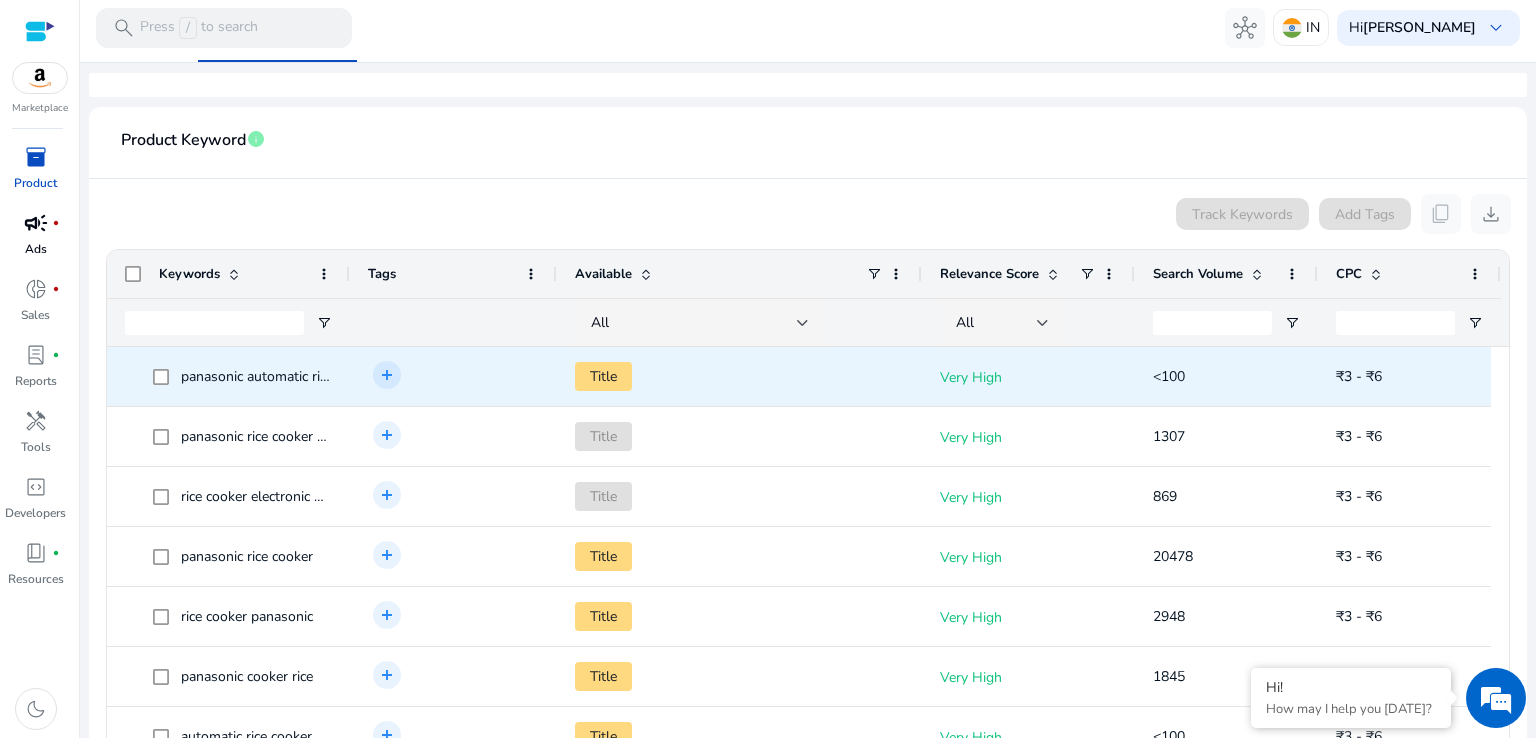 scroll, scrollTop: 300, scrollLeft: 0, axis: vertical 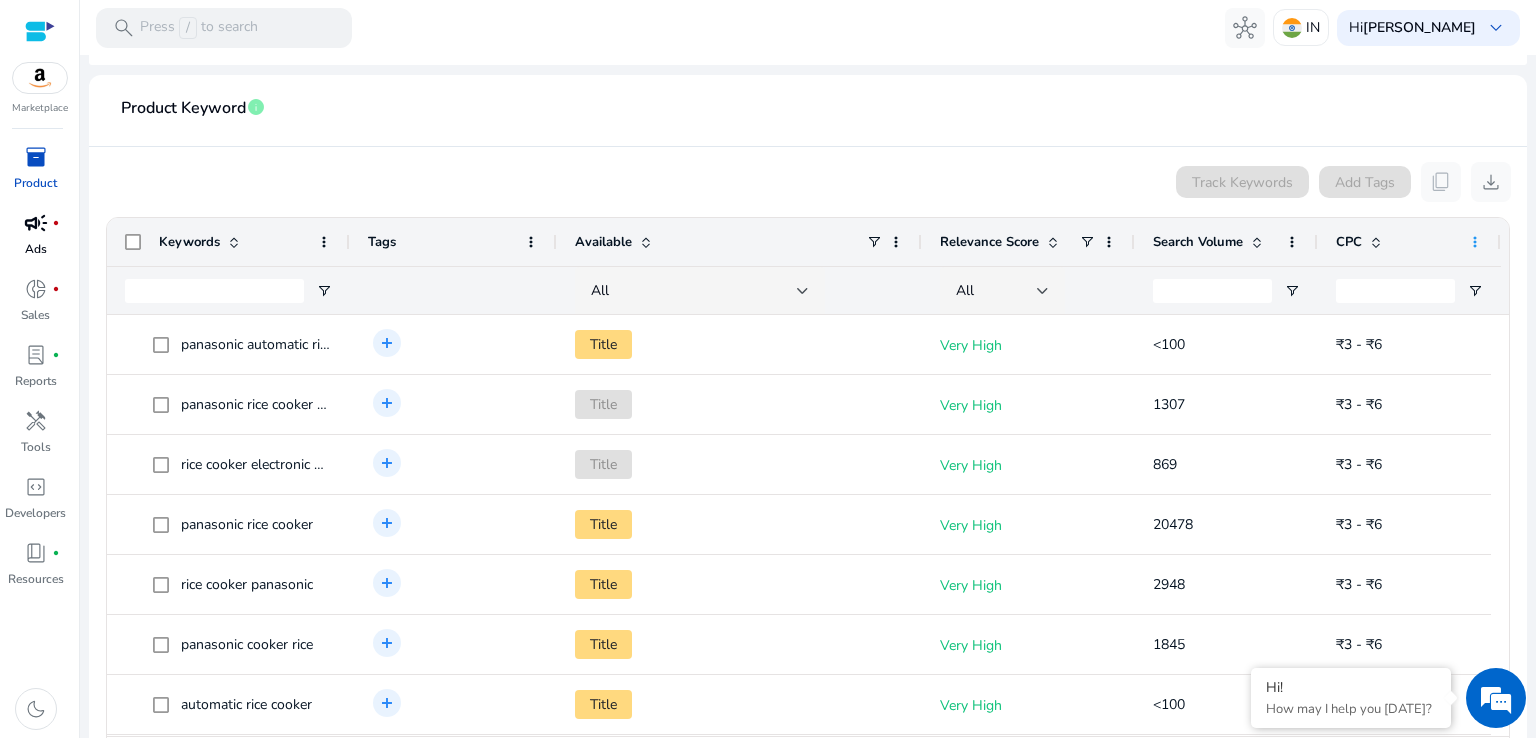 click 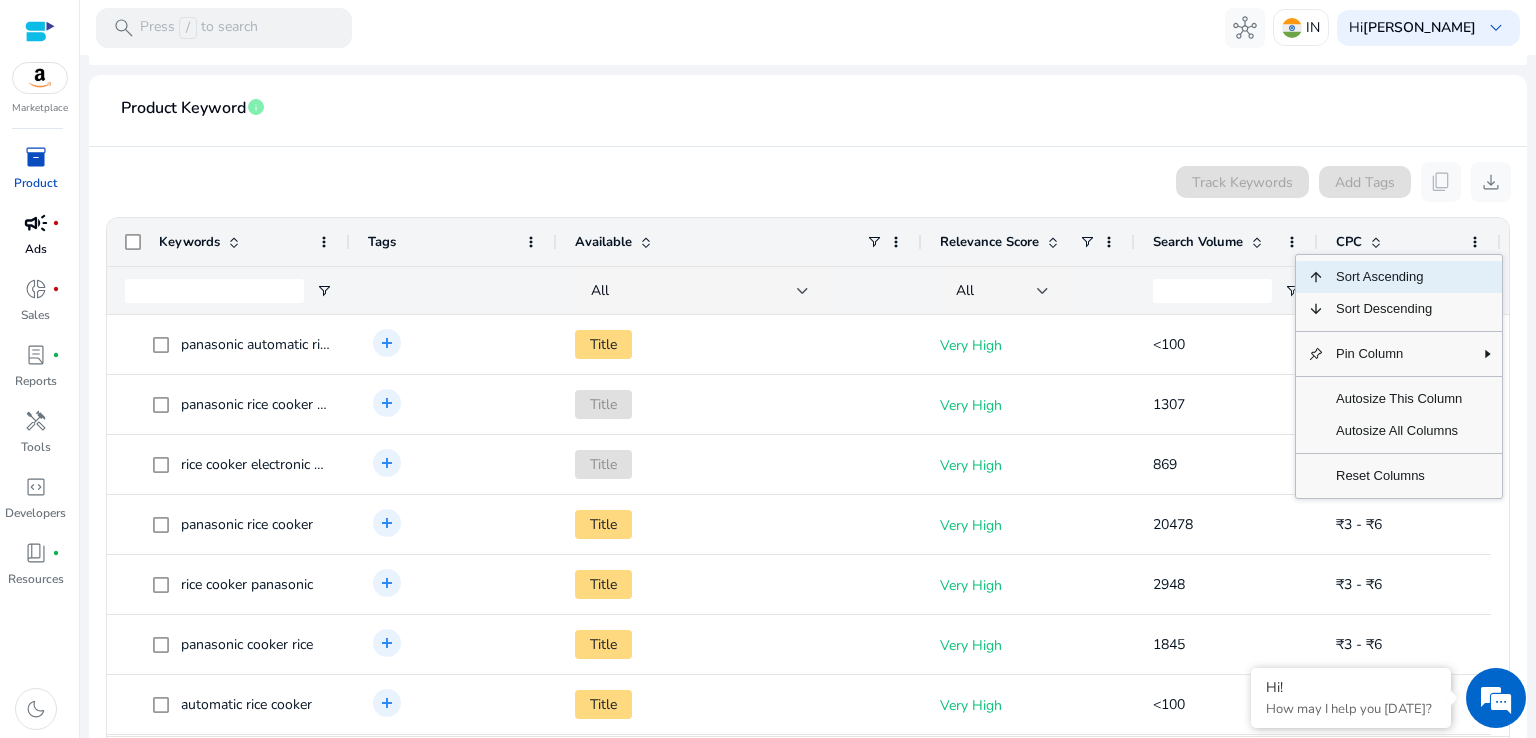 click on "Track Keywords   Add Tags   content_copy   download" 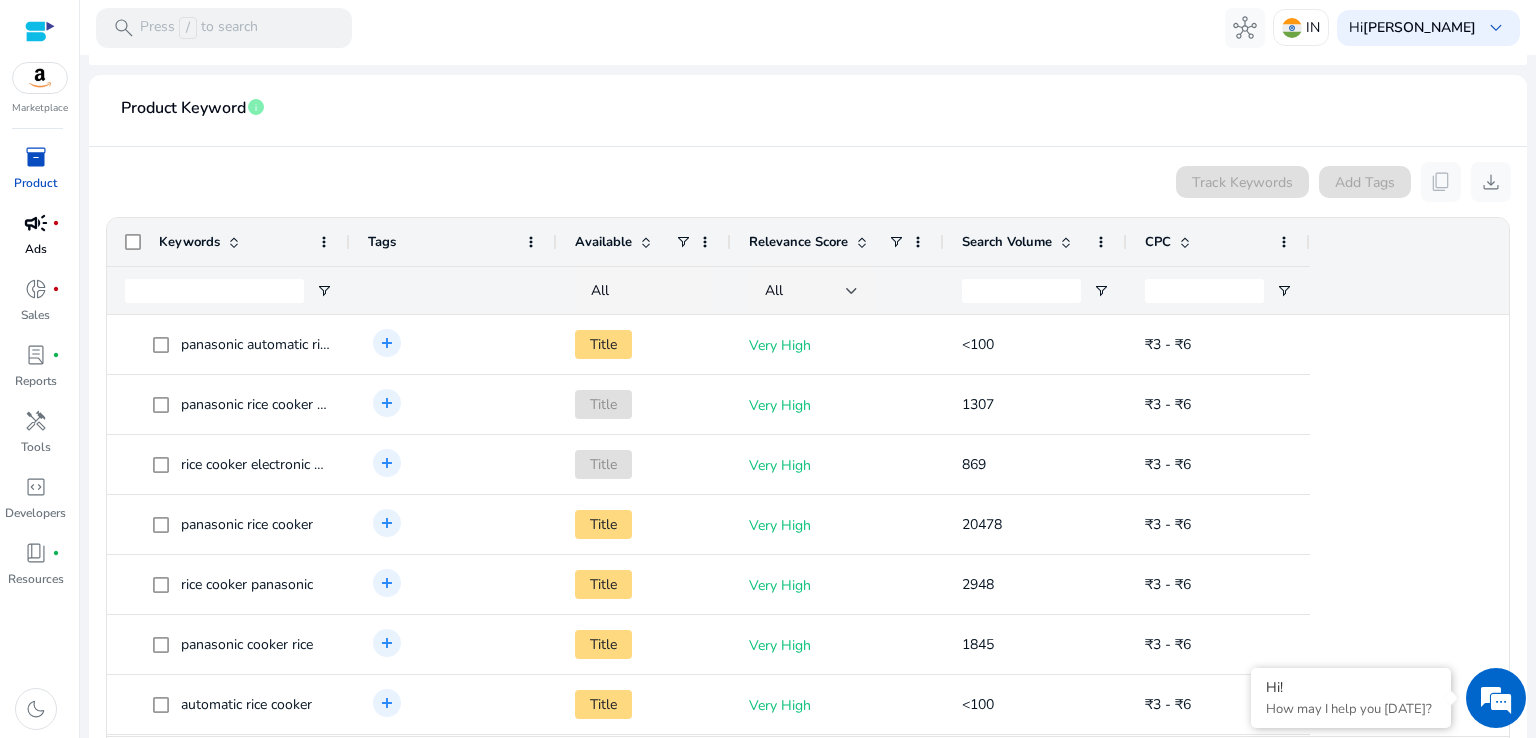 drag, startPoint x: 920, startPoint y: 245, endPoint x: 728, endPoint y: 255, distance: 192.26024 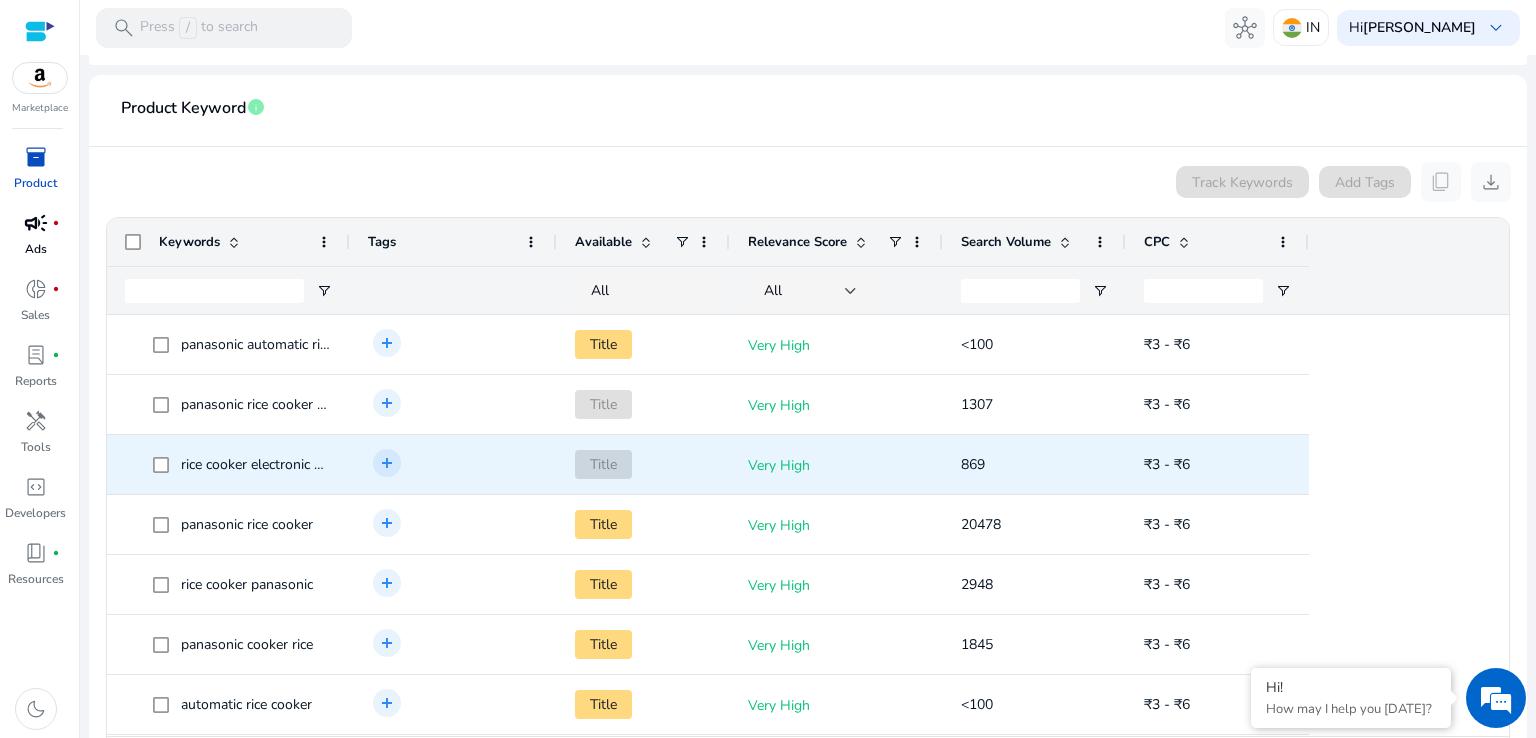 scroll, scrollTop: 516, scrollLeft: 0, axis: vertical 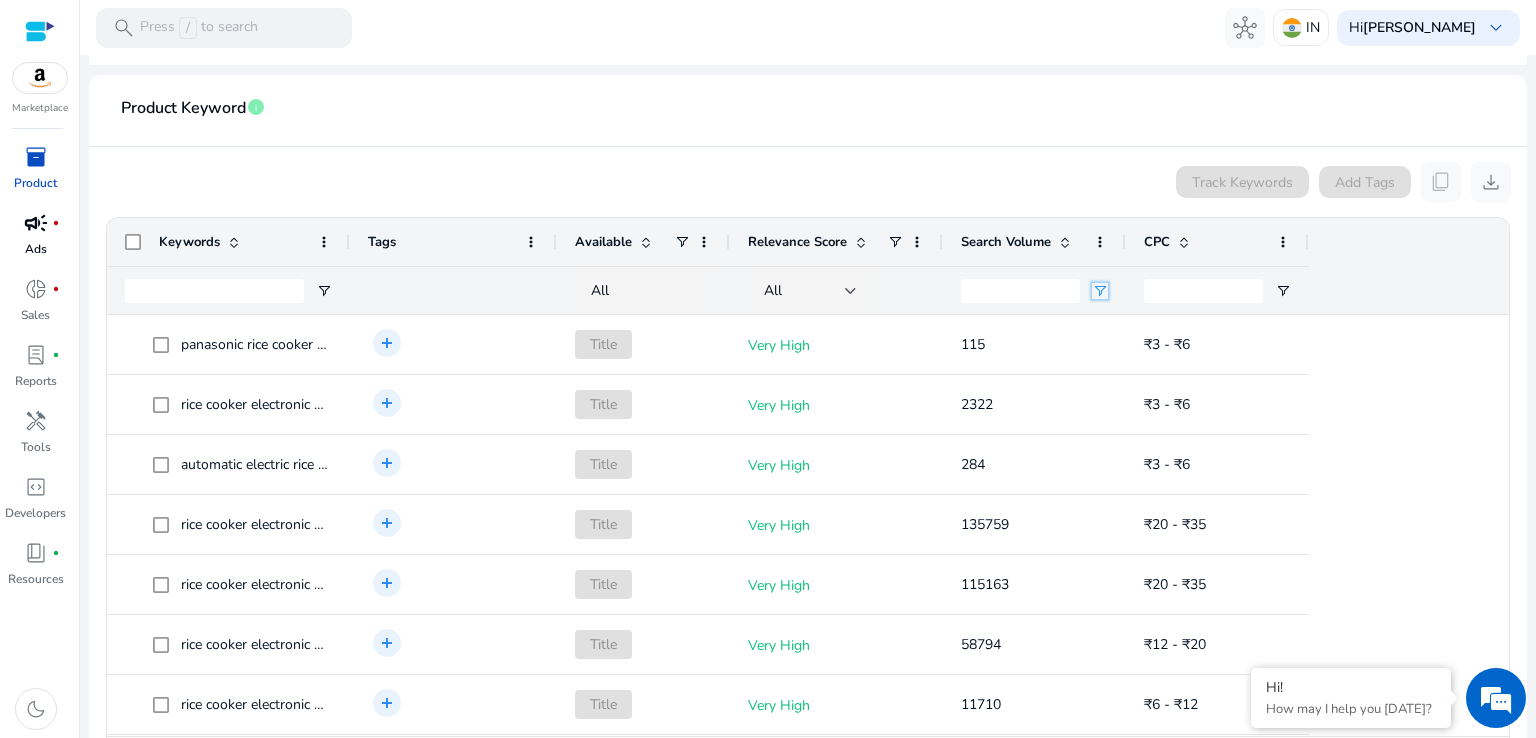 click 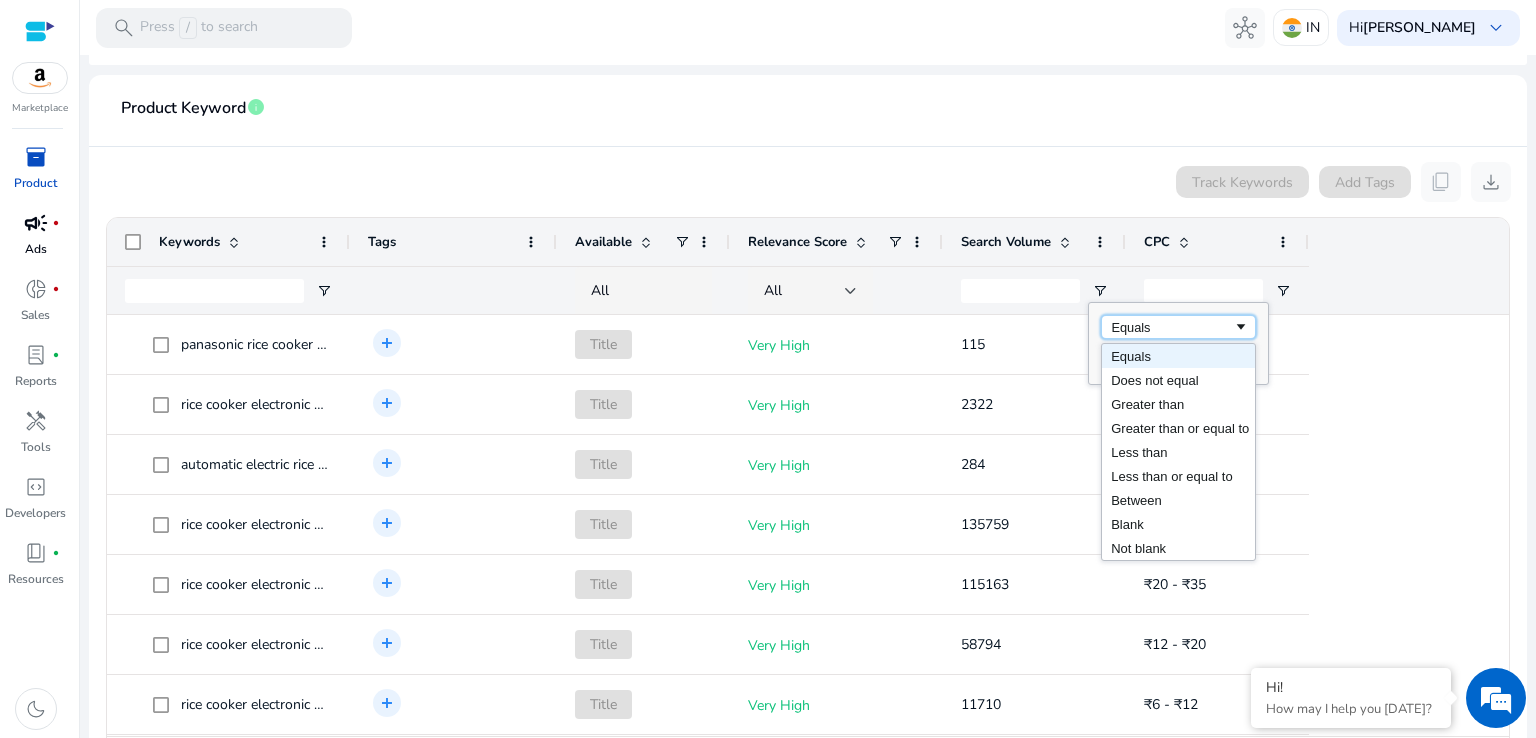 click on "Equals" at bounding box center [1172, 327] 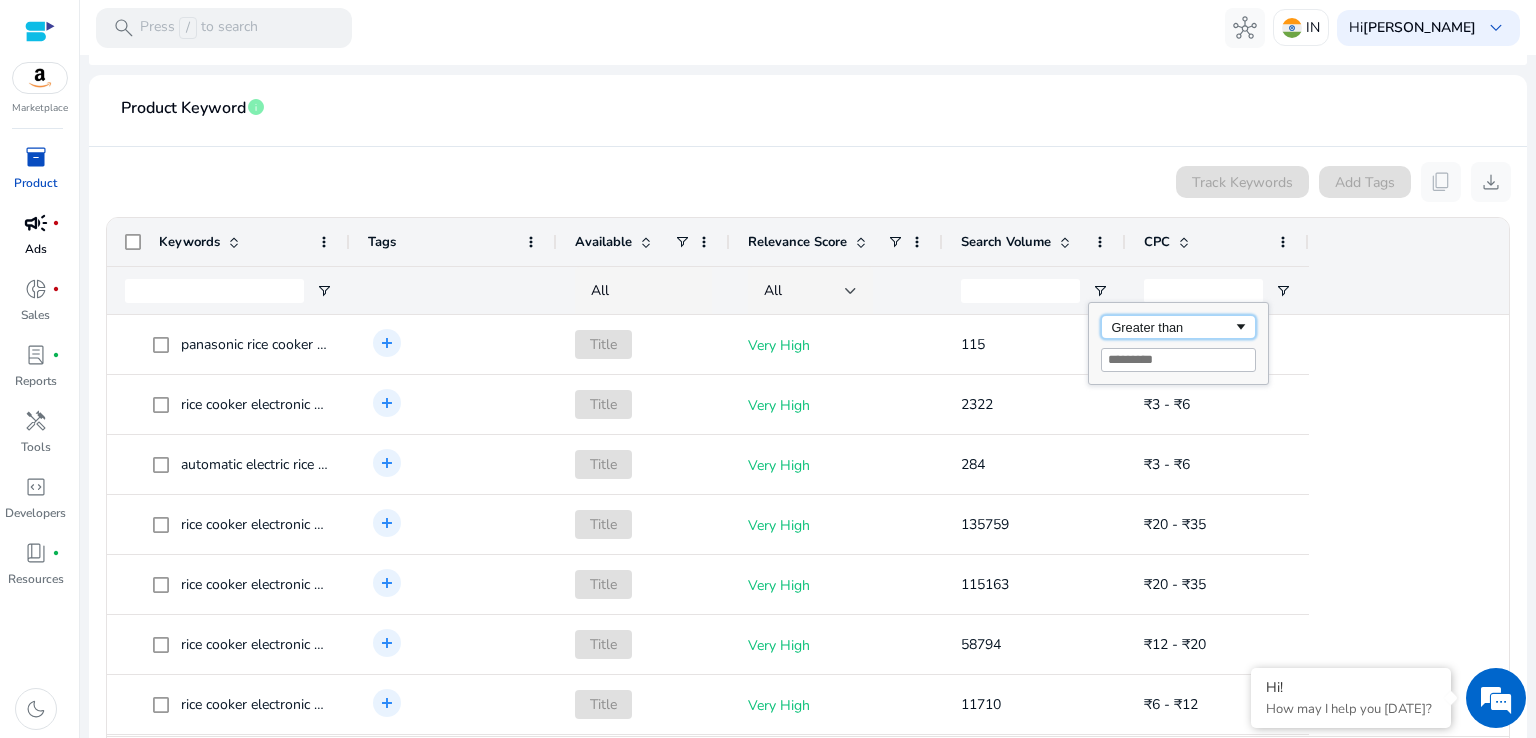 click on "Greater than" at bounding box center (1172, 327) 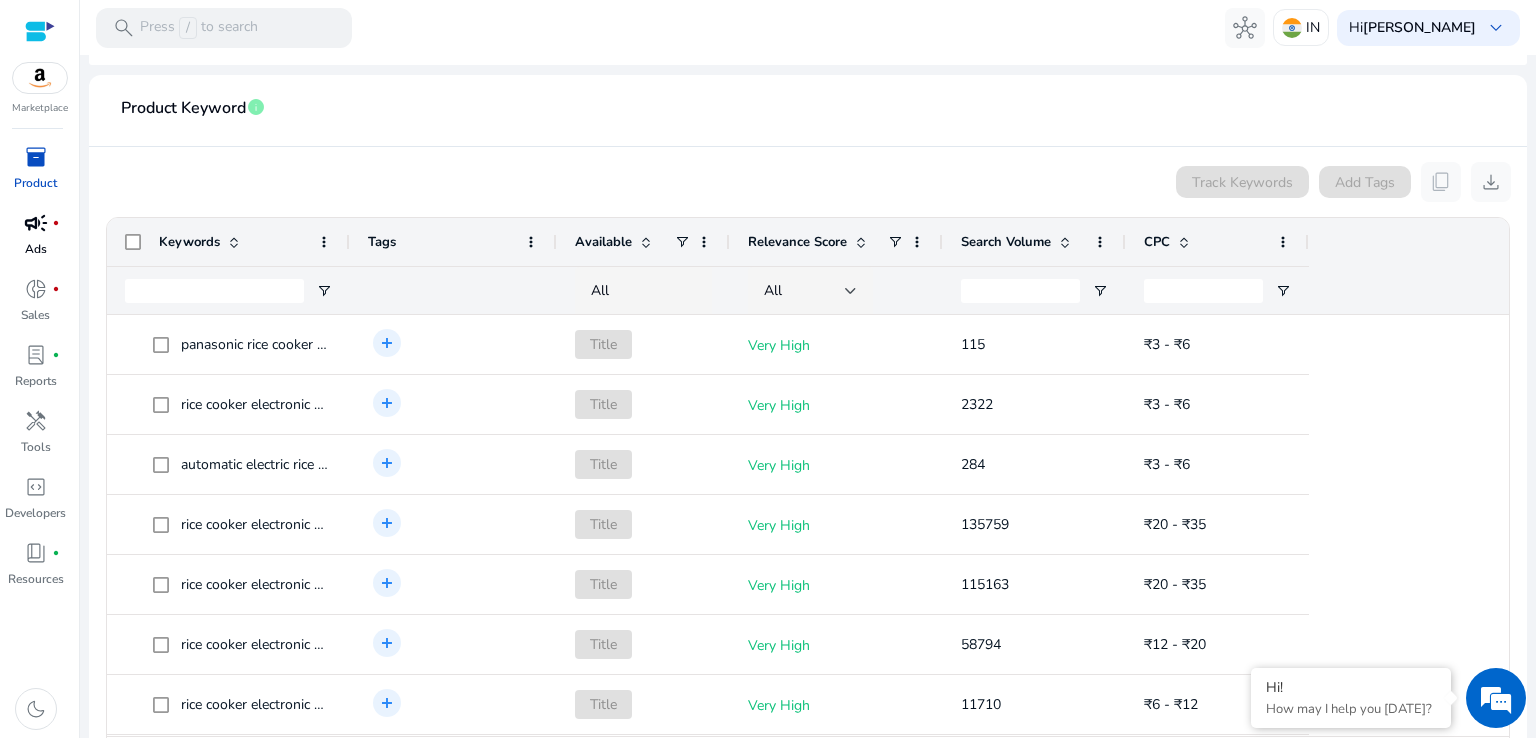 click on "panasonic automatic rice cooker
add Add tag Title Very High <100 ₹3 - ₹6
panasonic rice cooker 2 liter
add Add tag Title Very High 1307 ₹3 - ₹6
rice cooker electronic 2 liter panasonic
add Add tag Title Very High 869 ₹3 - ₹6
panasonic rice cooker
add Add tag Title Very High 20478" 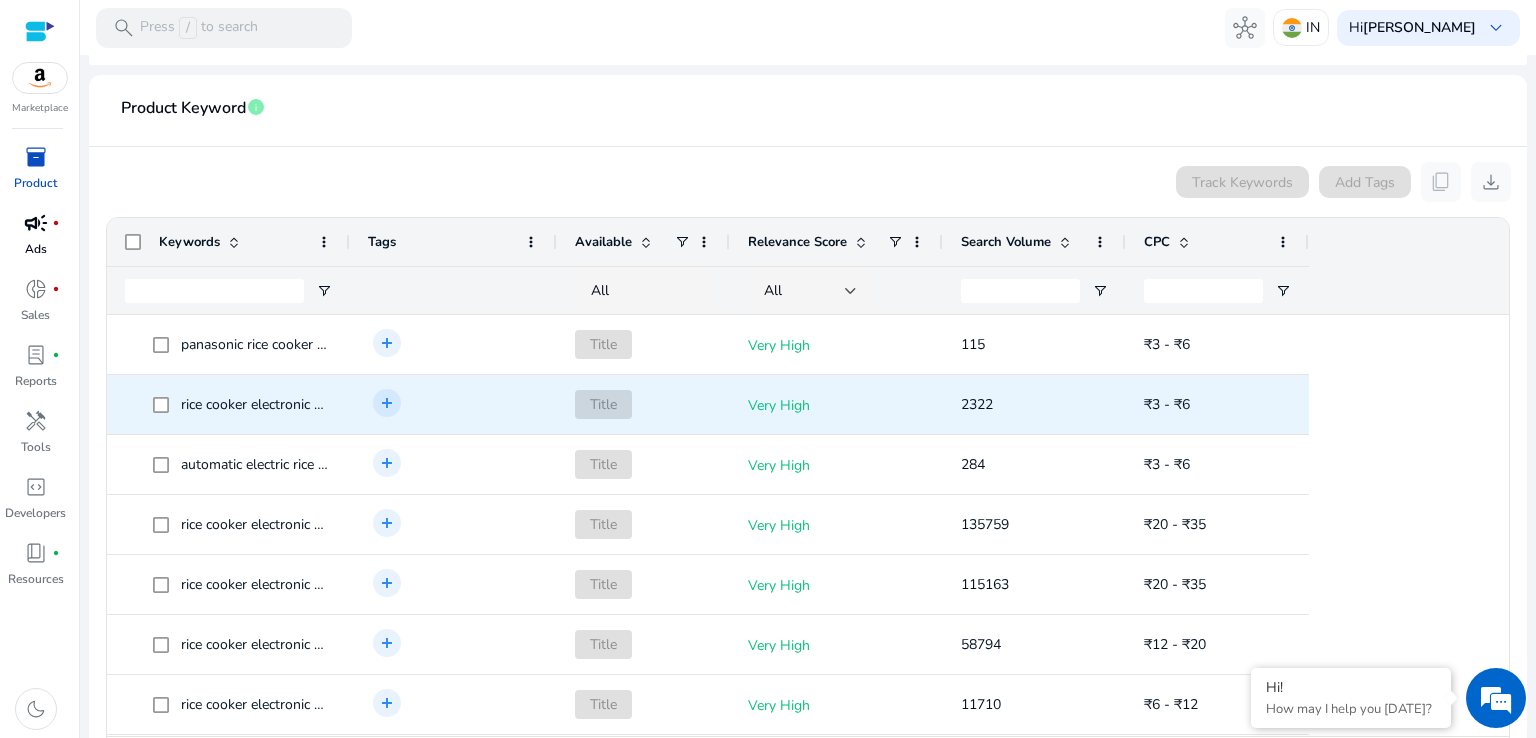 scroll, scrollTop: 1187, scrollLeft: 0, axis: vertical 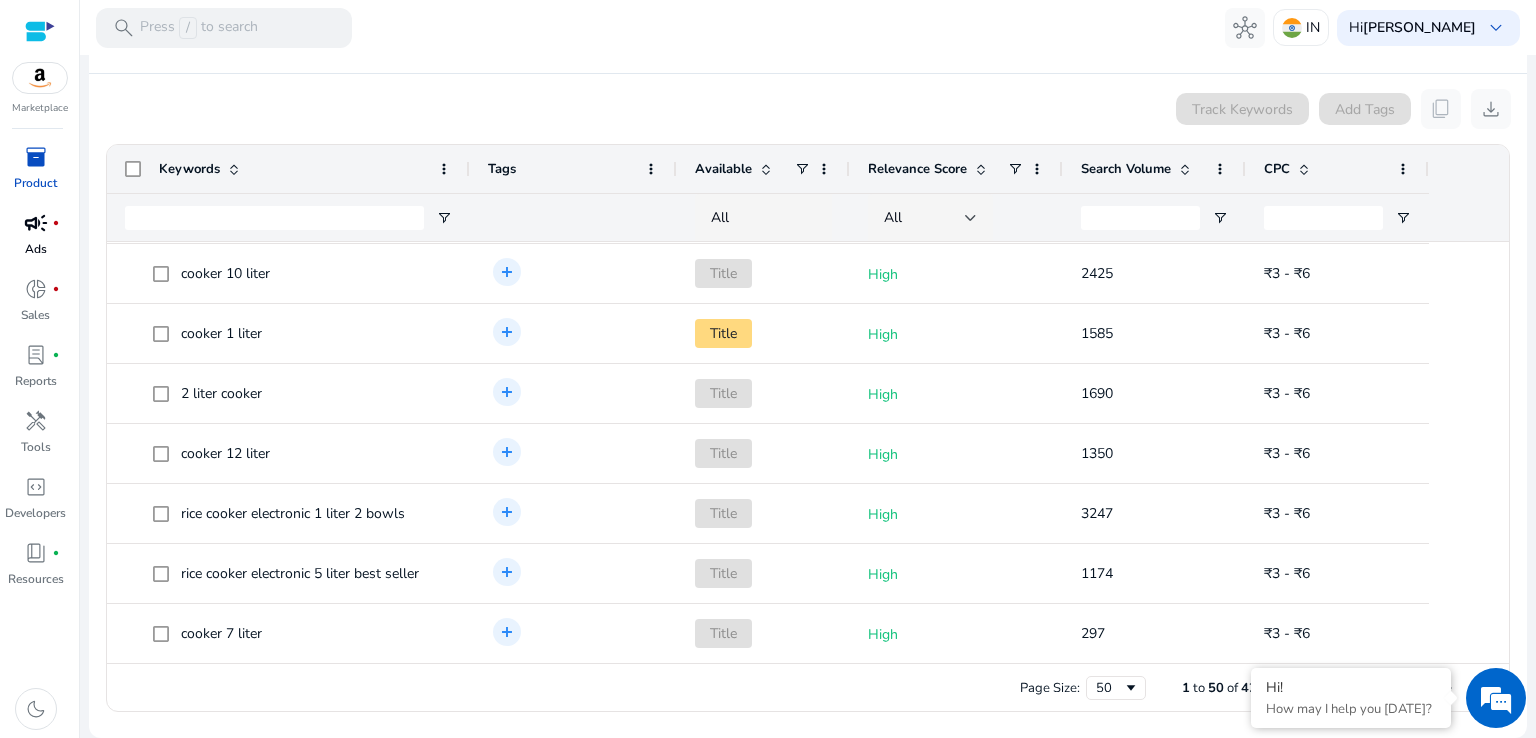 drag, startPoint x: 348, startPoint y: 170, endPoint x: 474, endPoint y: 177, distance: 126.1943 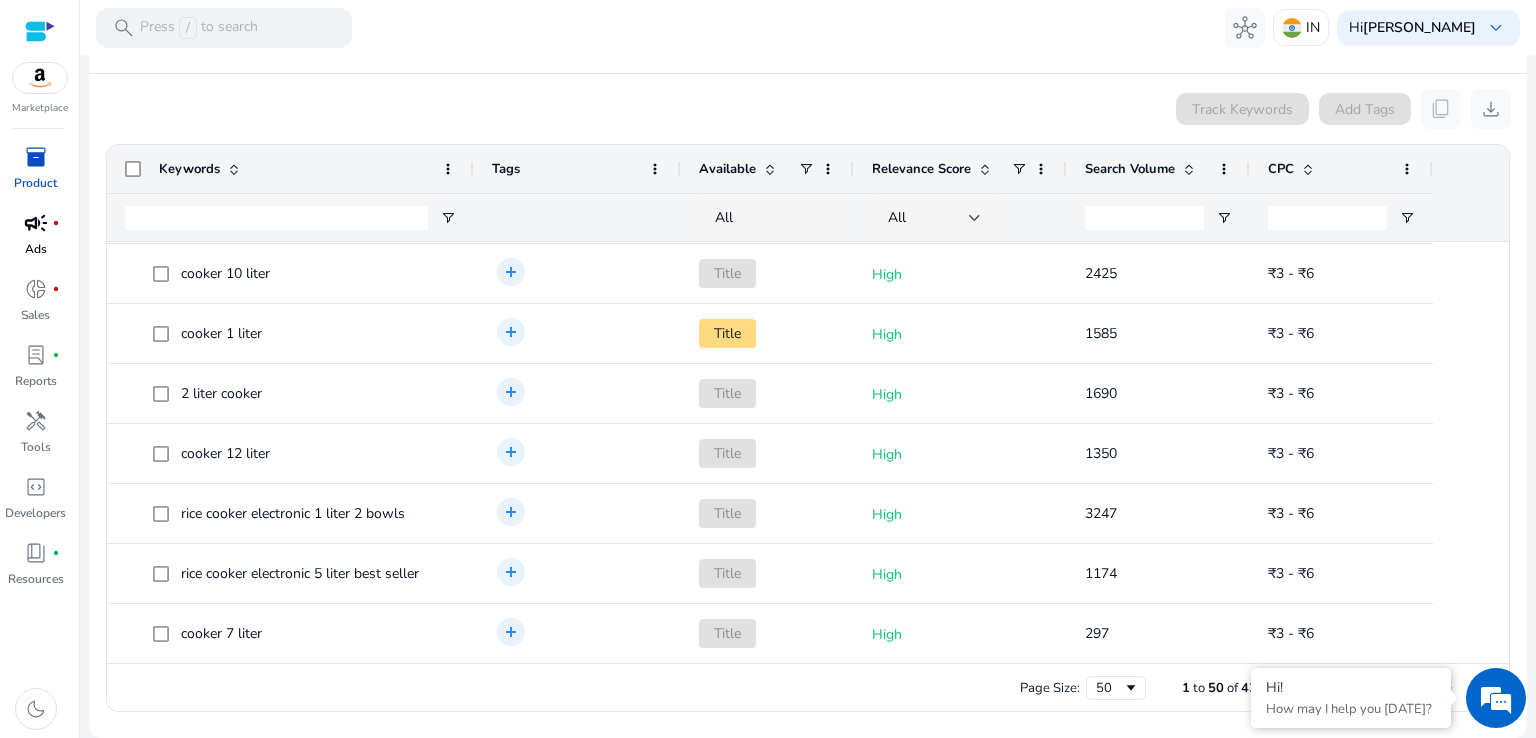 scroll, scrollTop: 1878, scrollLeft: 0, axis: vertical 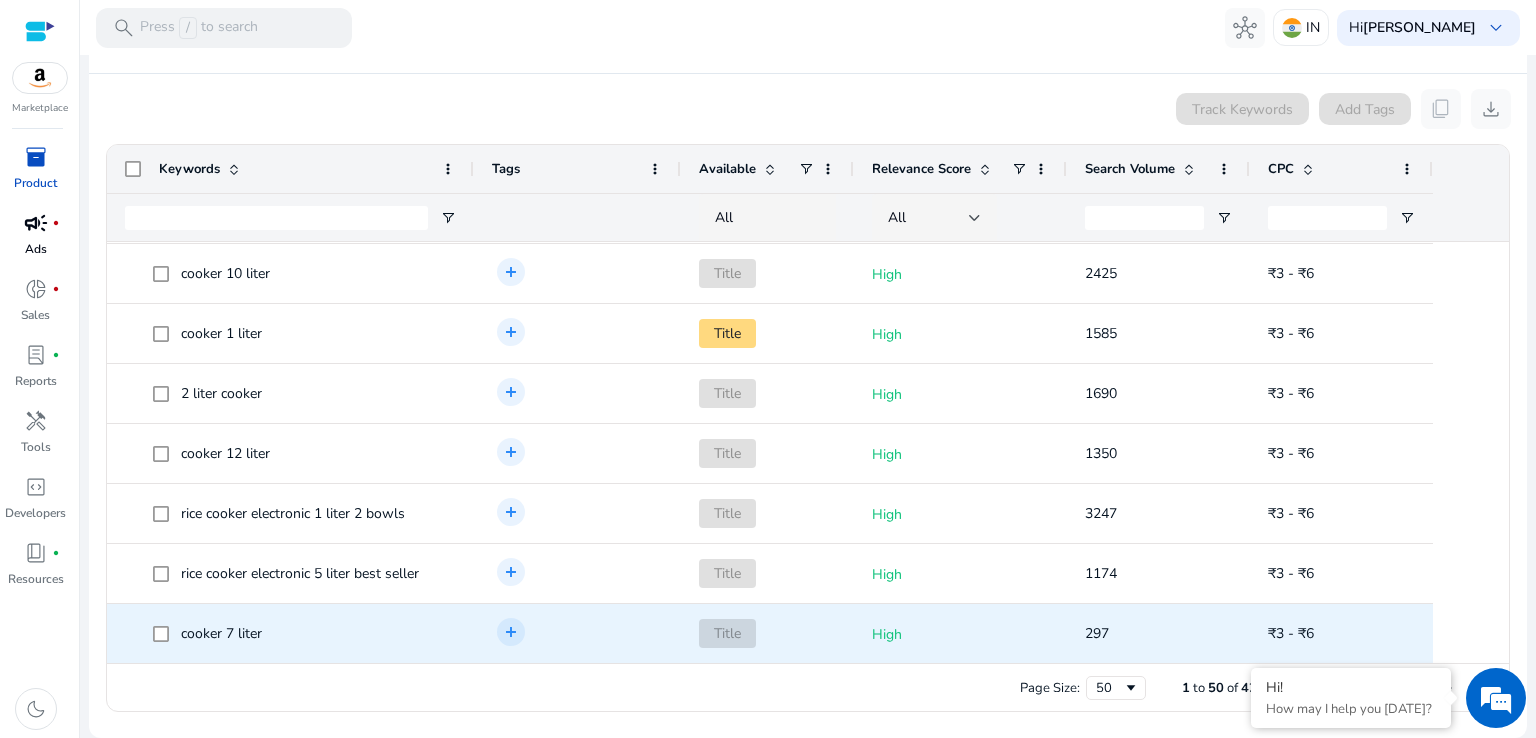 drag, startPoint x: 132, startPoint y: 261, endPoint x: 1297, endPoint y: 655, distance: 1229.8215 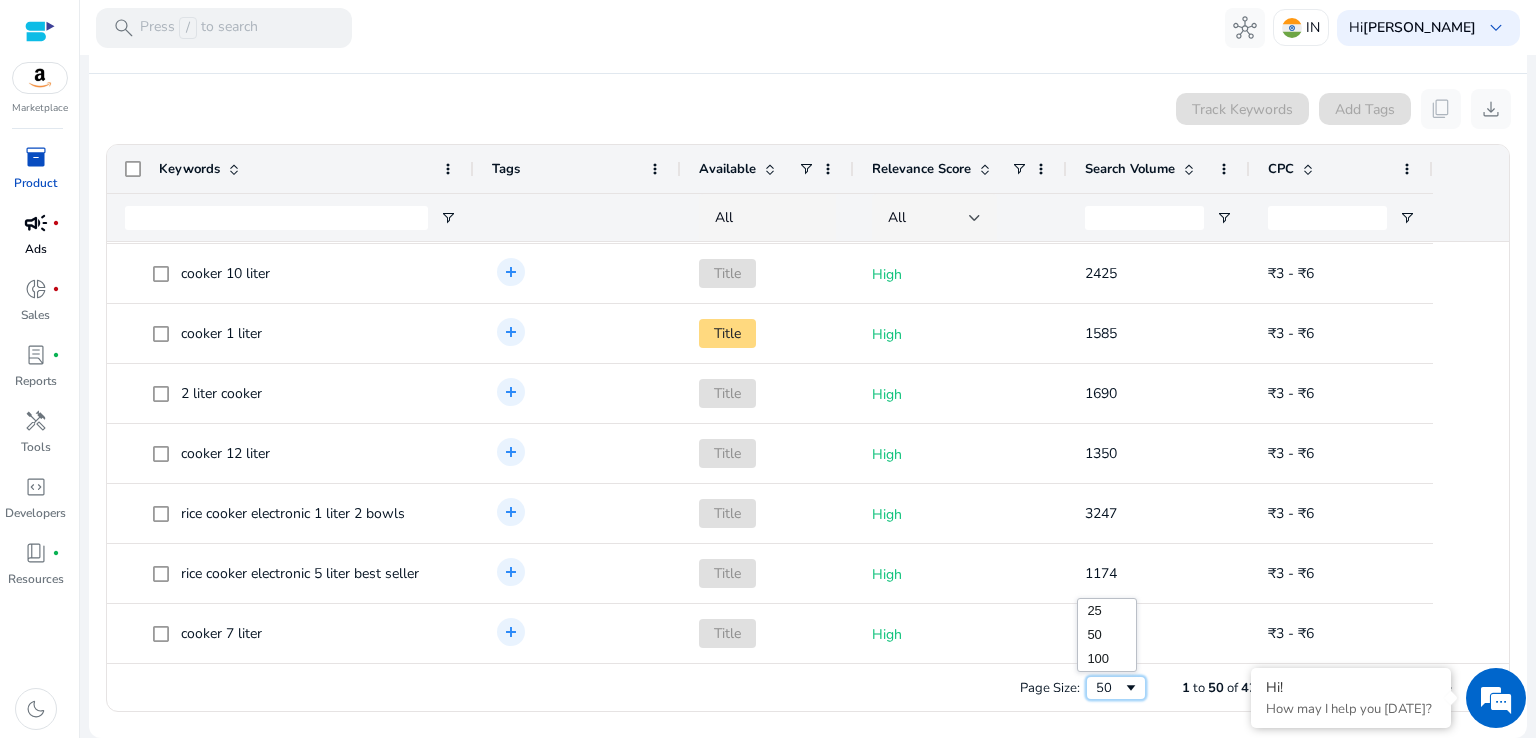 click at bounding box center [1131, 688] 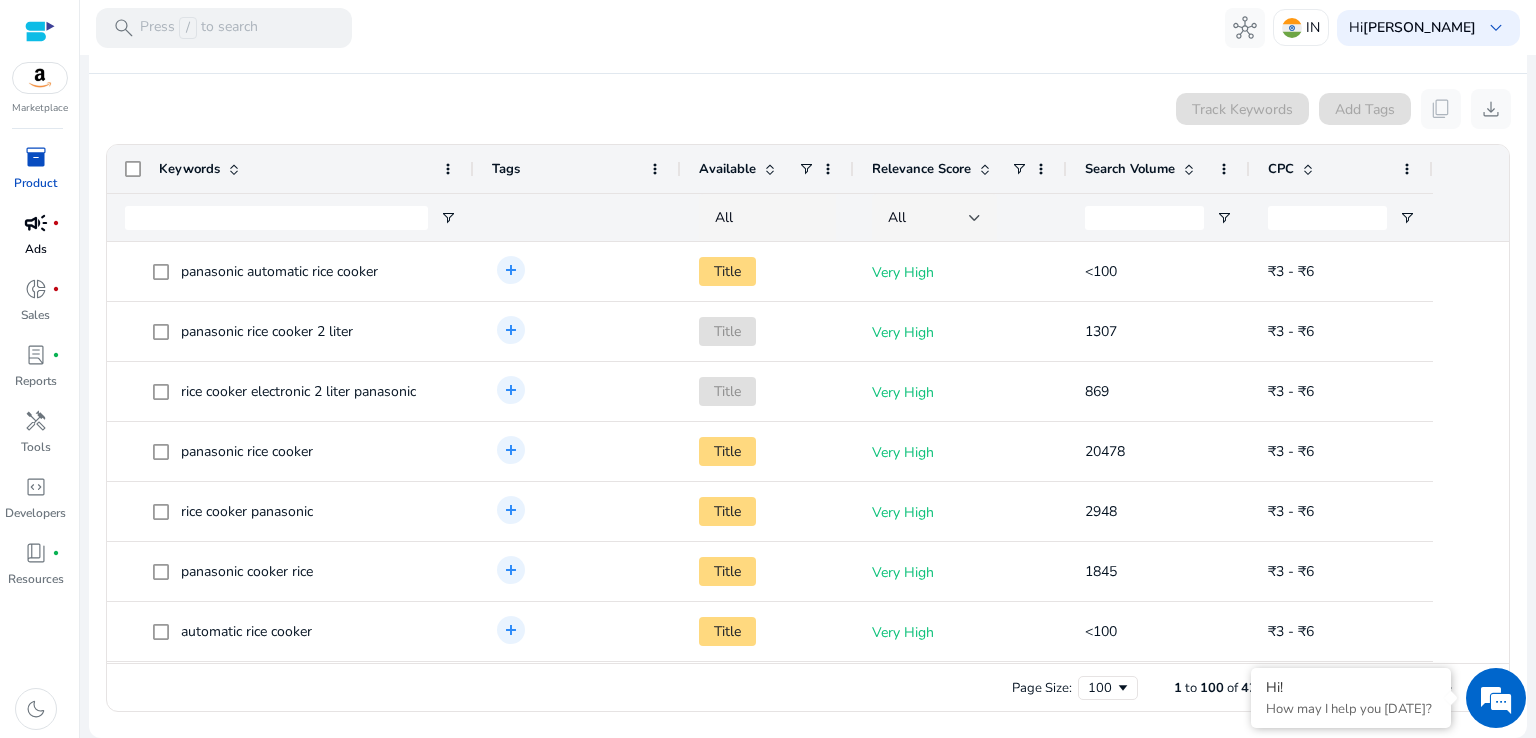 click on "Track Keywords   Add Tags   content_copy   download" 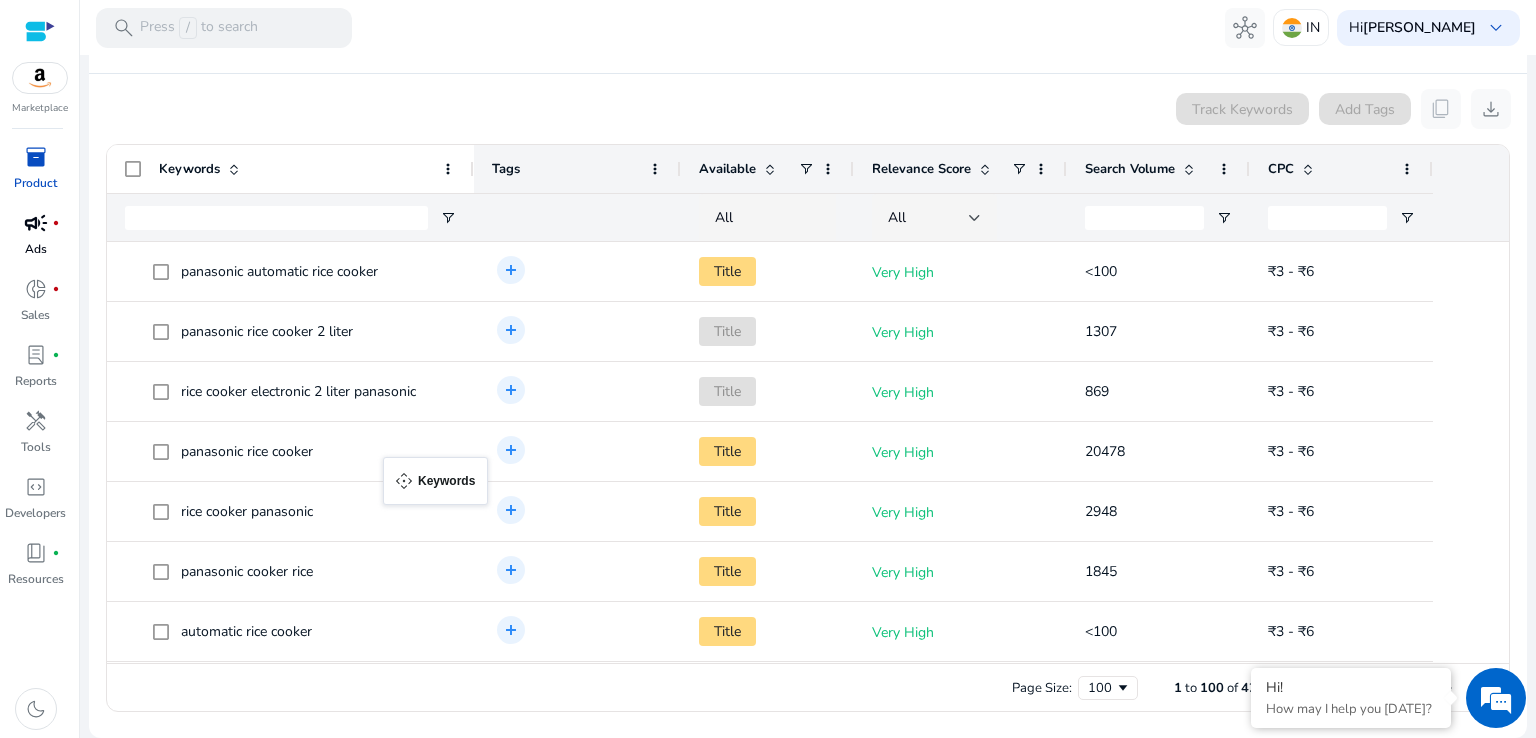 drag, startPoint x: 124, startPoint y: 150, endPoint x: 393, endPoint y: 469, distance: 417.2793 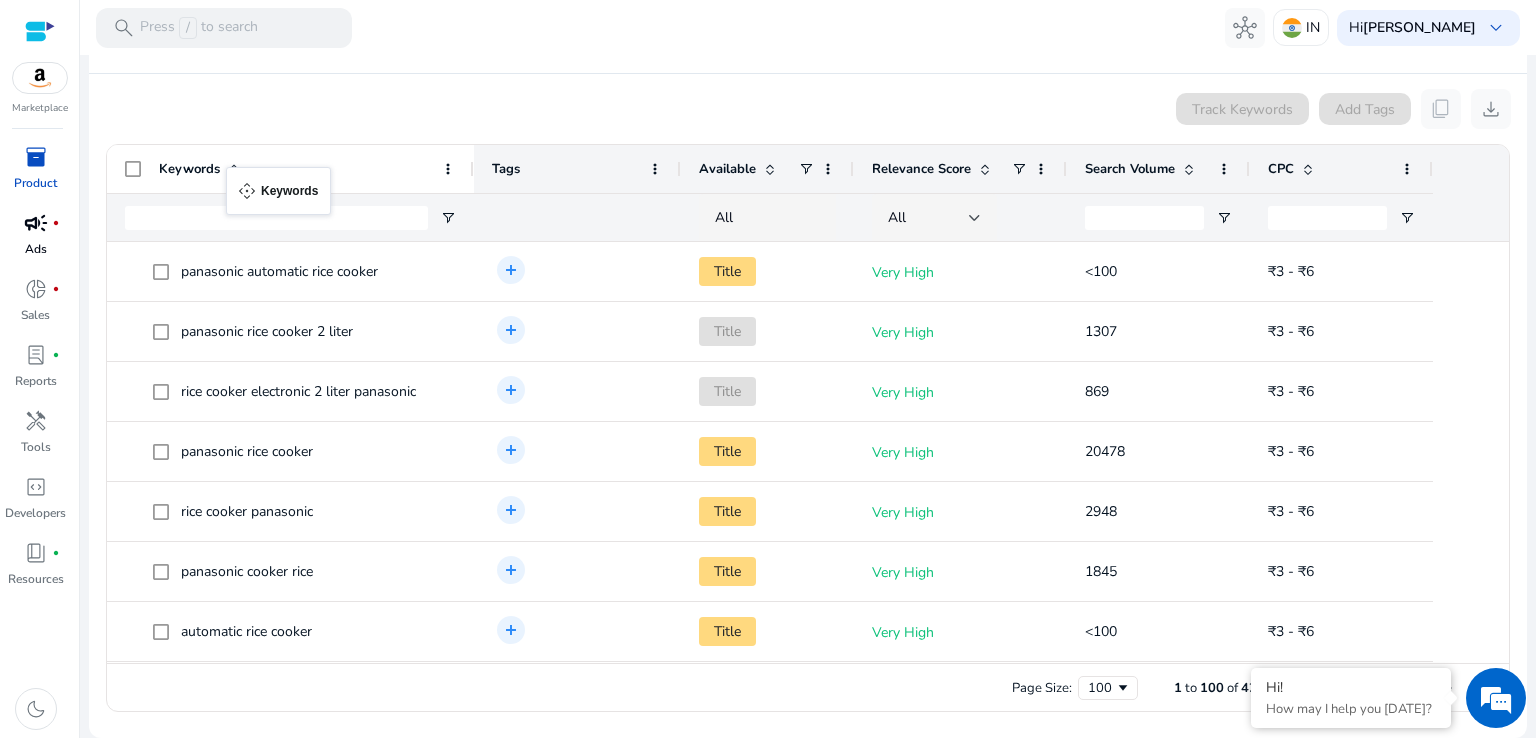 drag, startPoint x: 122, startPoint y: 164, endPoint x: 236, endPoint y: 179, distance: 114.982605 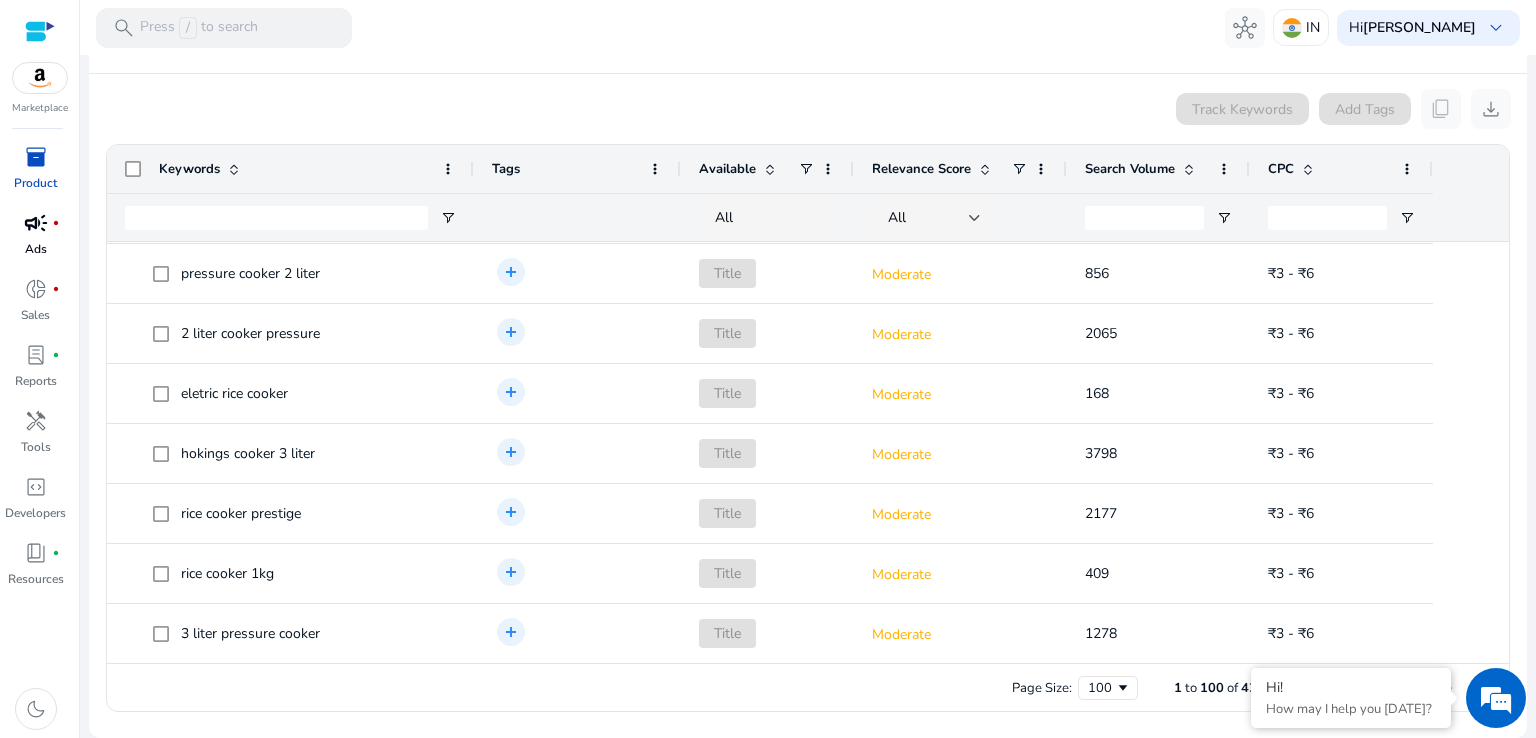 drag, startPoint x: 128, startPoint y: 254, endPoint x: 592, endPoint y: 714, distance: 653.3728 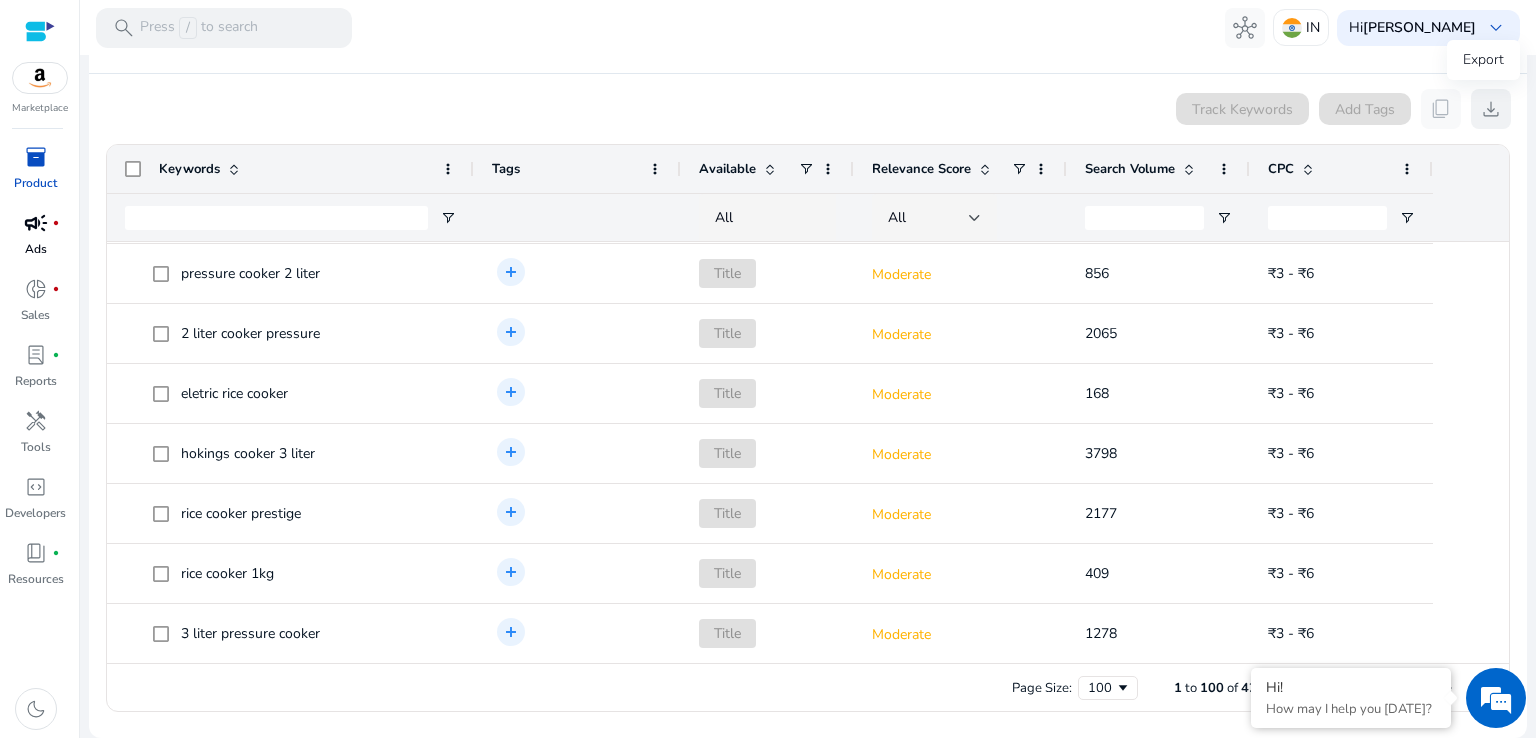 click on "download" 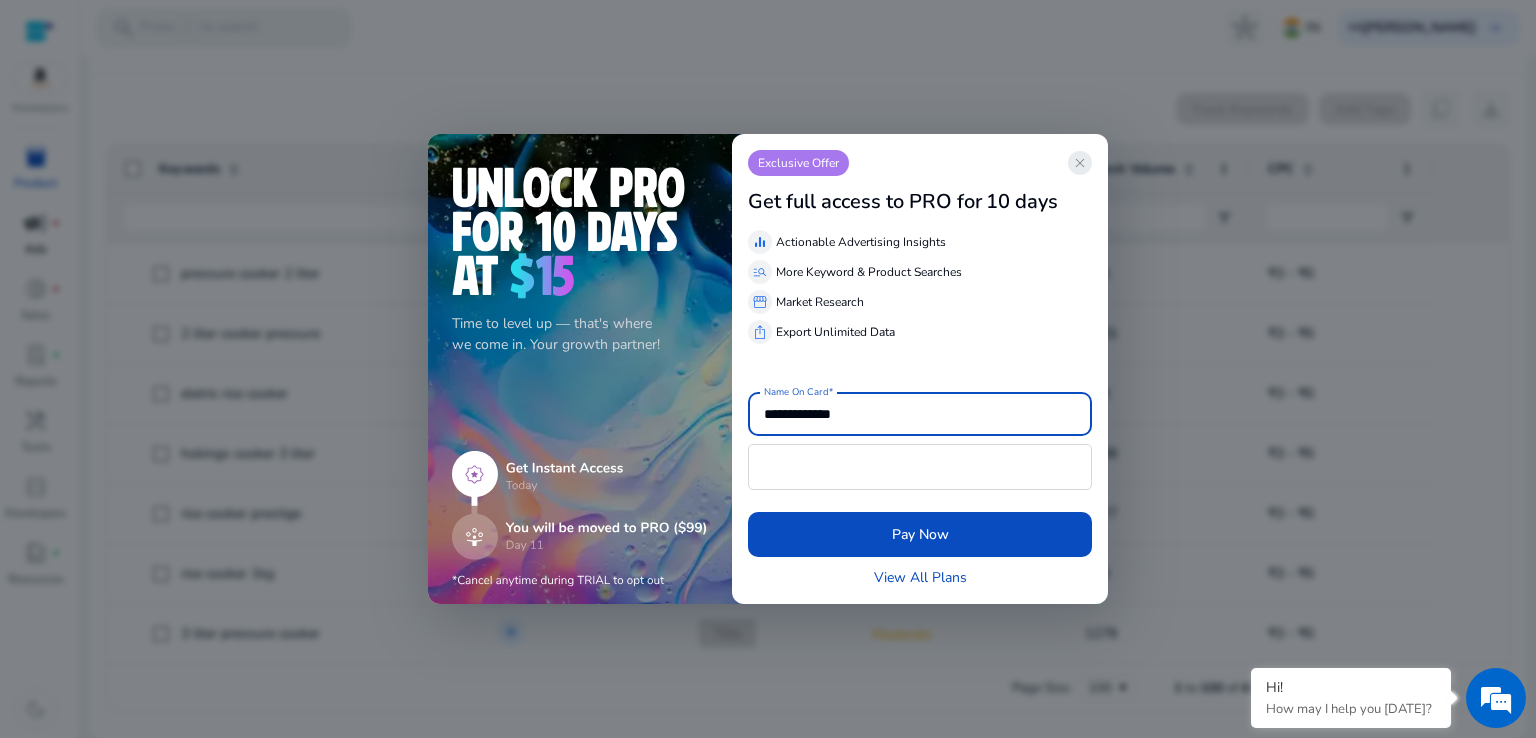 click on "close" at bounding box center (1080, 163) 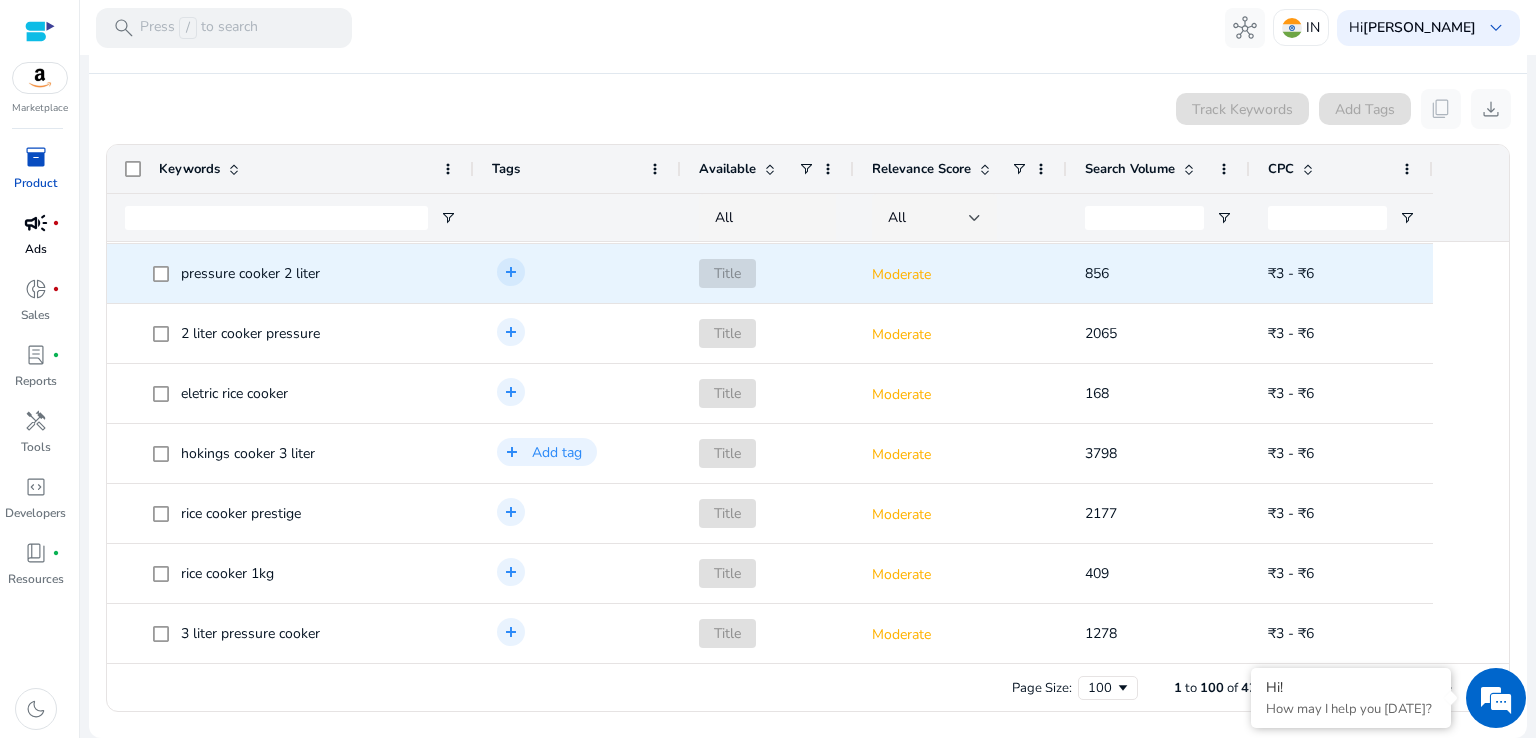 type 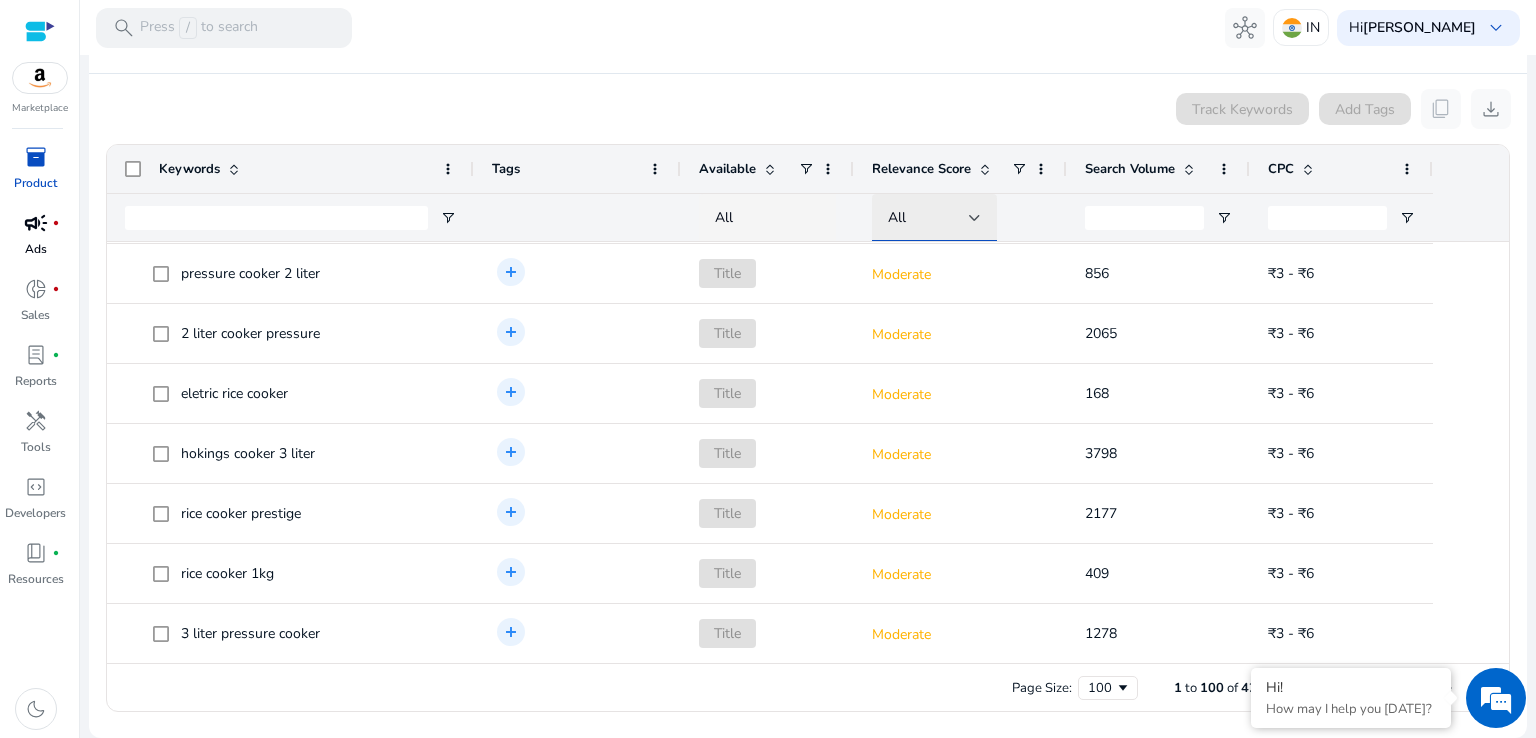 click on "All" at bounding box center [928, 218] 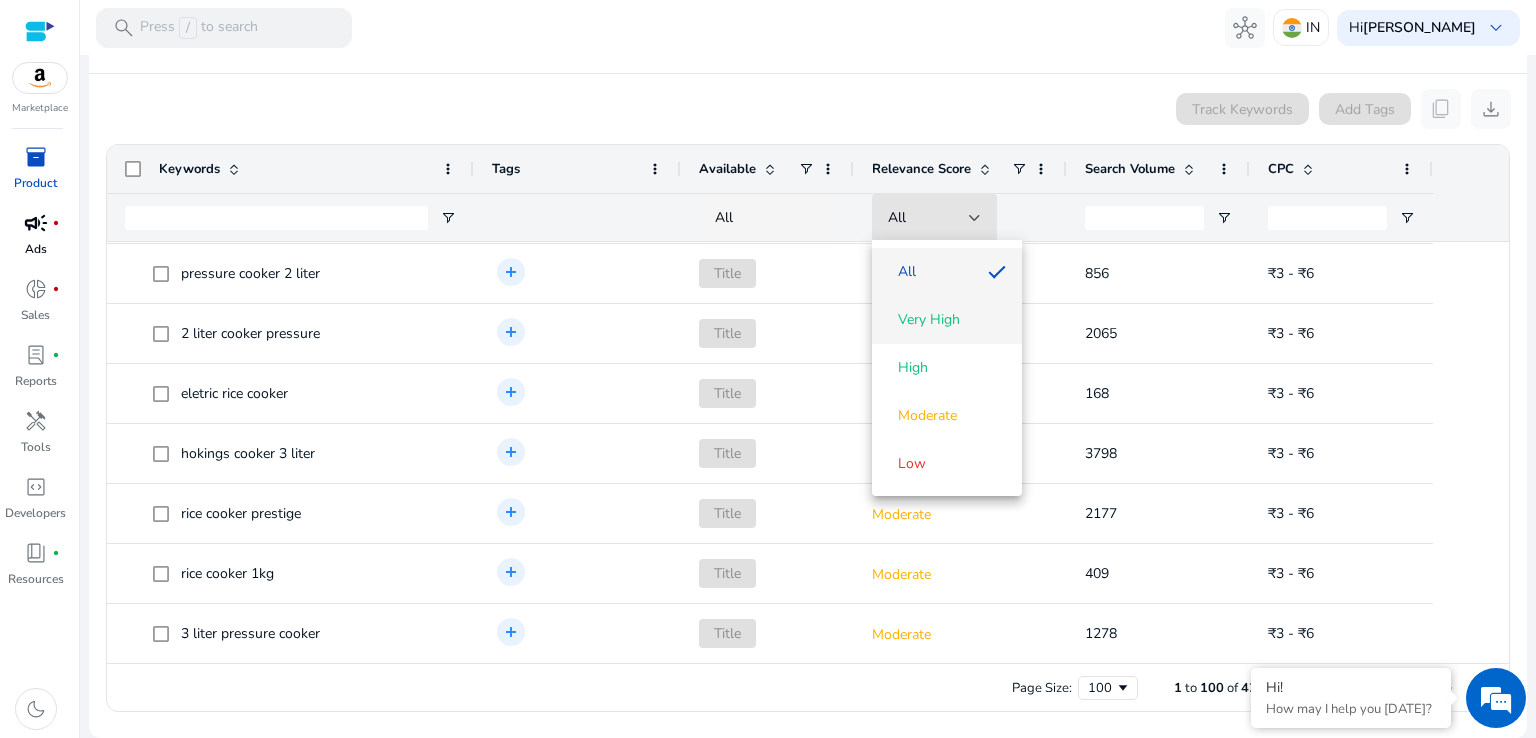 click on "Very High" at bounding box center [929, 320] 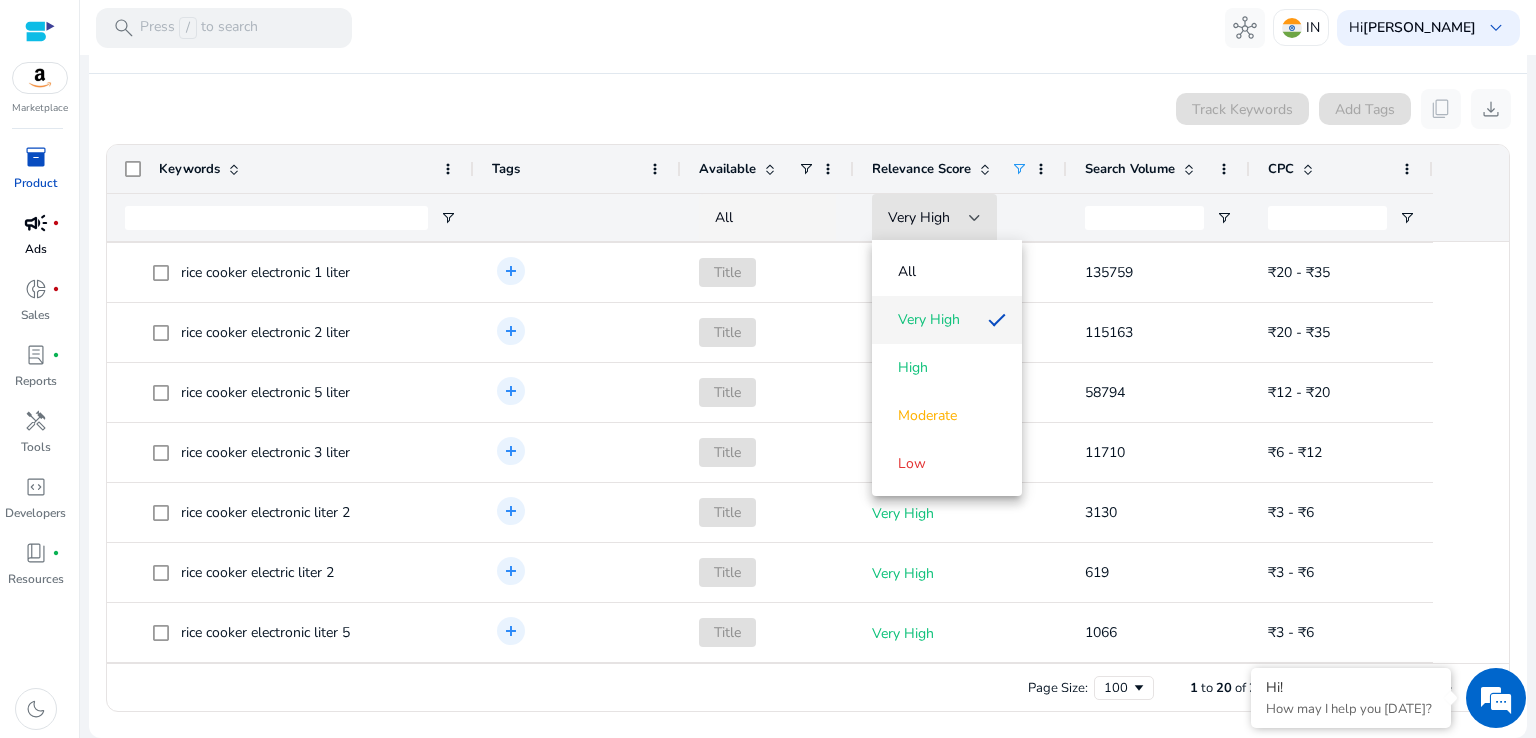scroll, scrollTop: 778, scrollLeft: 0, axis: vertical 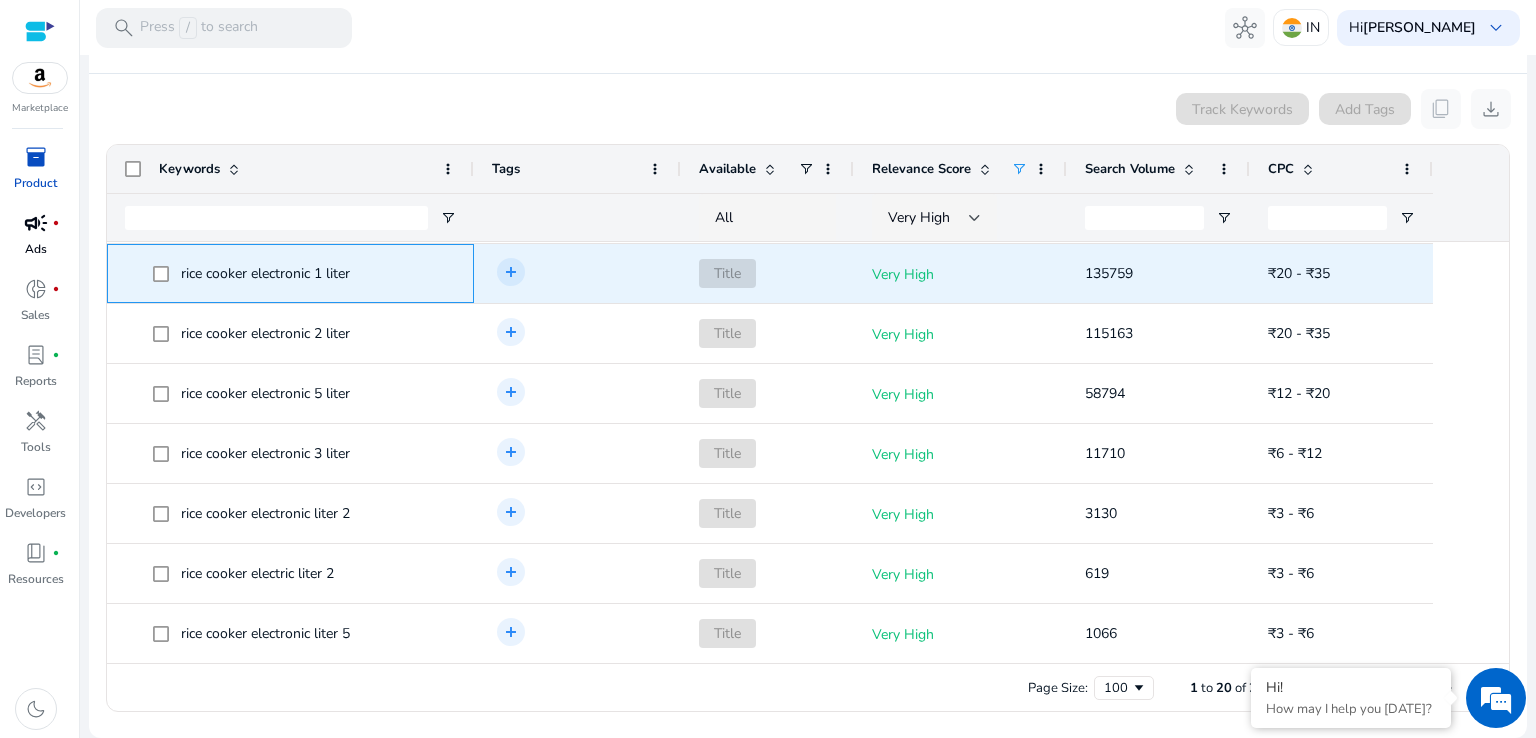 drag, startPoint x: 384, startPoint y: 269, endPoint x: 178, endPoint y: 261, distance: 206.15529 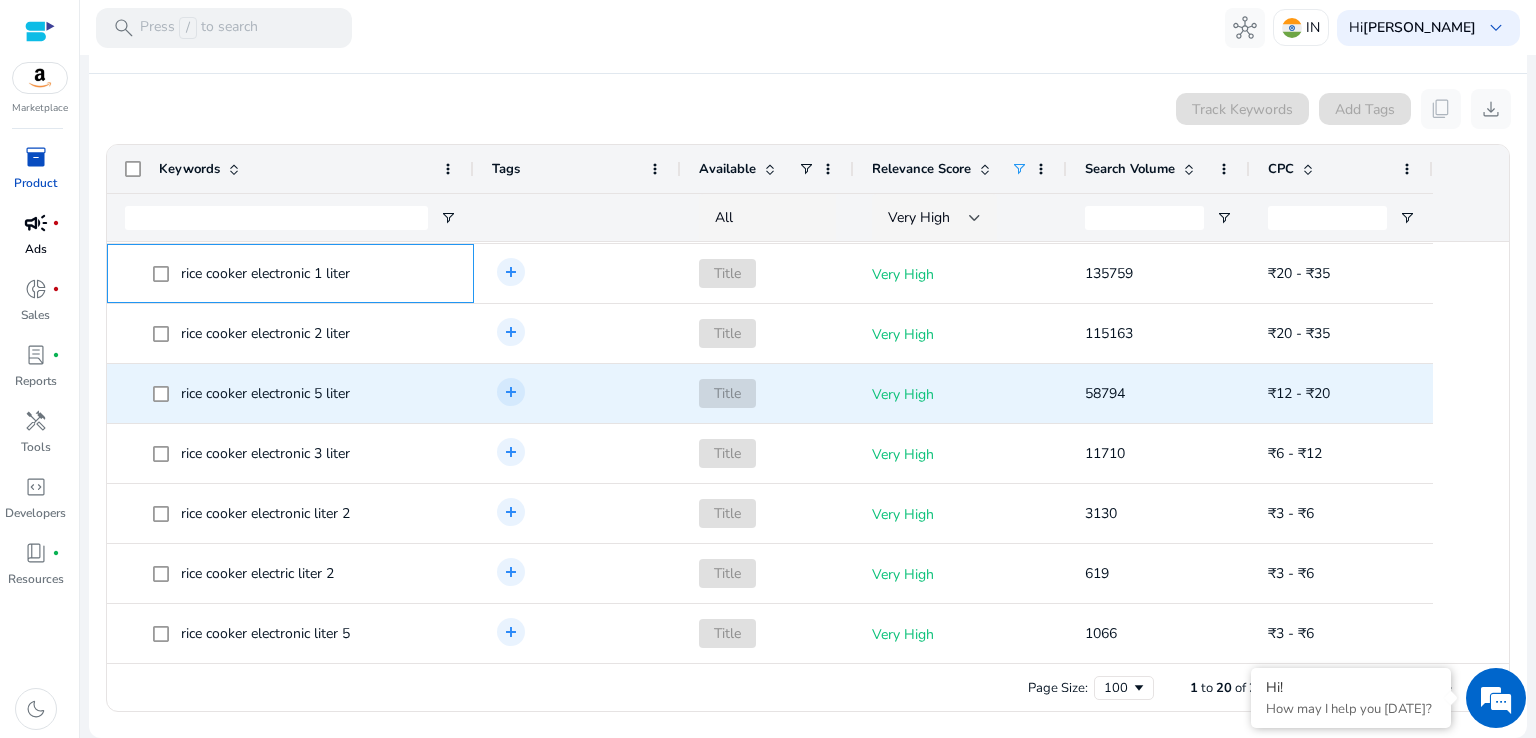 copy on "rice cooker electronic 1 liter" 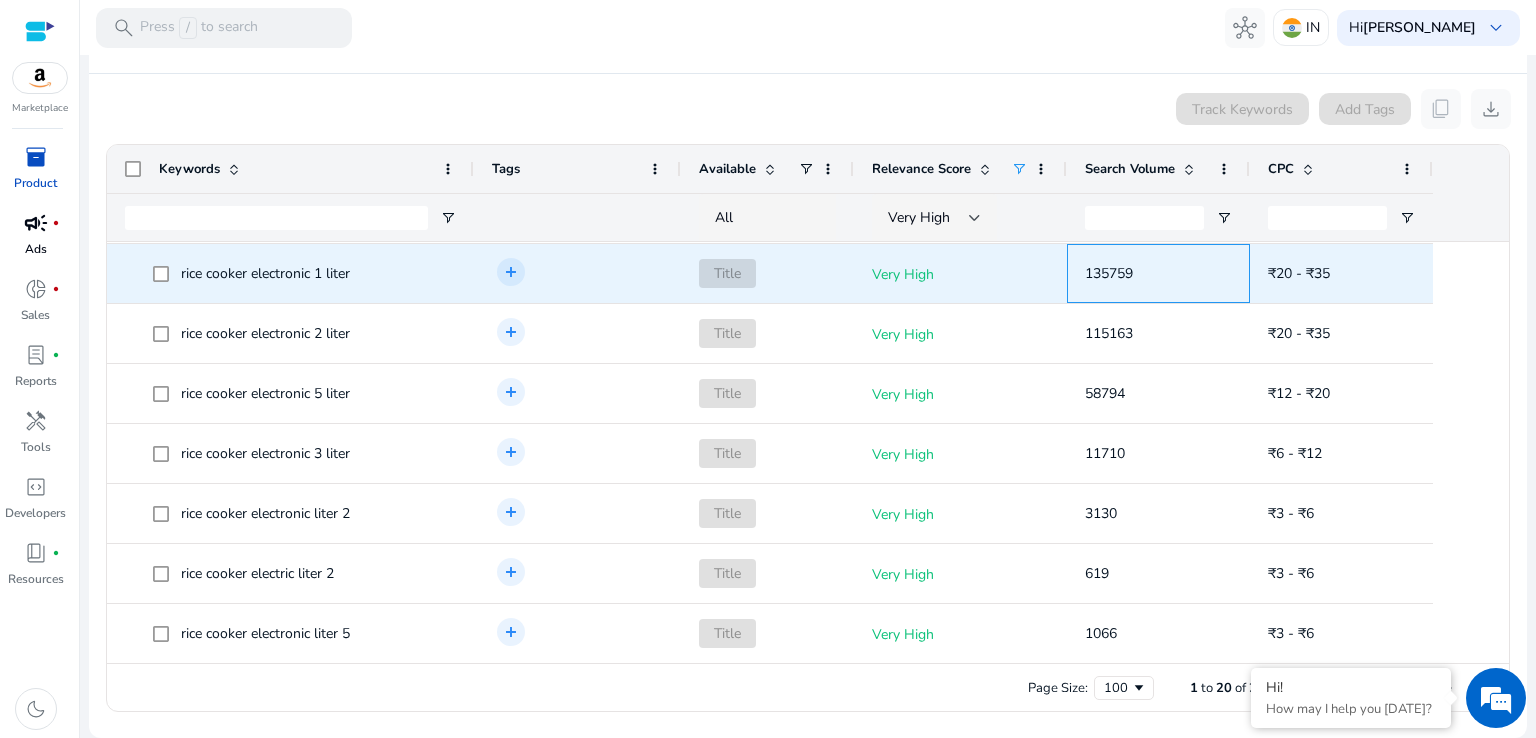 drag, startPoint x: 1157, startPoint y: 267, endPoint x: 1084, endPoint y: 269, distance: 73.02739 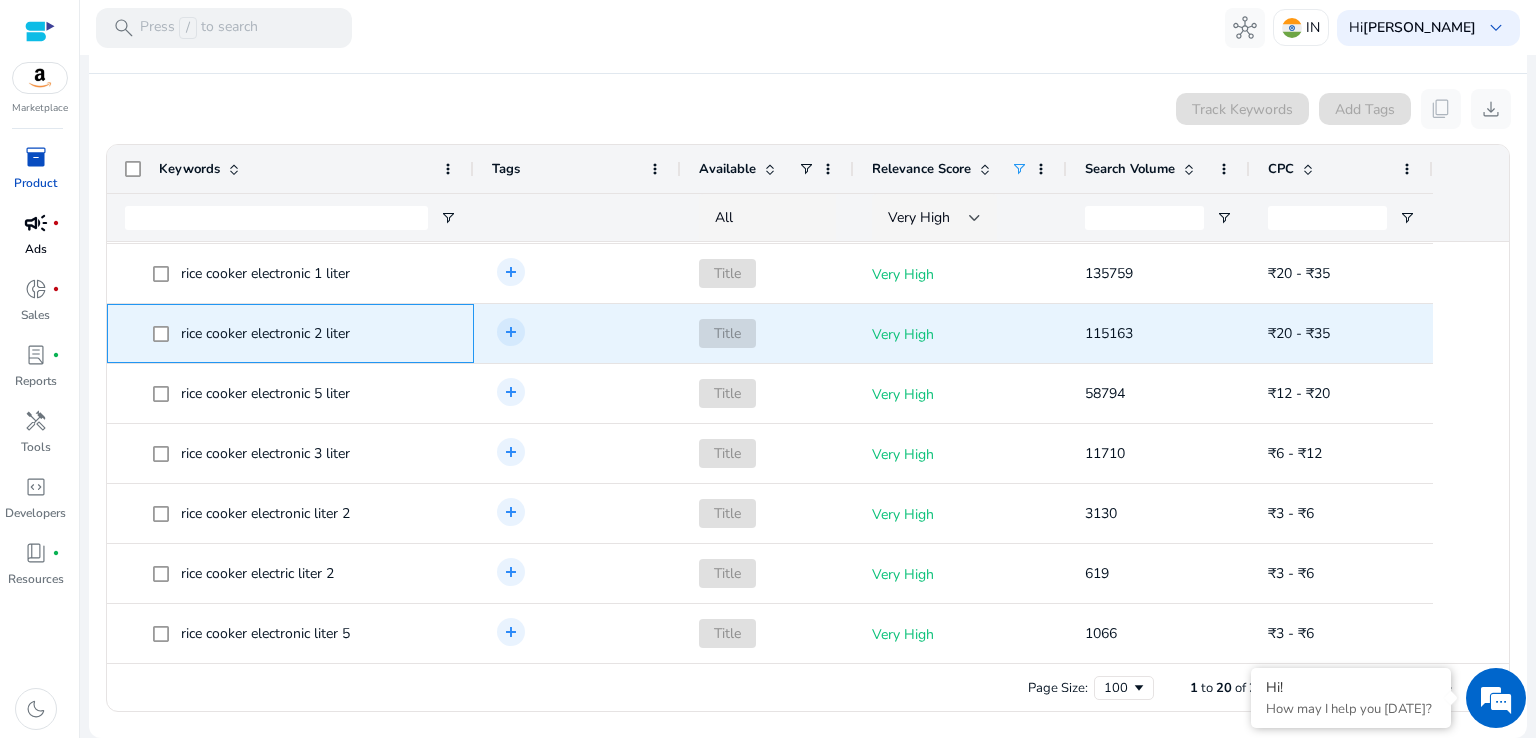 drag, startPoint x: 388, startPoint y: 328, endPoint x: 164, endPoint y: 309, distance: 224.80435 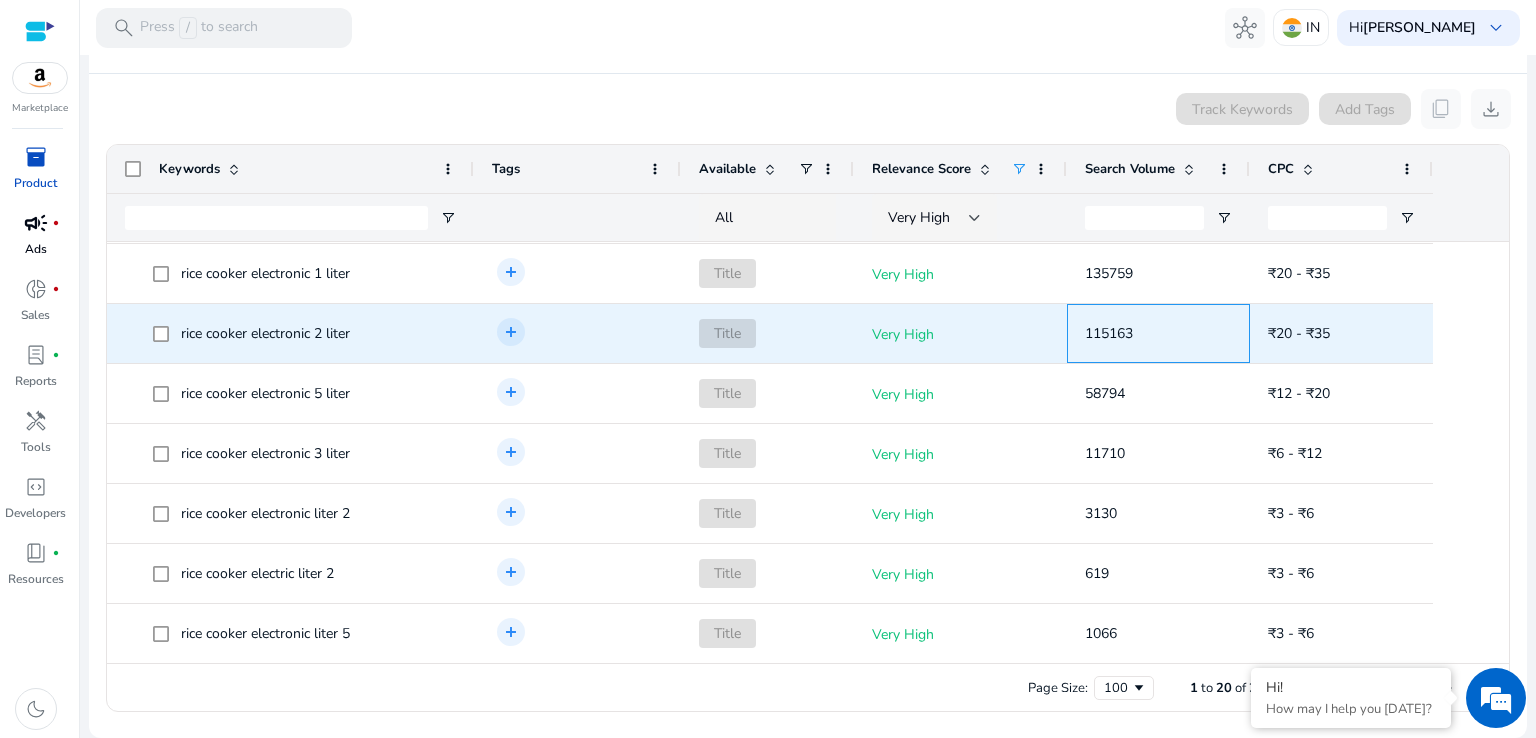 drag, startPoint x: 1160, startPoint y: 329, endPoint x: 1084, endPoint y: 329, distance: 76 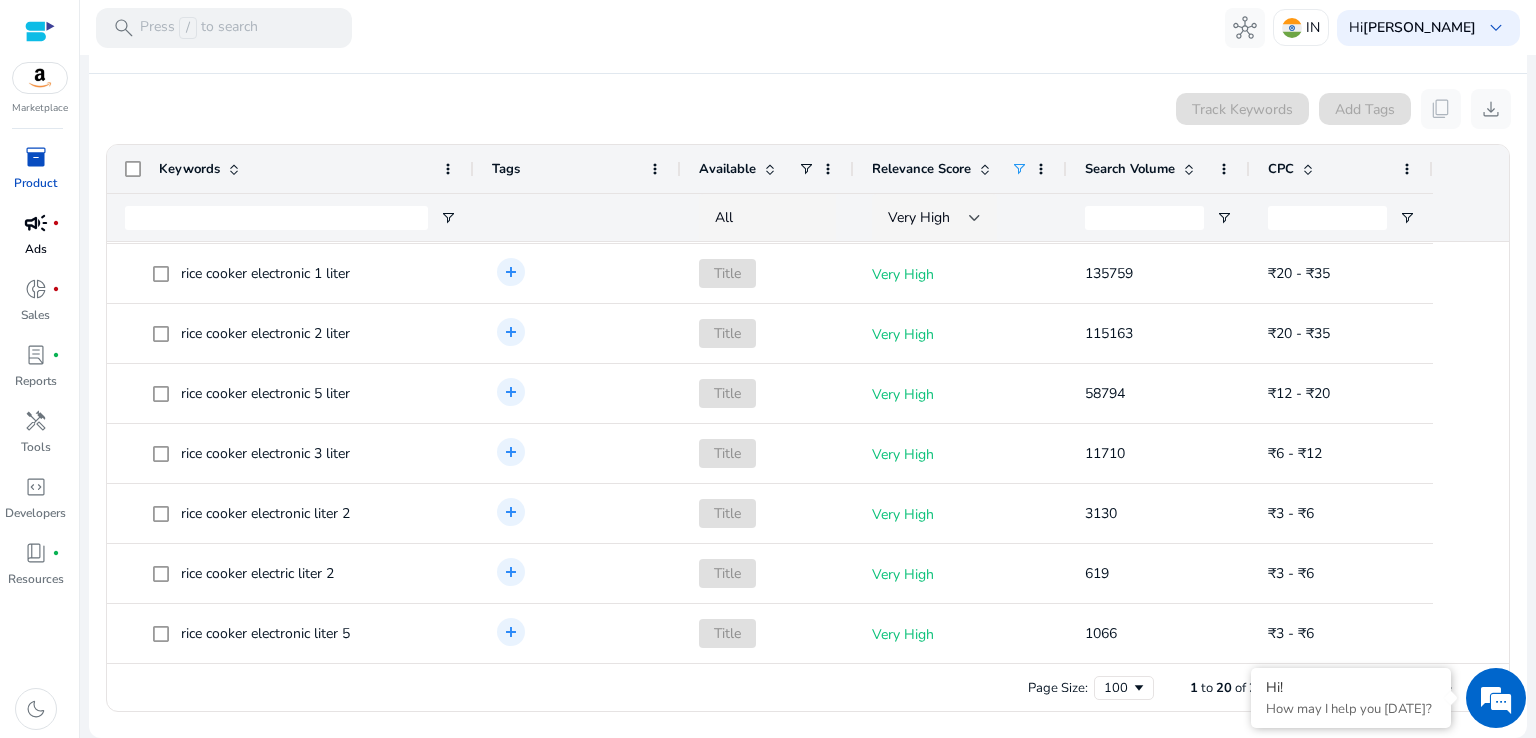 click on "Press SPACE to select this row.
Drag here to set row groups Drag here to set column labels
Keywords
Tags
Available
1" 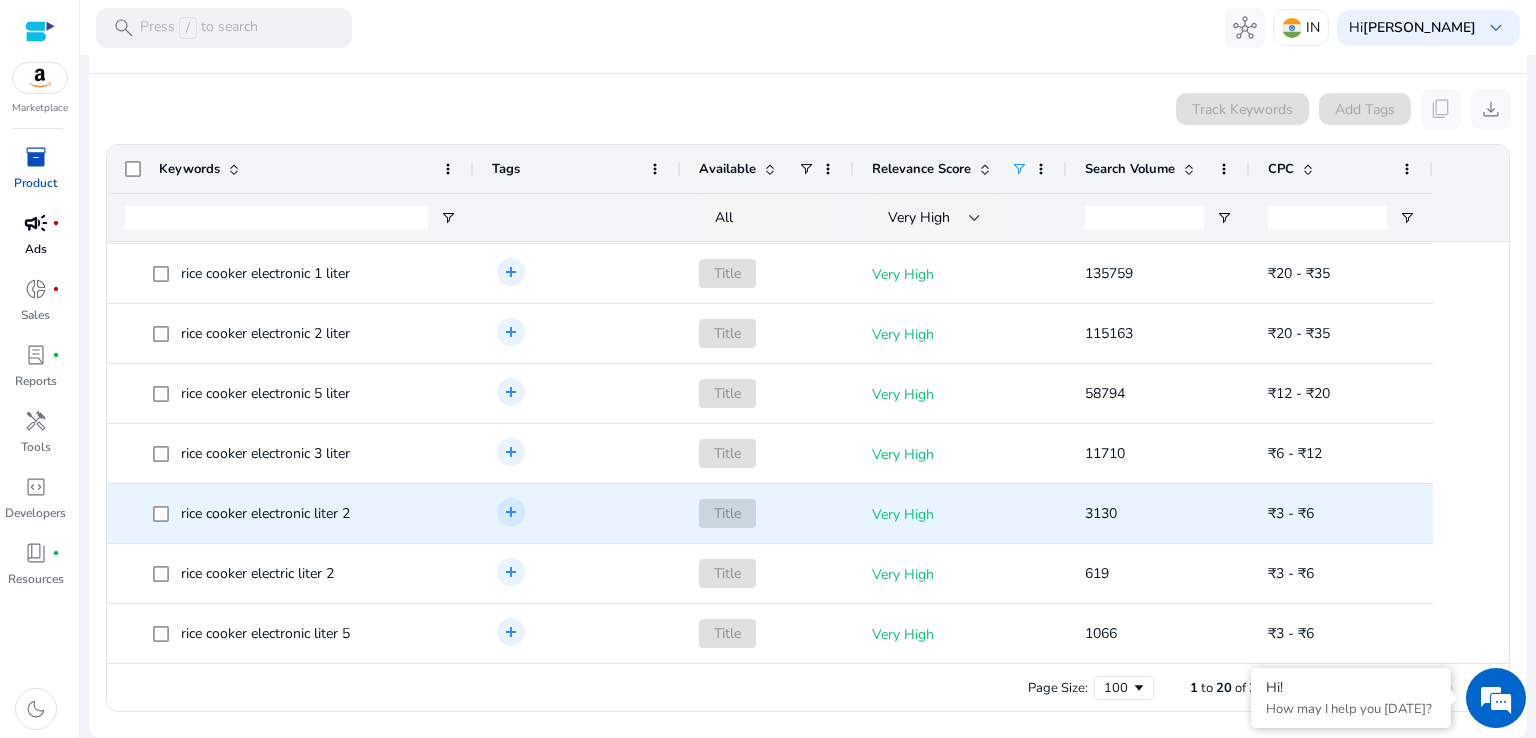 scroll, scrollTop: 278, scrollLeft: 0, axis: vertical 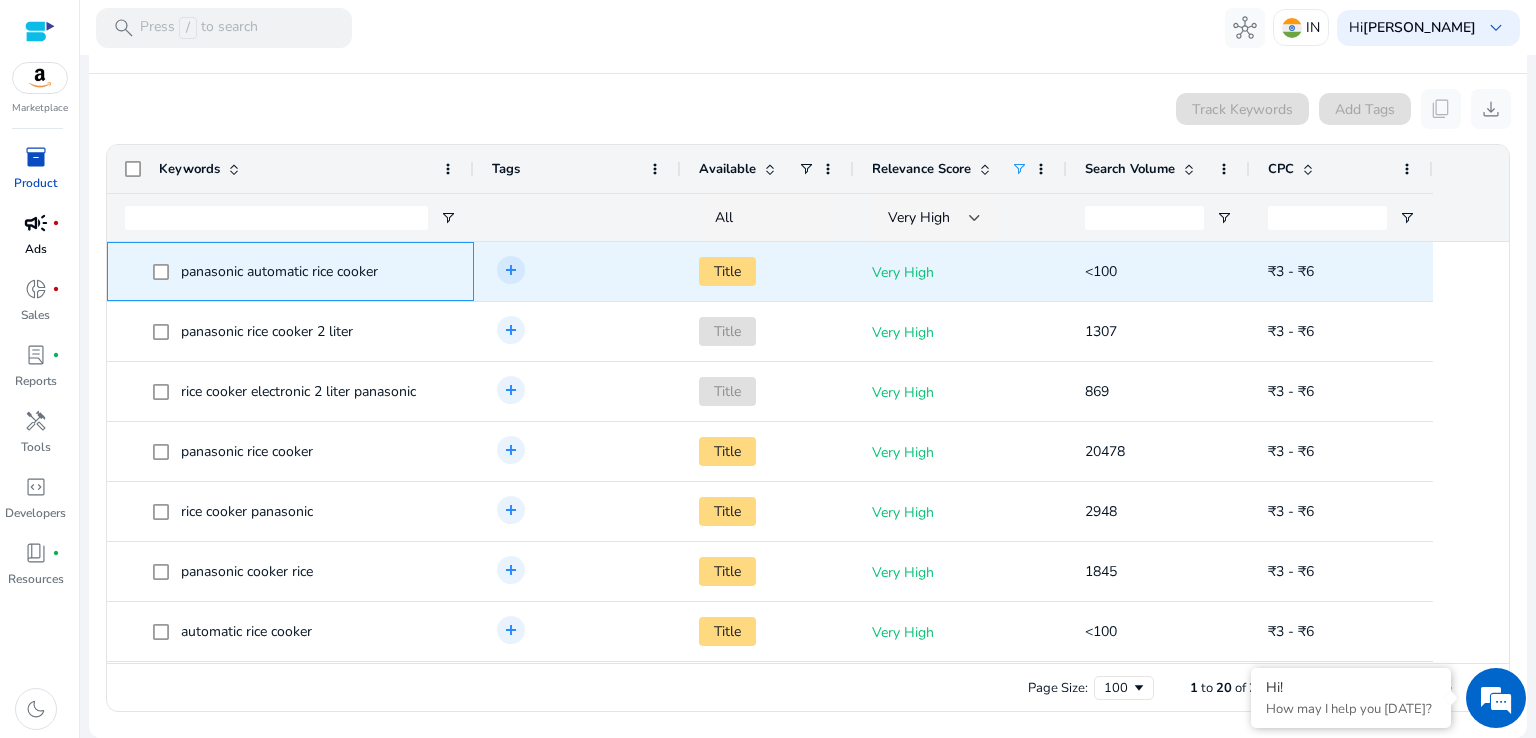 drag, startPoint x: 412, startPoint y: 271, endPoint x: 184, endPoint y: 262, distance: 228.17757 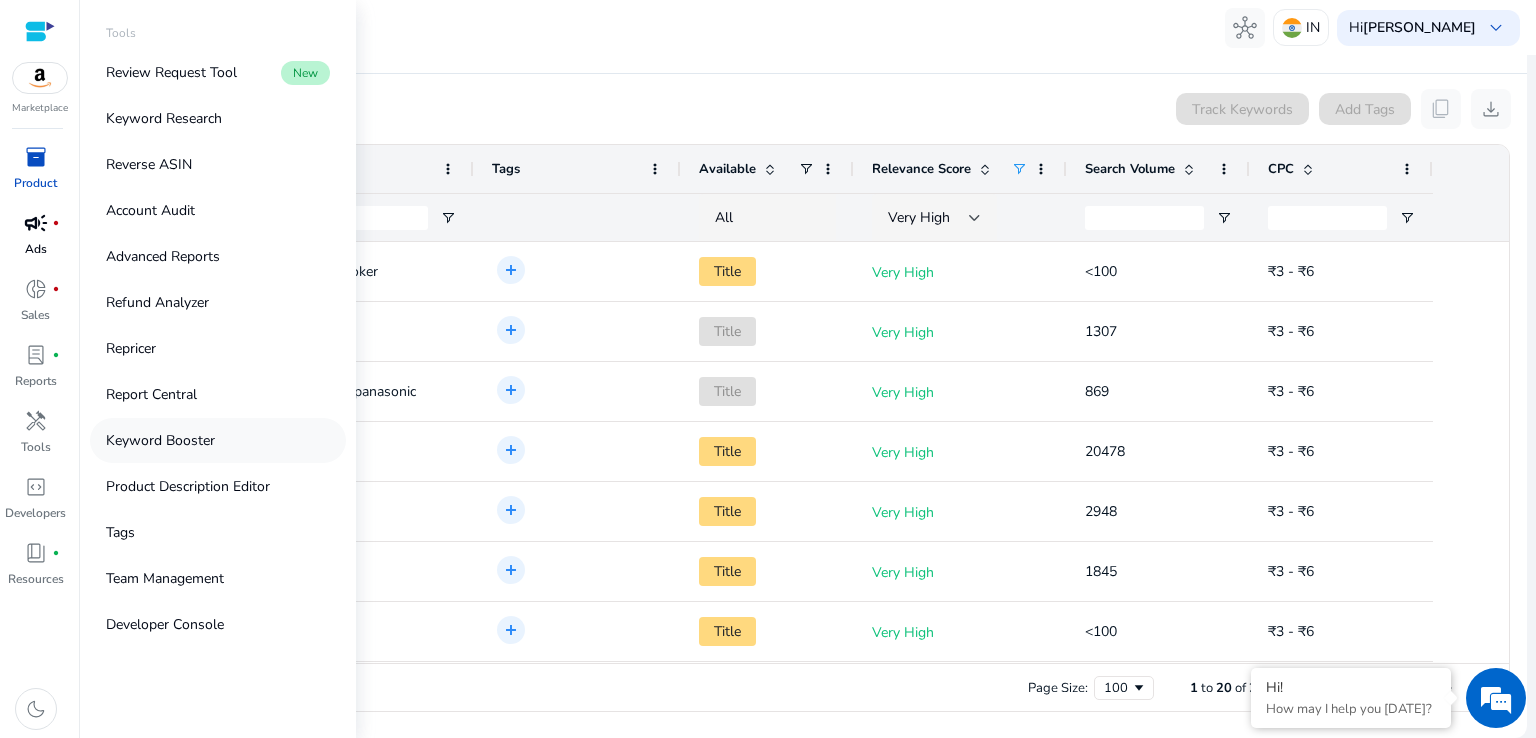 click on "Keyword Booster" at bounding box center (160, 440) 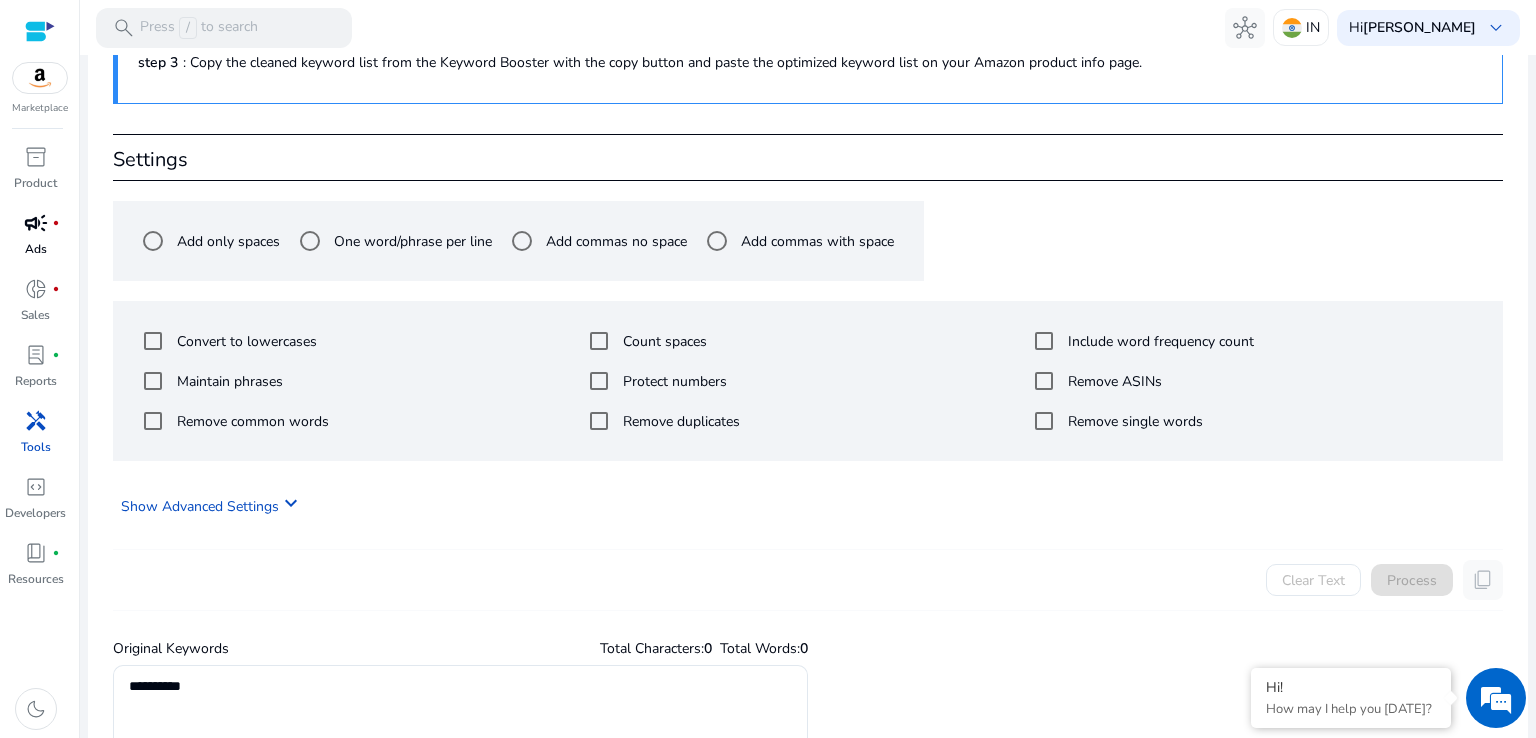 scroll, scrollTop: 100, scrollLeft: 0, axis: vertical 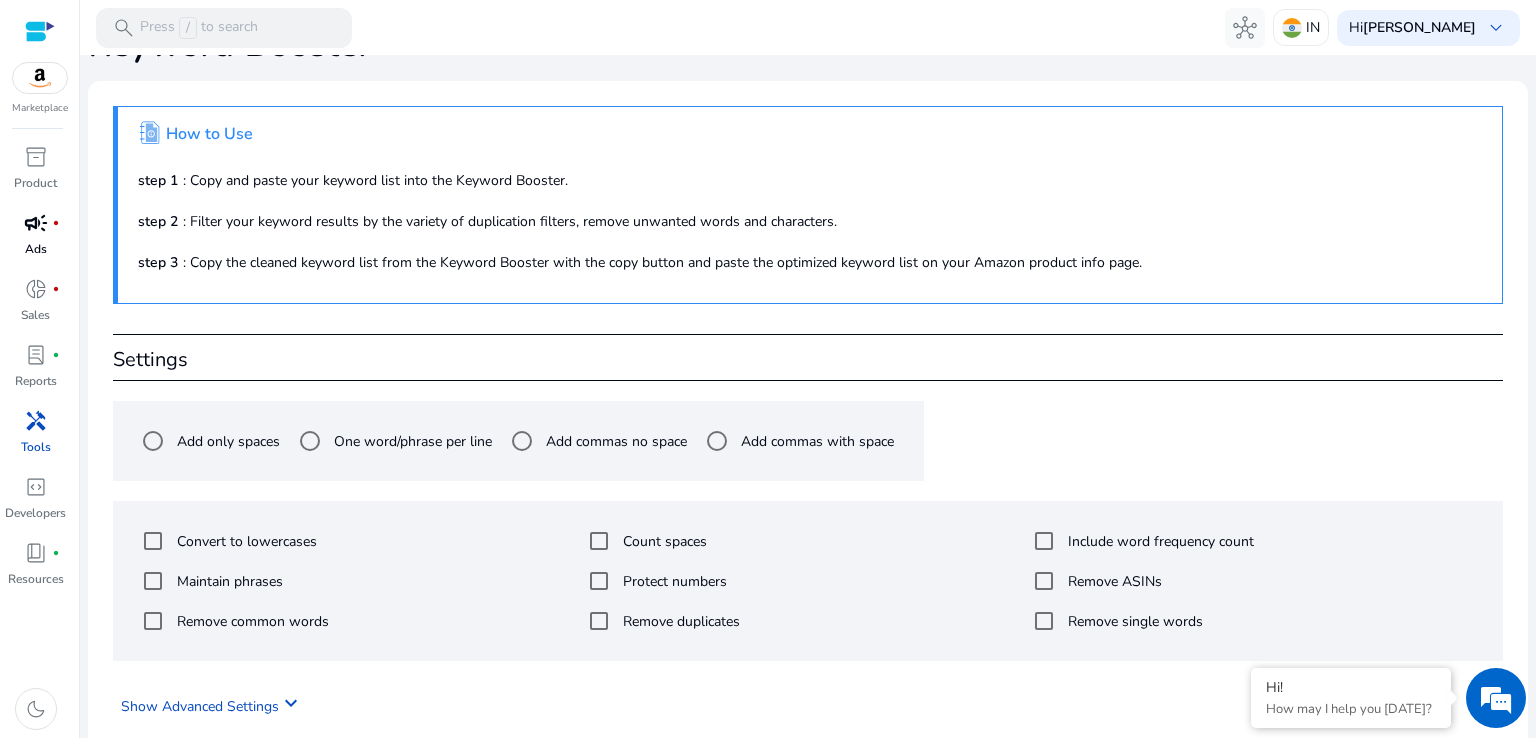 click on "inventory_2" at bounding box center (36, 157) 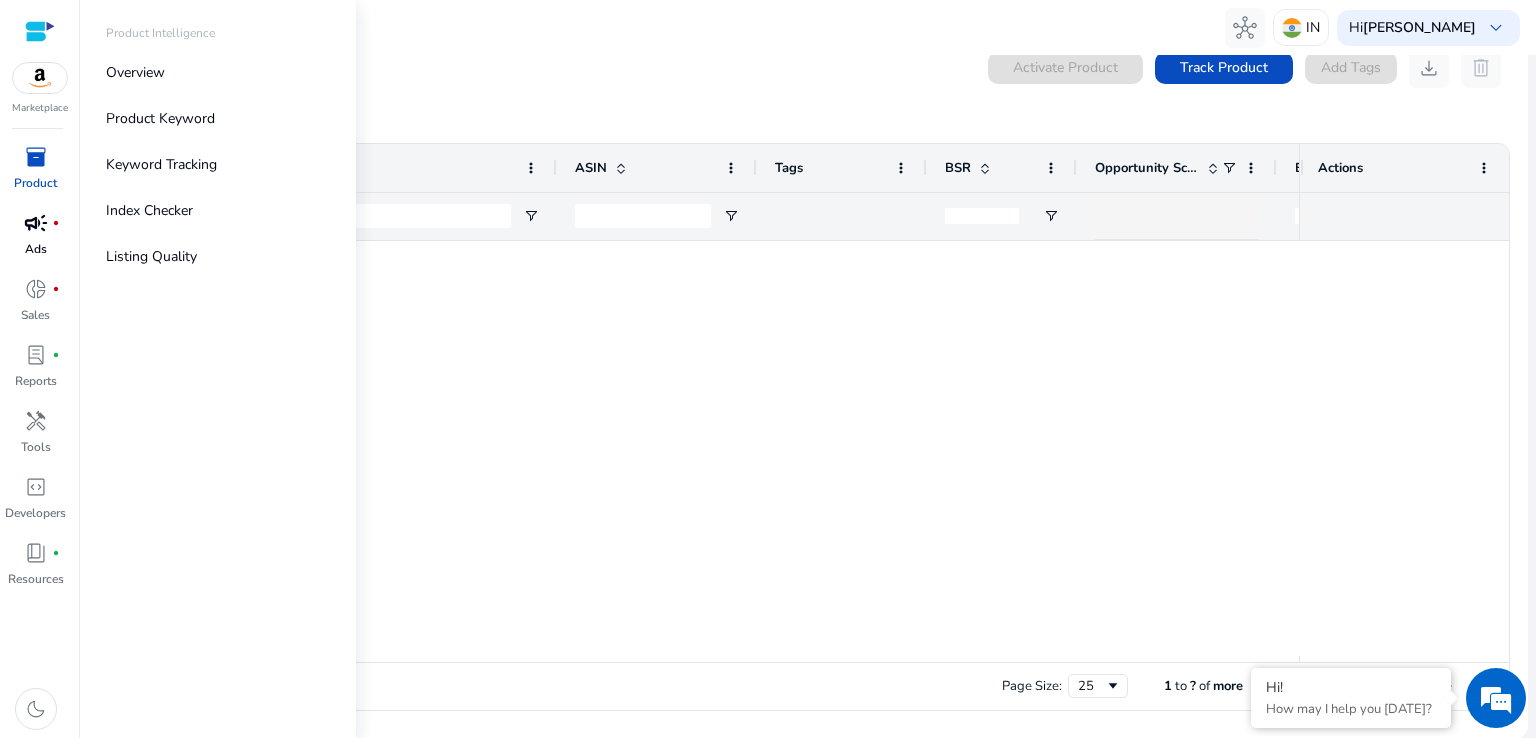 scroll, scrollTop: 0, scrollLeft: 0, axis: both 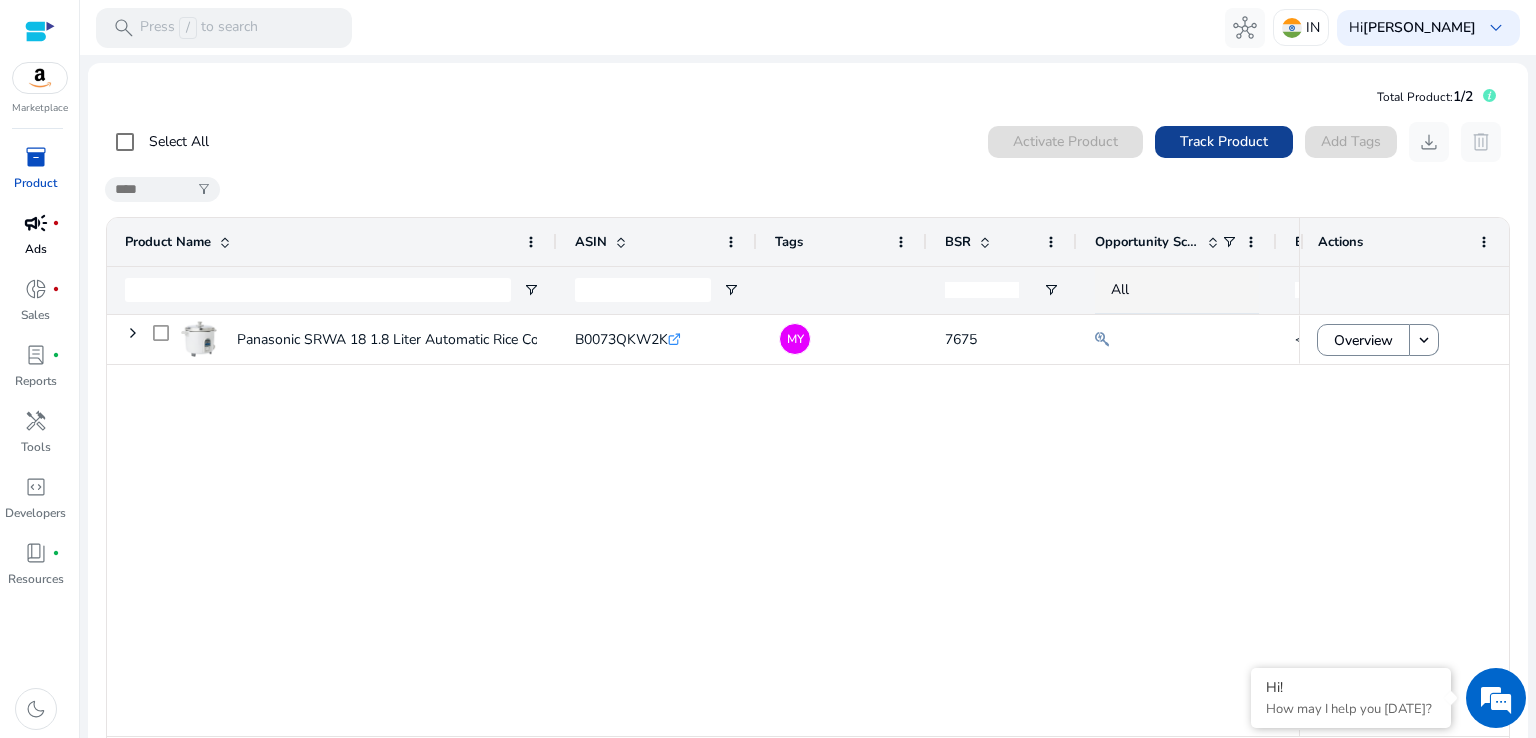 click on "Track Product" 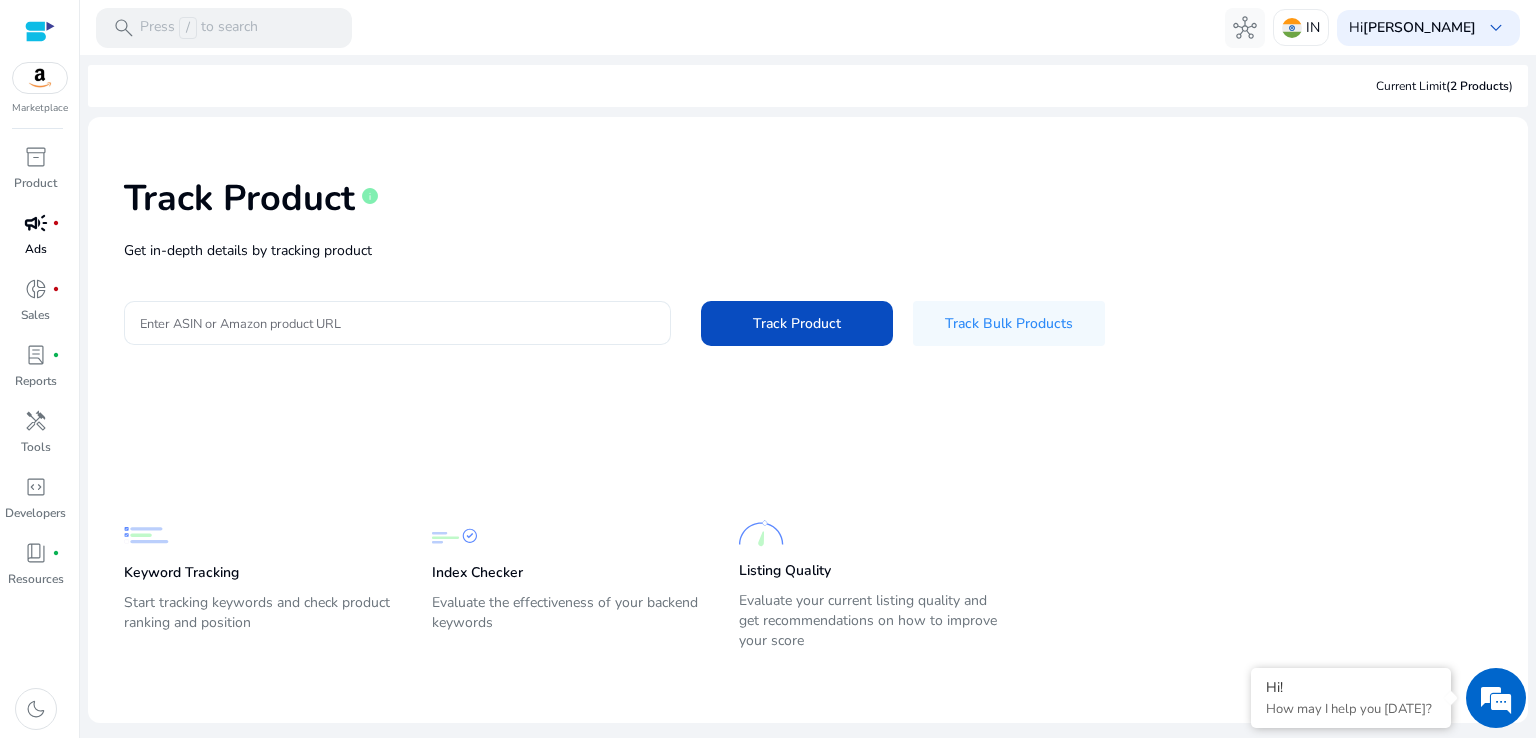 click on "Enter ASIN or Amazon product URL" at bounding box center (397, 323) 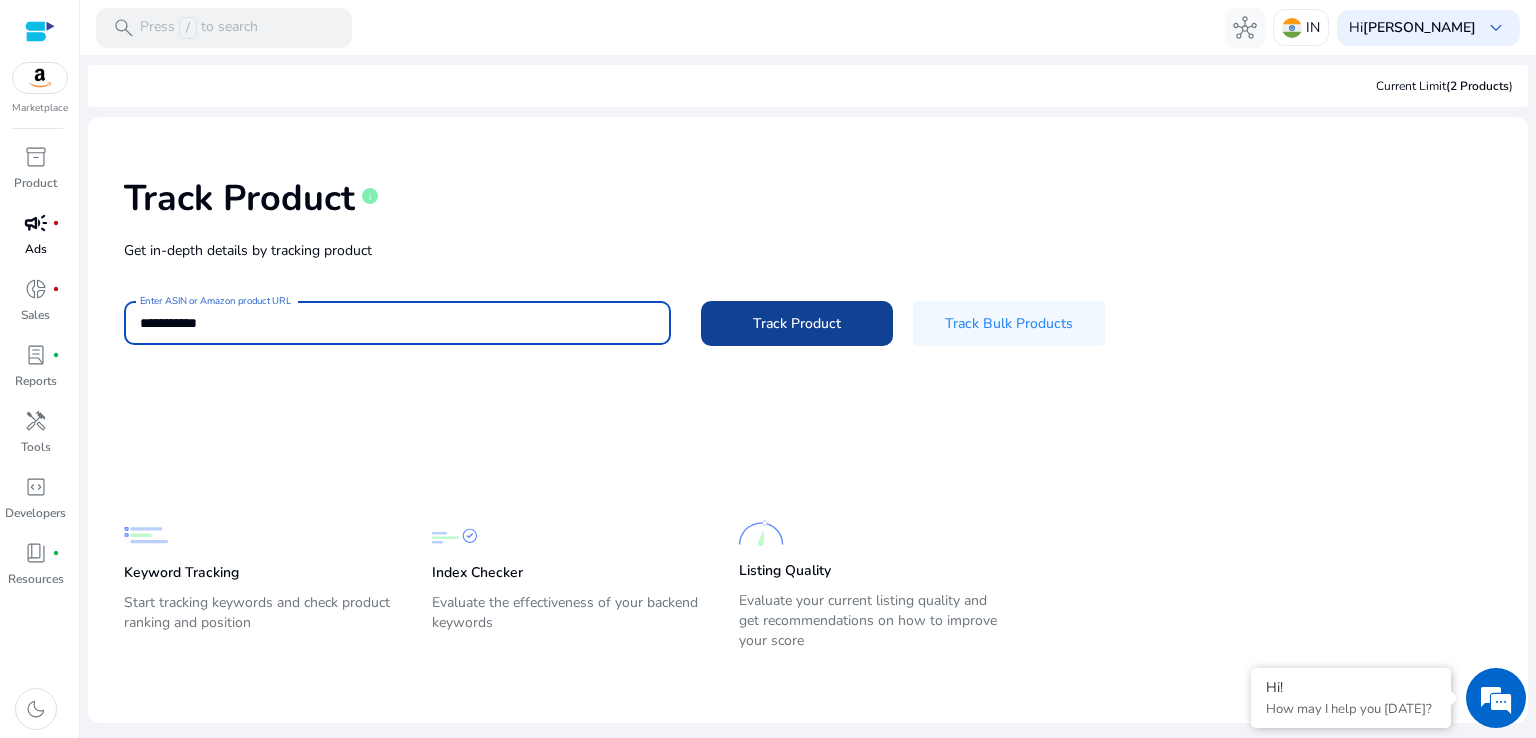 type on "**********" 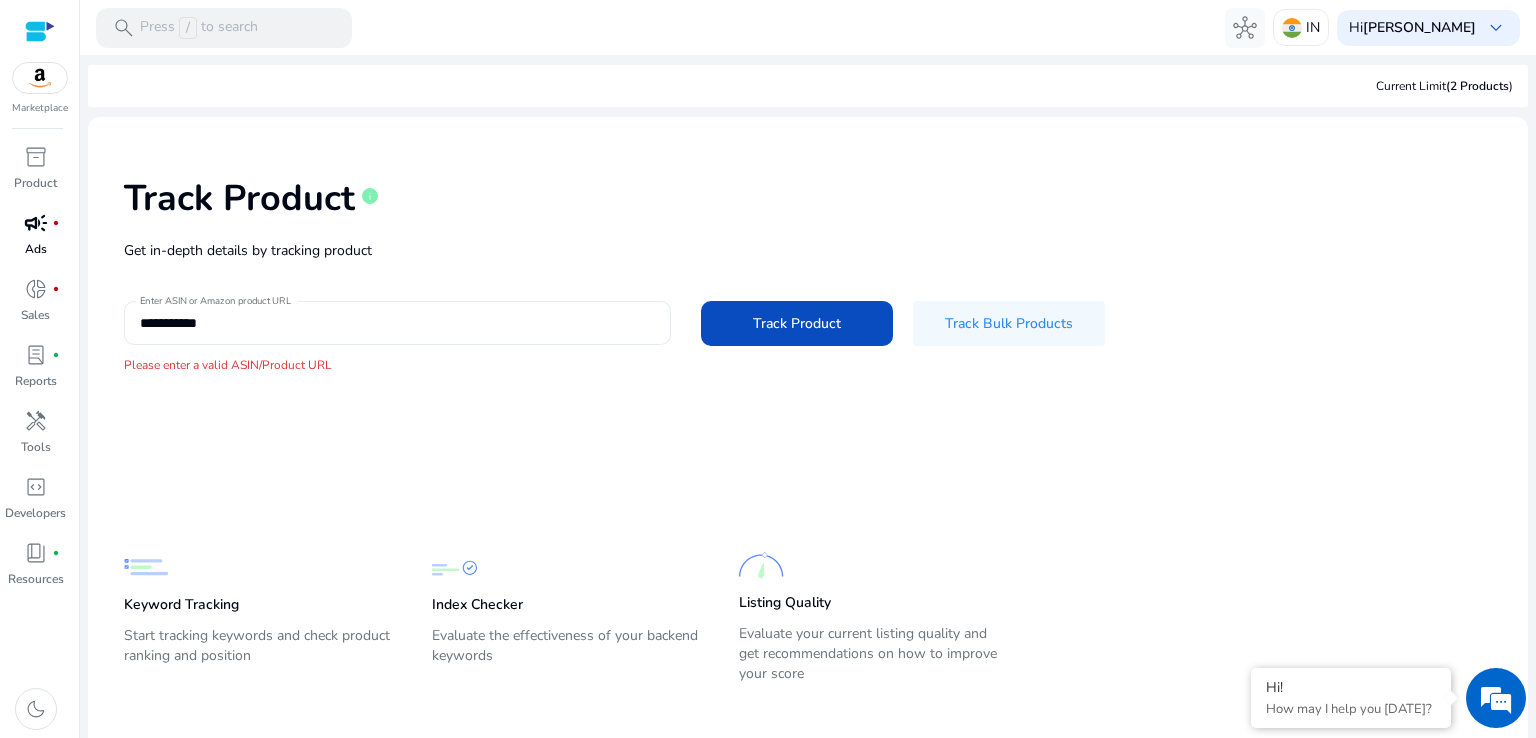 click on "**********" at bounding box center [397, 323] 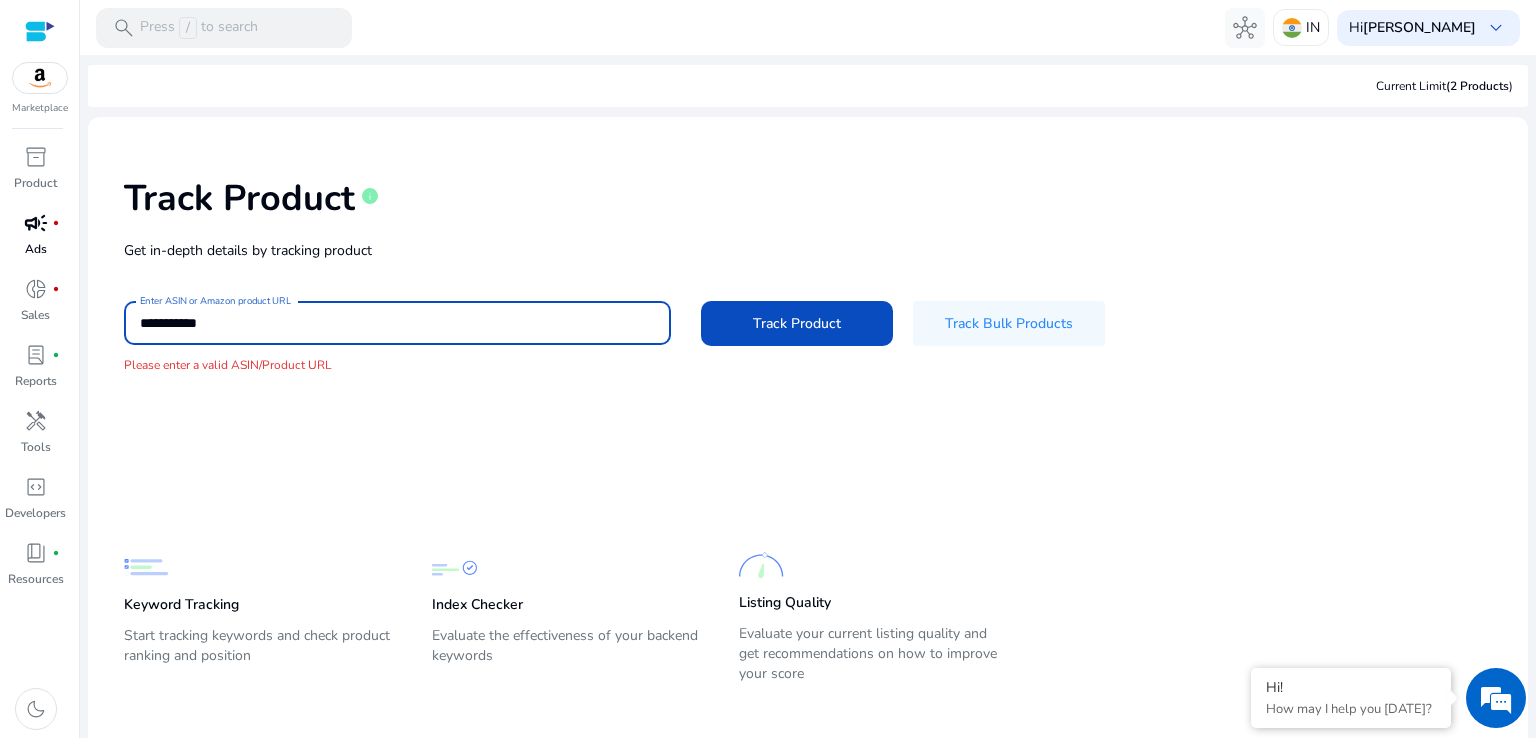 click on "**********" at bounding box center (397, 323) 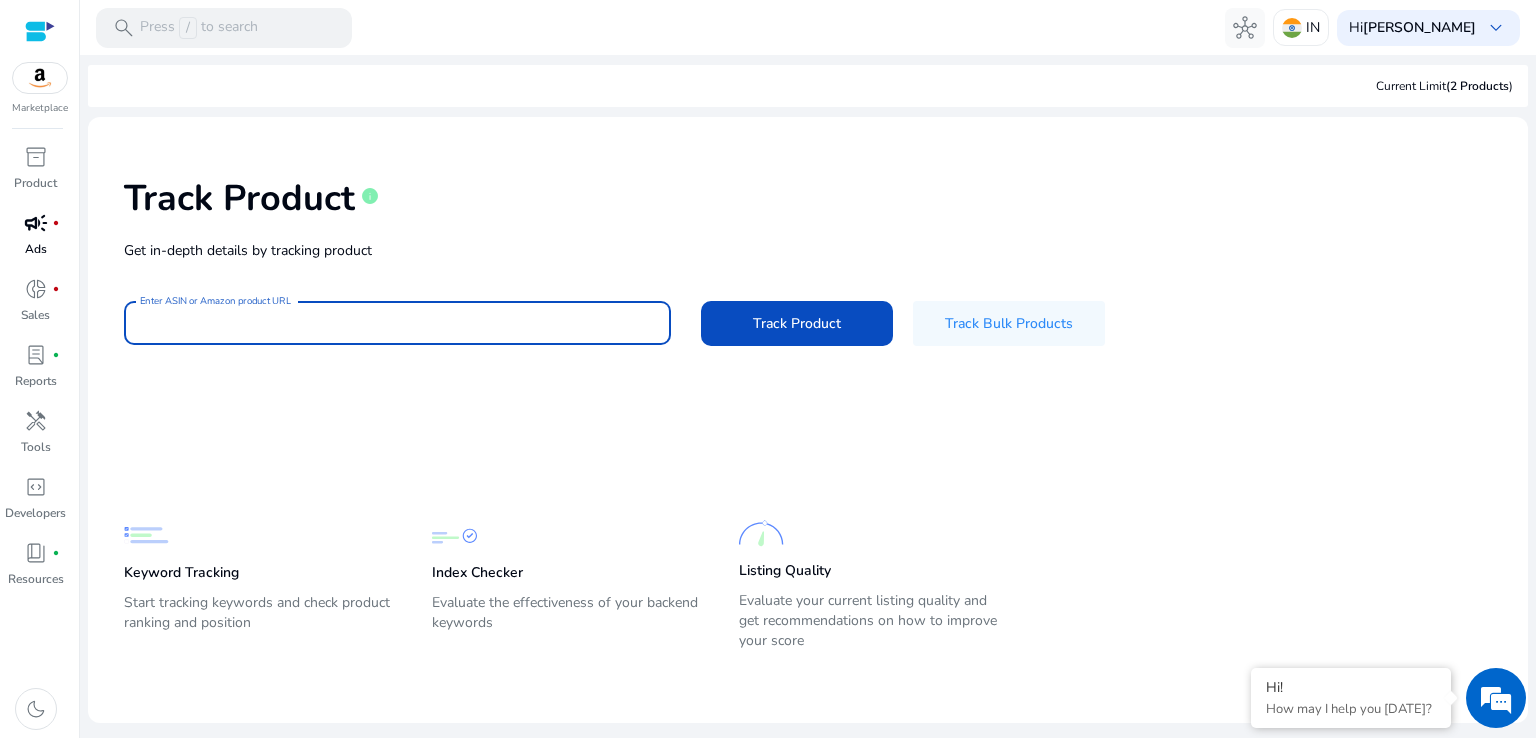 paste on "**********" 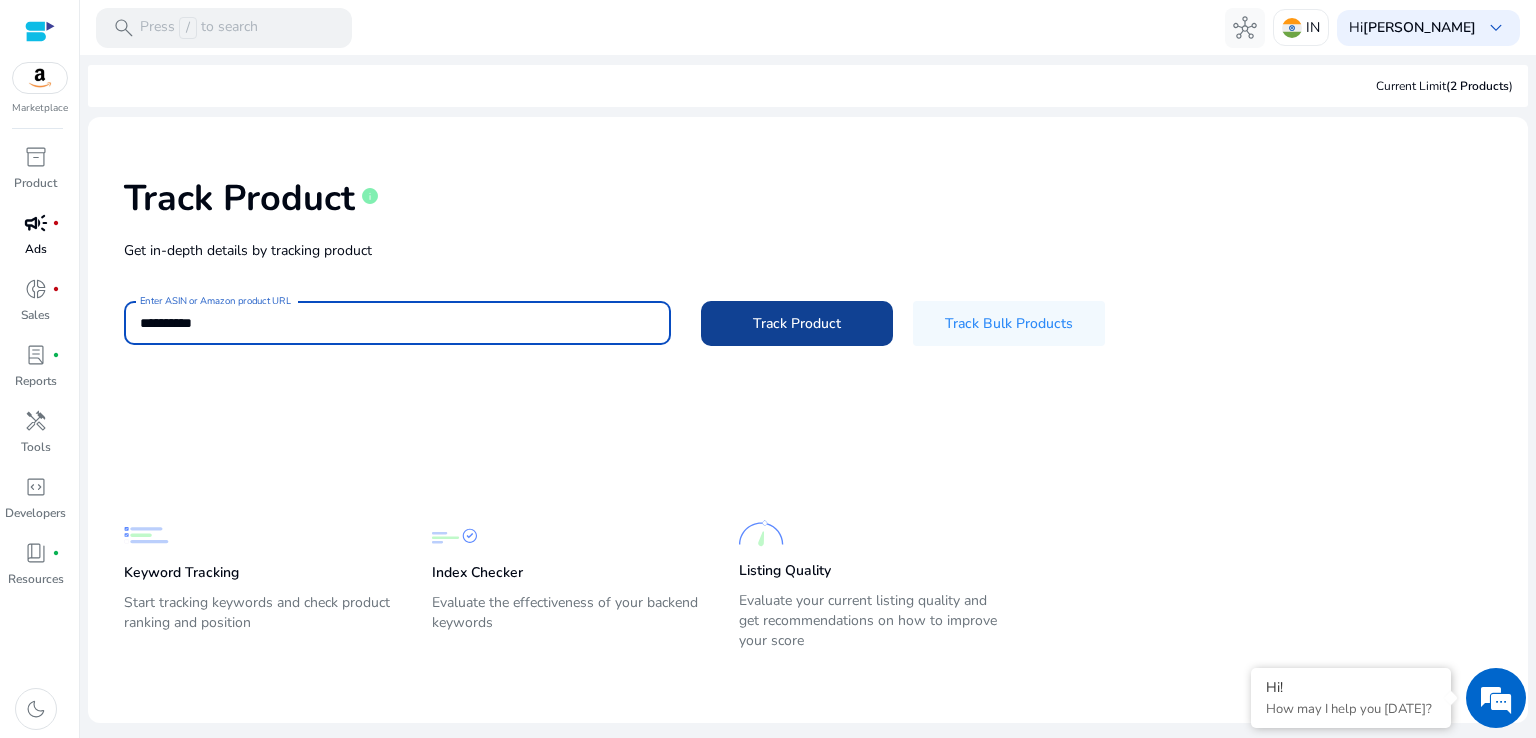 type on "**********" 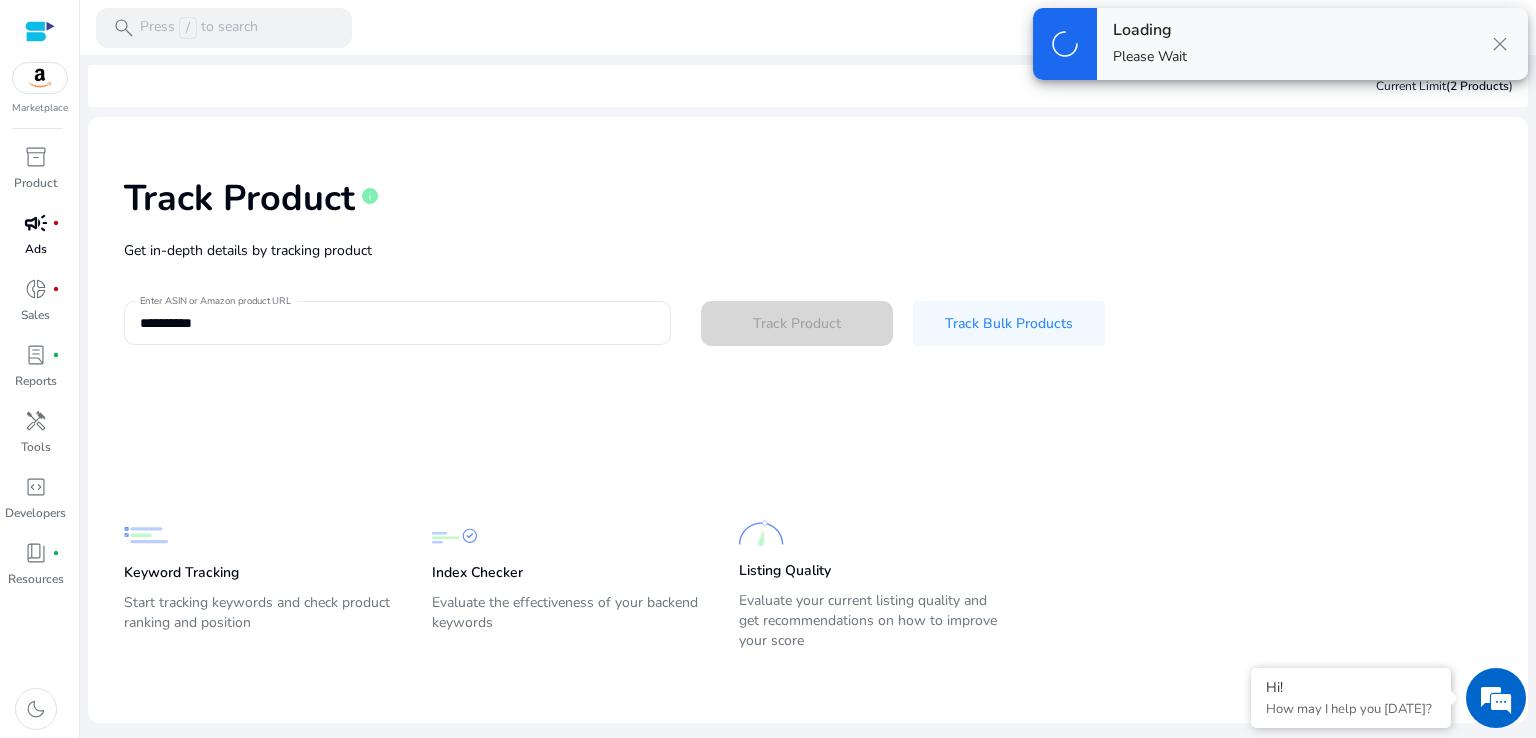 type 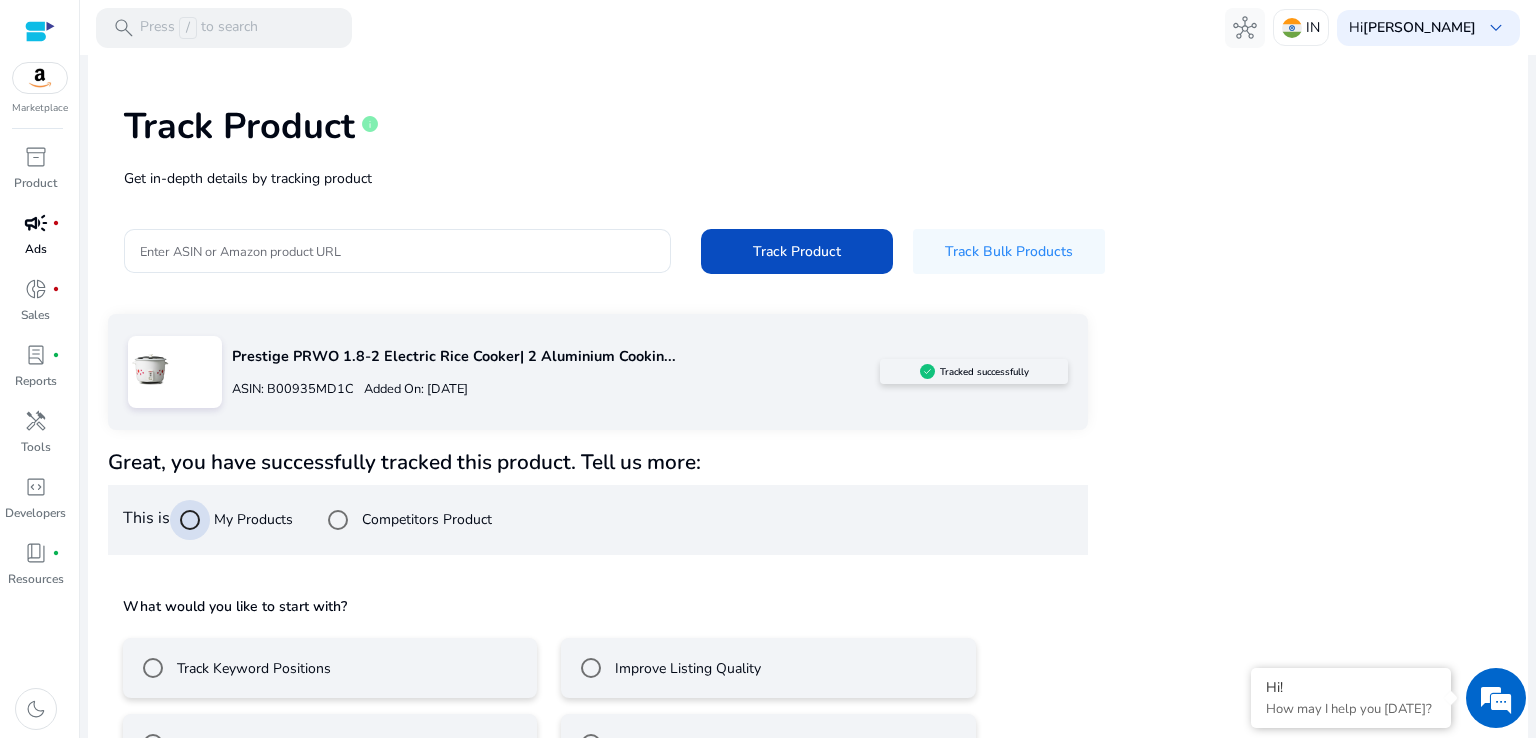 scroll, scrollTop: 136, scrollLeft: 0, axis: vertical 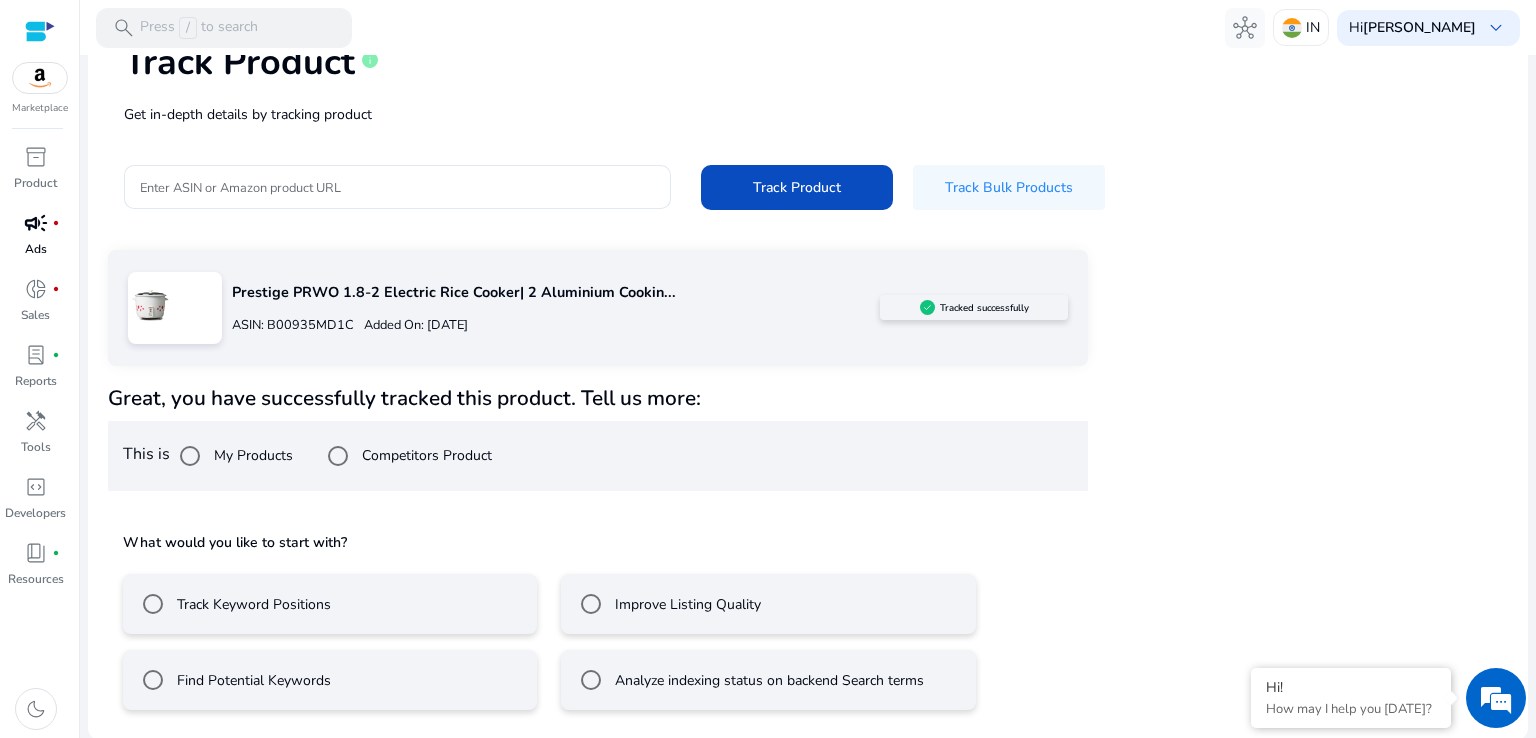 click on "Find Potential Keywords" at bounding box center (252, 680) 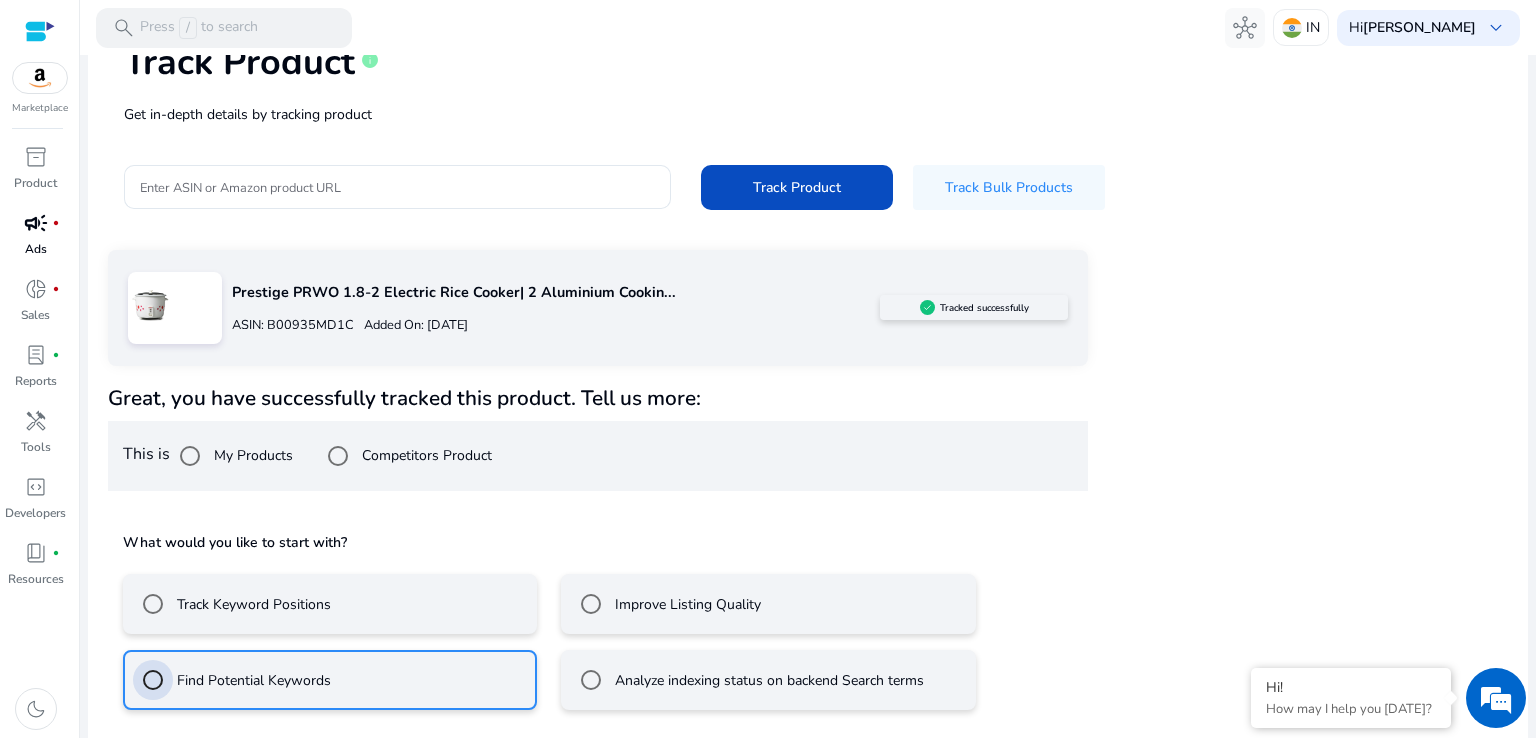 scroll, scrollTop: 225, scrollLeft: 0, axis: vertical 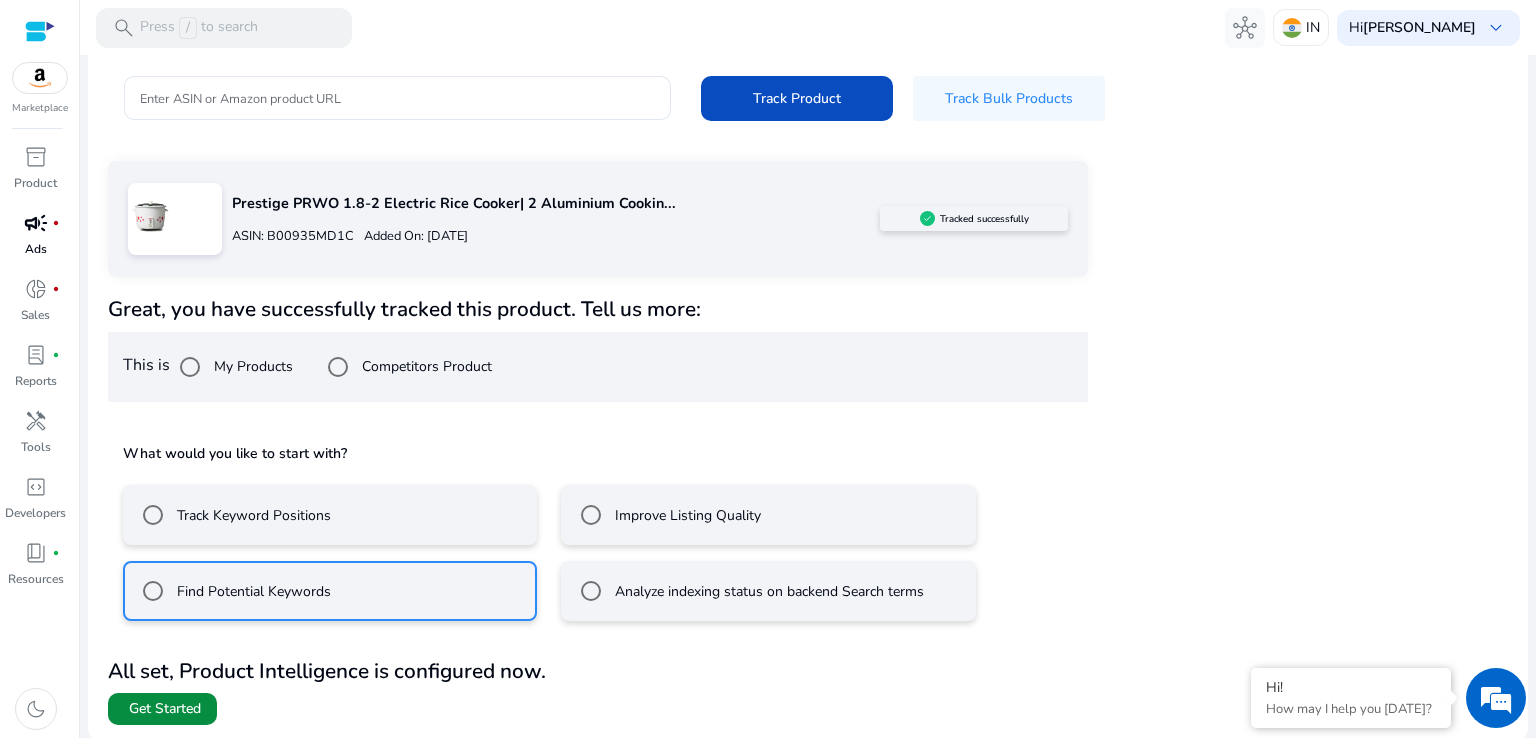 click on "Get Started" at bounding box center [165, 709] 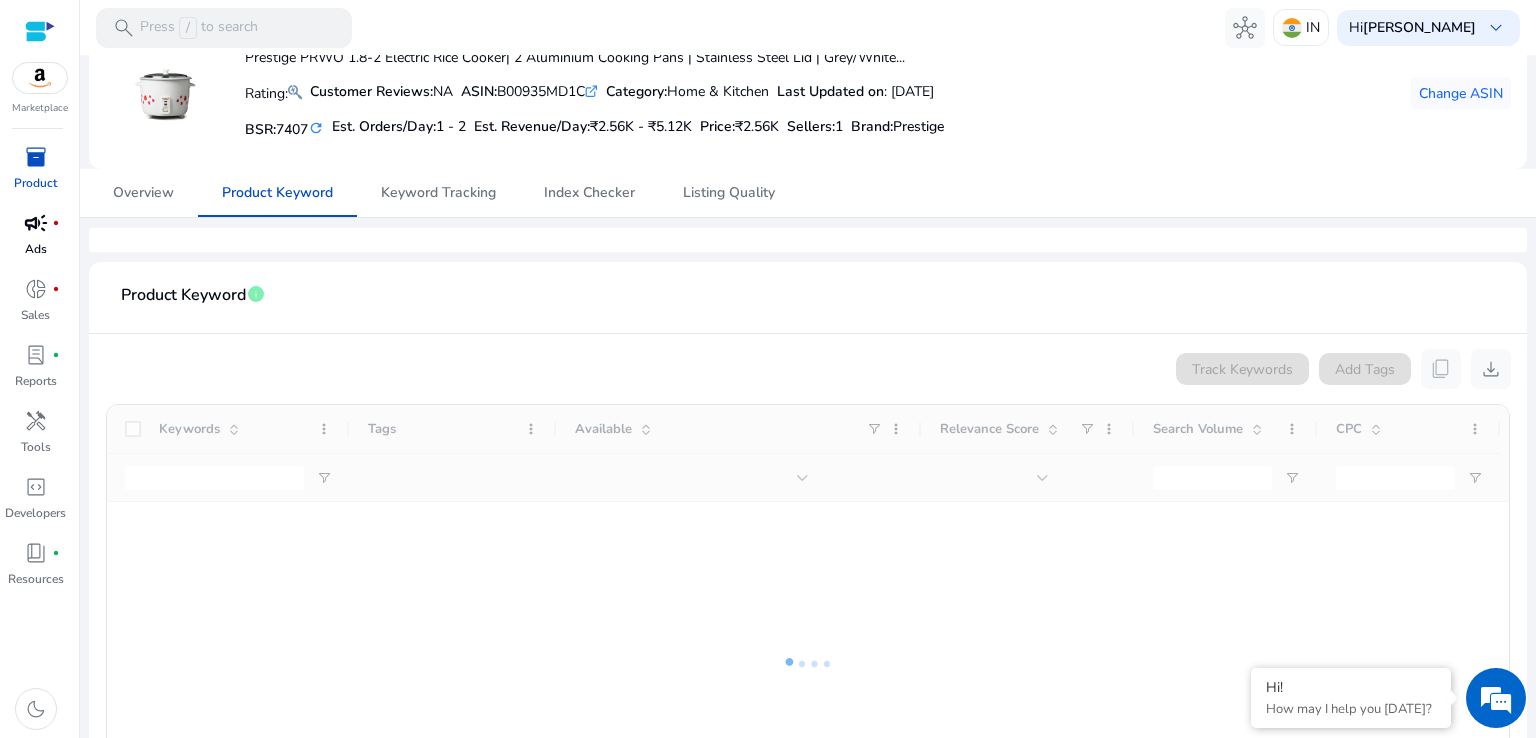 scroll, scrollTop: 200, scrollLeft: 0, axis: vertical 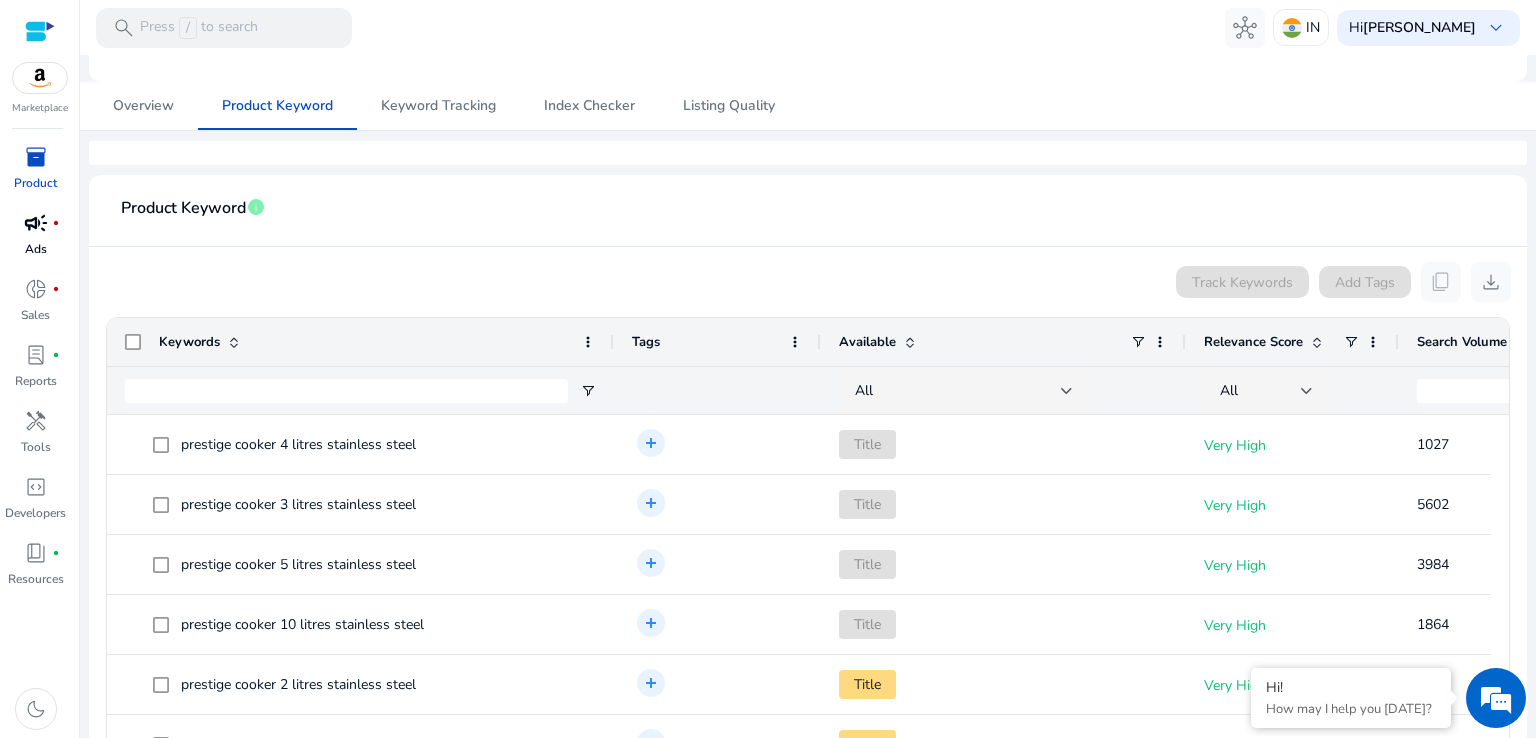 drag, startPoint x: 348, startPoint y: 345, endPoint x: 613, endPoint y: 340, distance: 265.04718 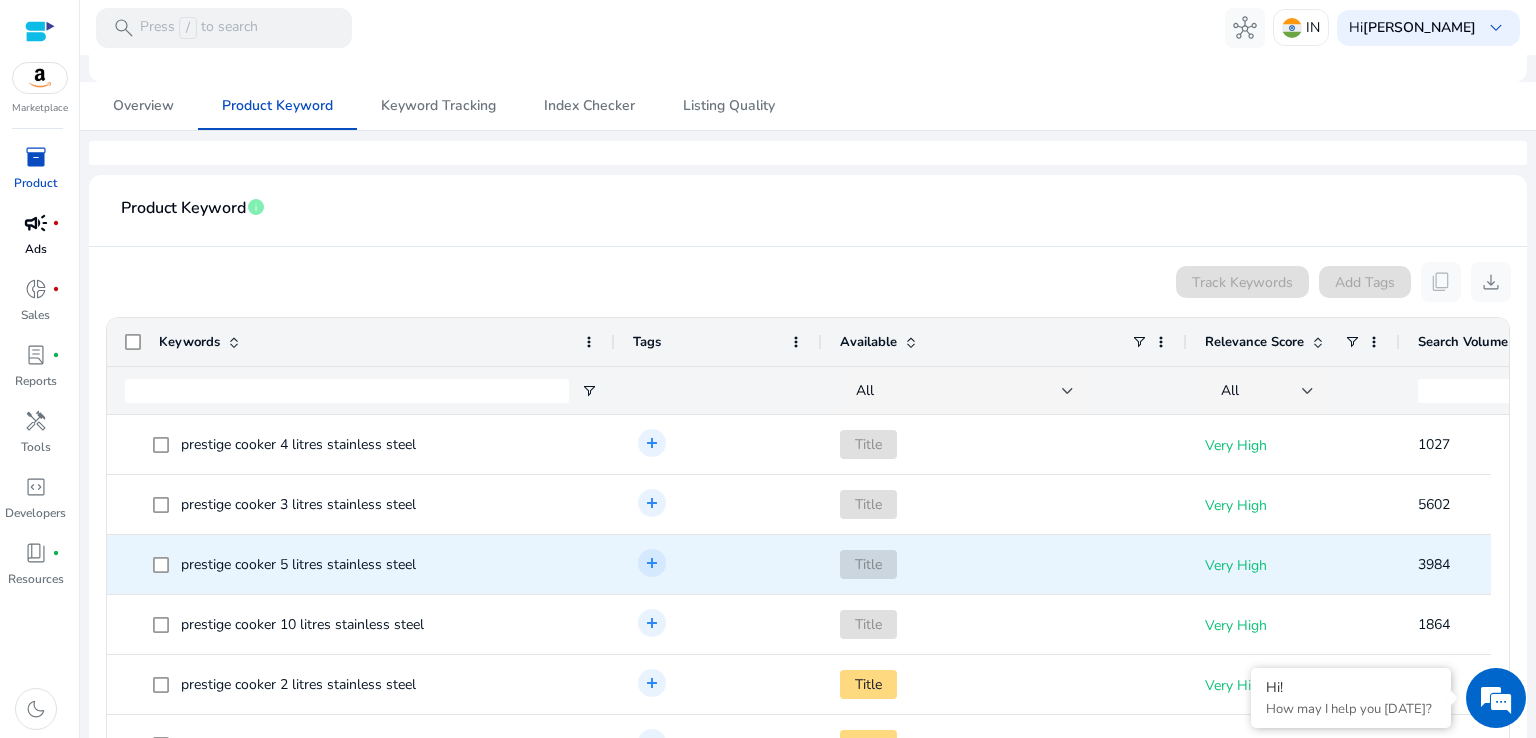 scroll, scrollTop: 175, scrollLeft: 0, axis: vertical 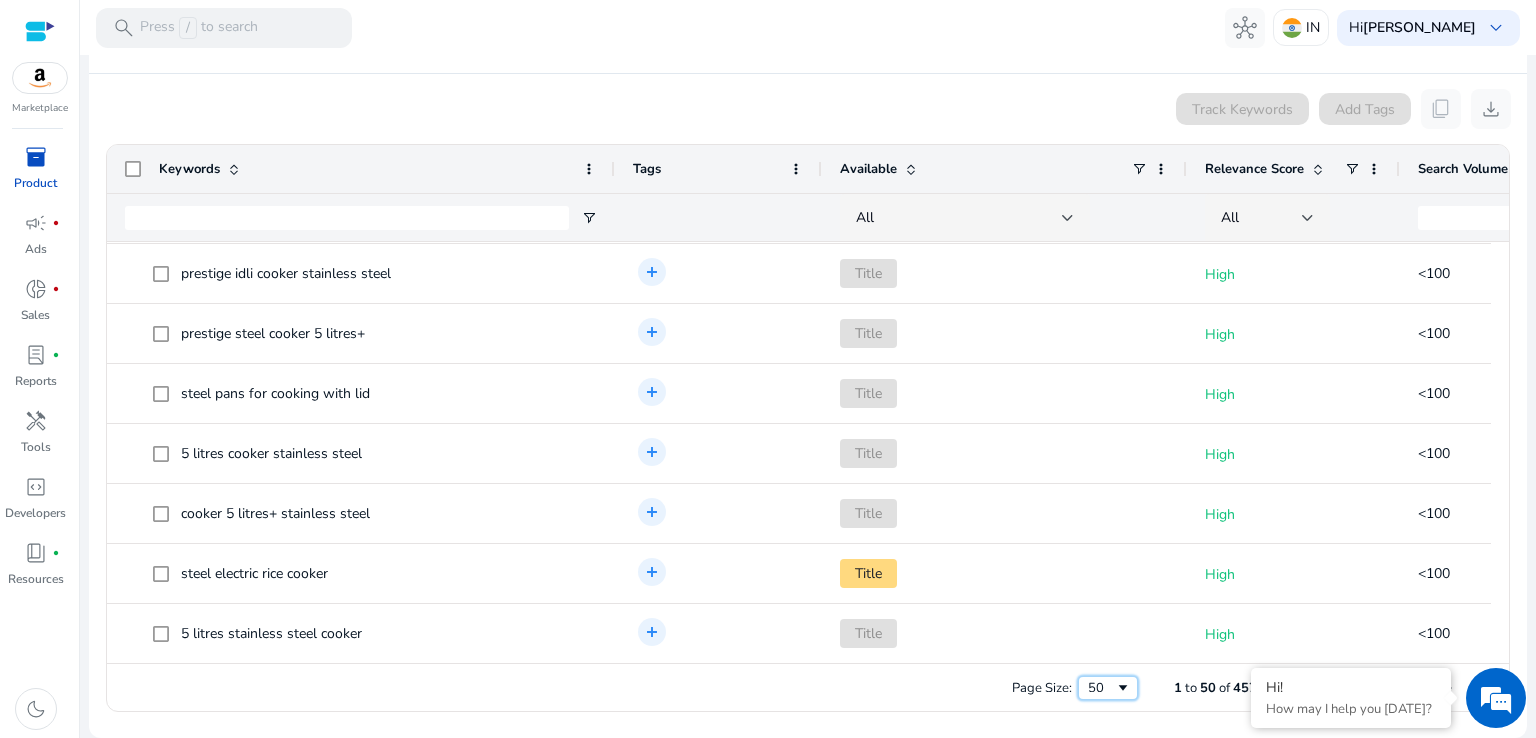 click on "50" at bounding box center [1108, 688] 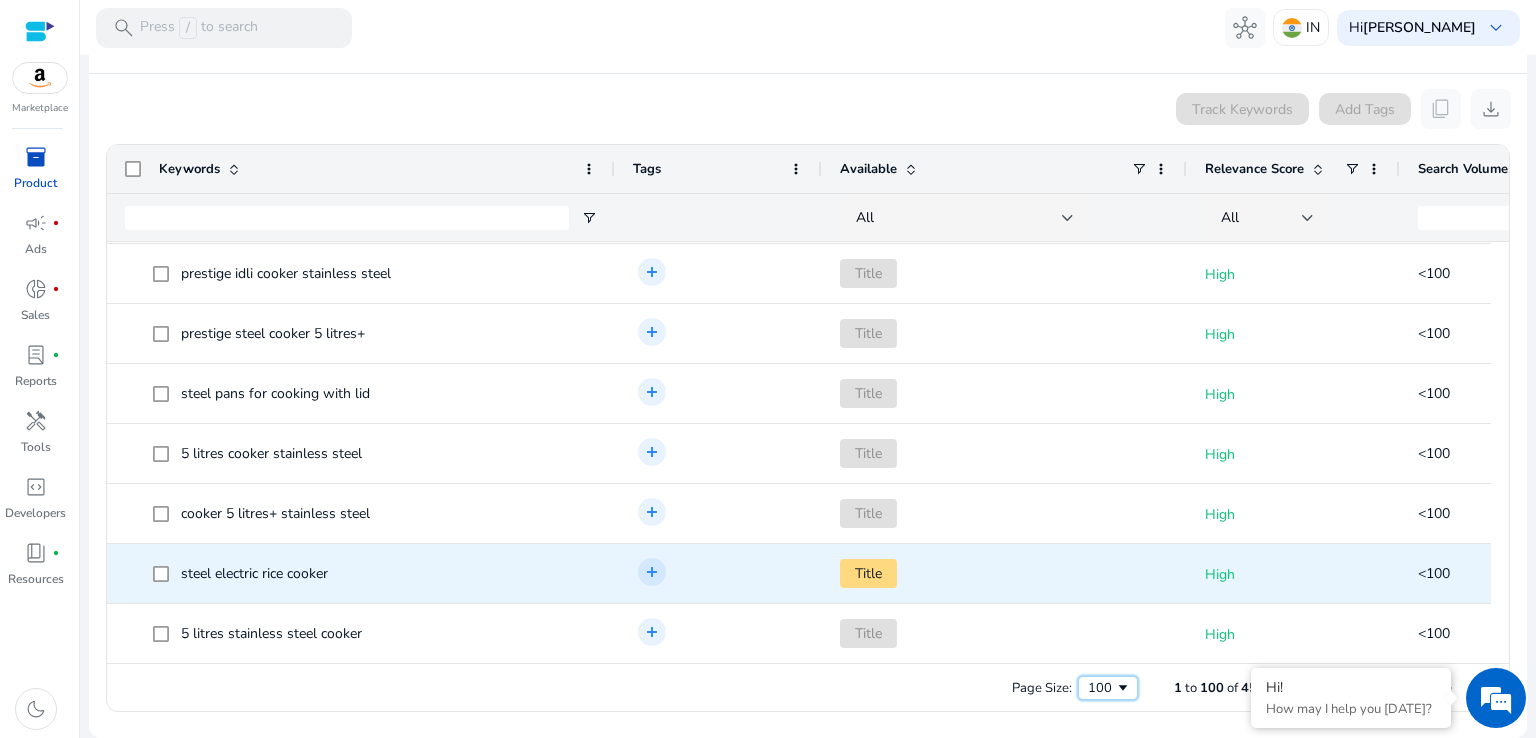 scroll, scrollTop: 2729, scrollLeft: 0, axis: vertical 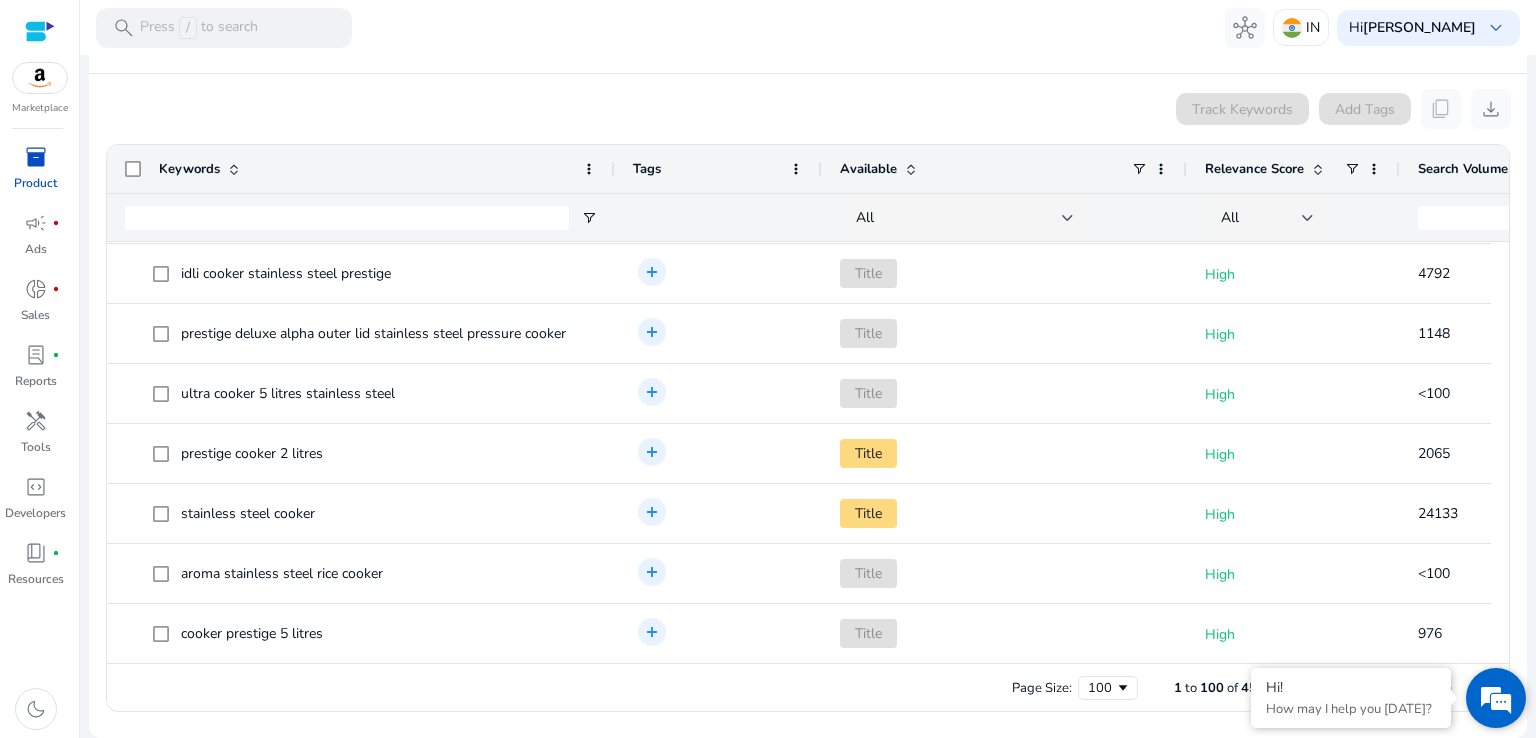 click on "Hi! How may I help you today?" at bounding box center [1496, 698] 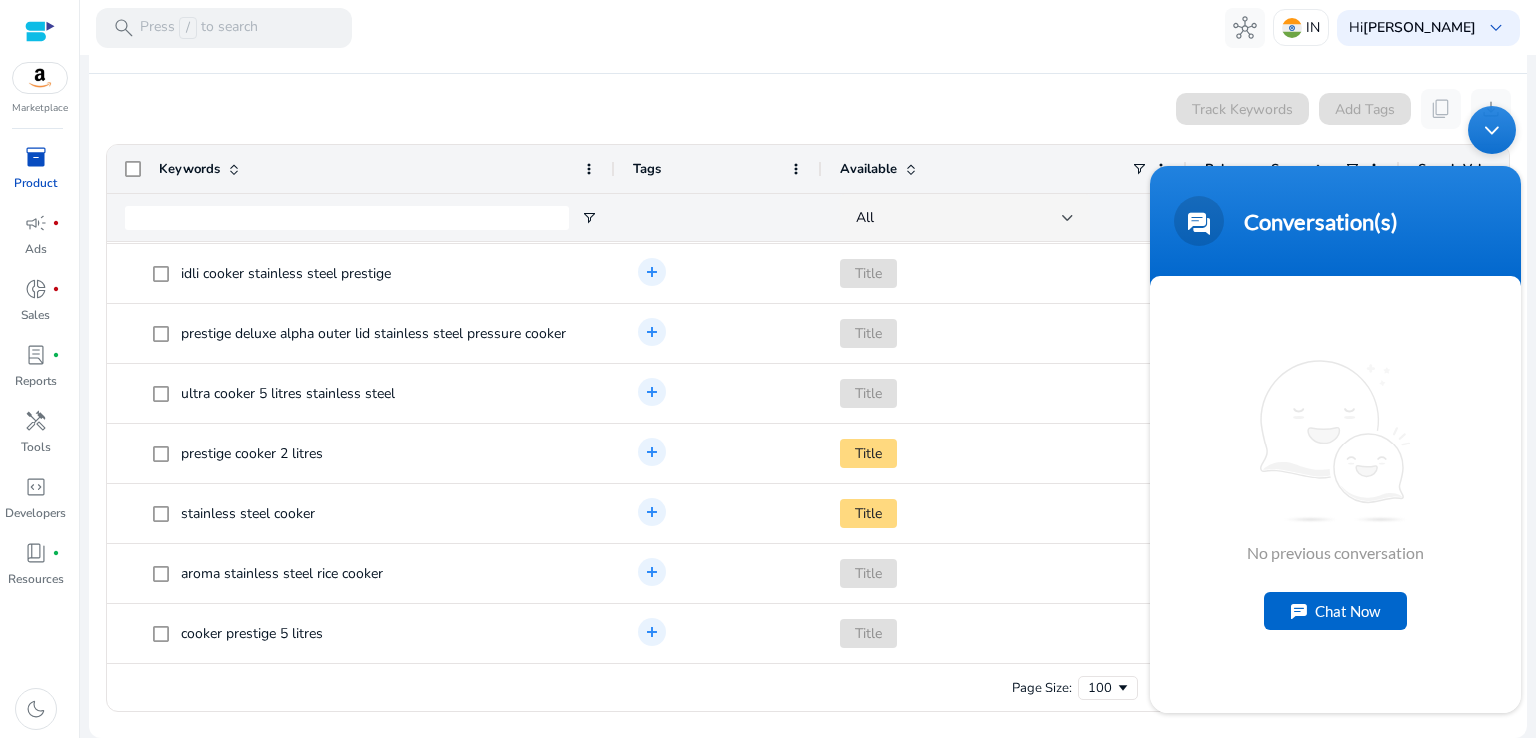 drag, startPoint x: 1487, startPoint y: 125, endPoint x: 1485, endPoint y: 110, distance: 15.132746 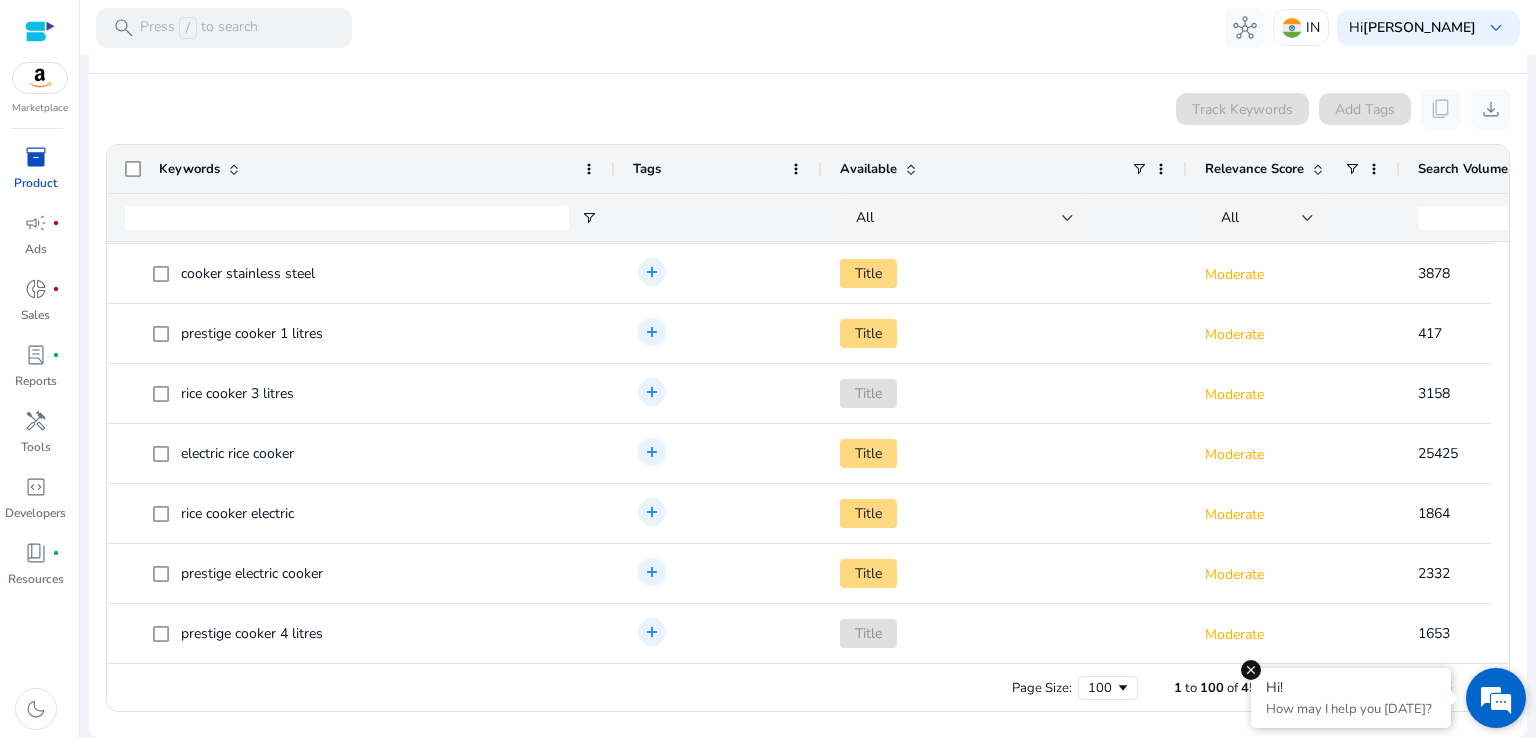 click at bounding box center (1251, 670) 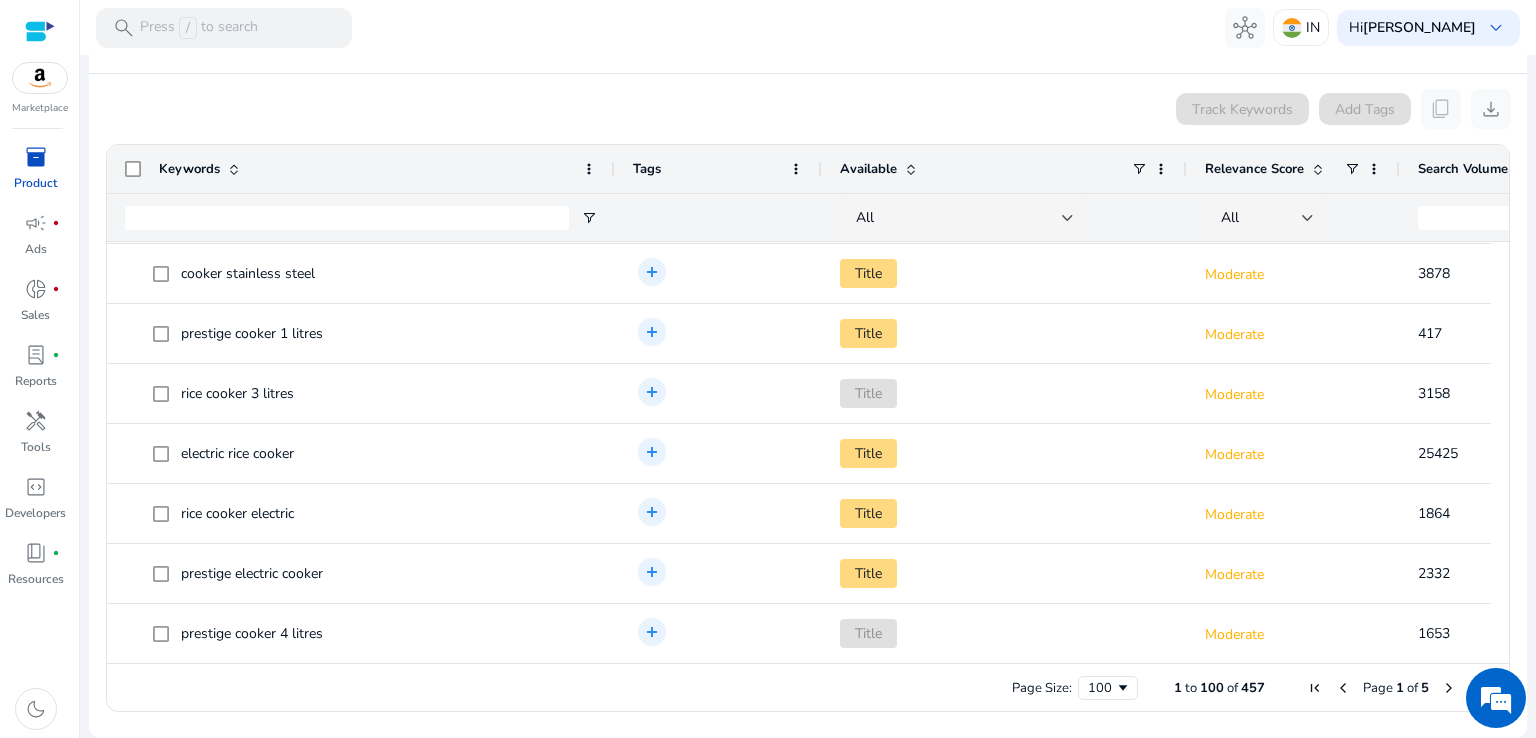 click at bounding box center [1449, 688] 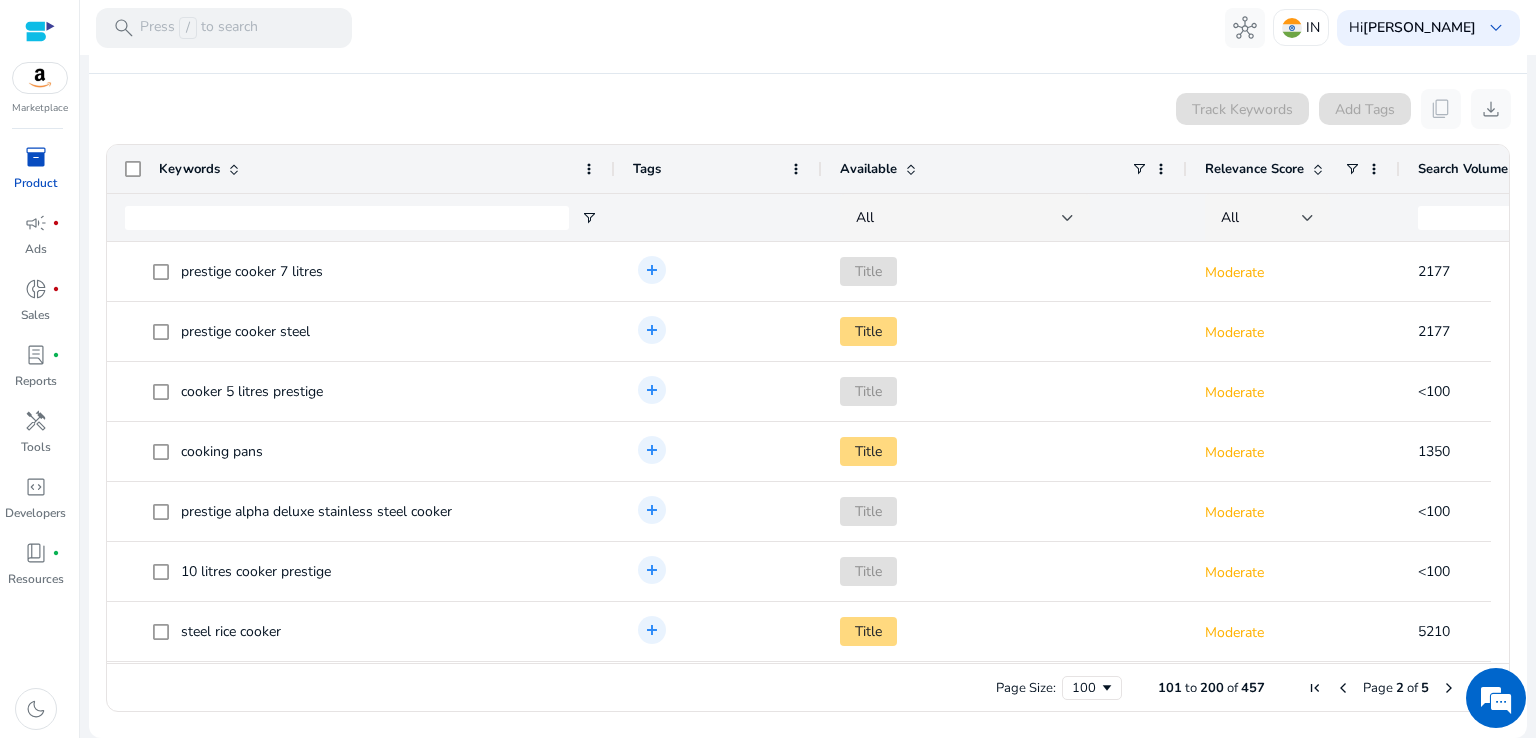 click at bounding box center [1449, 688] 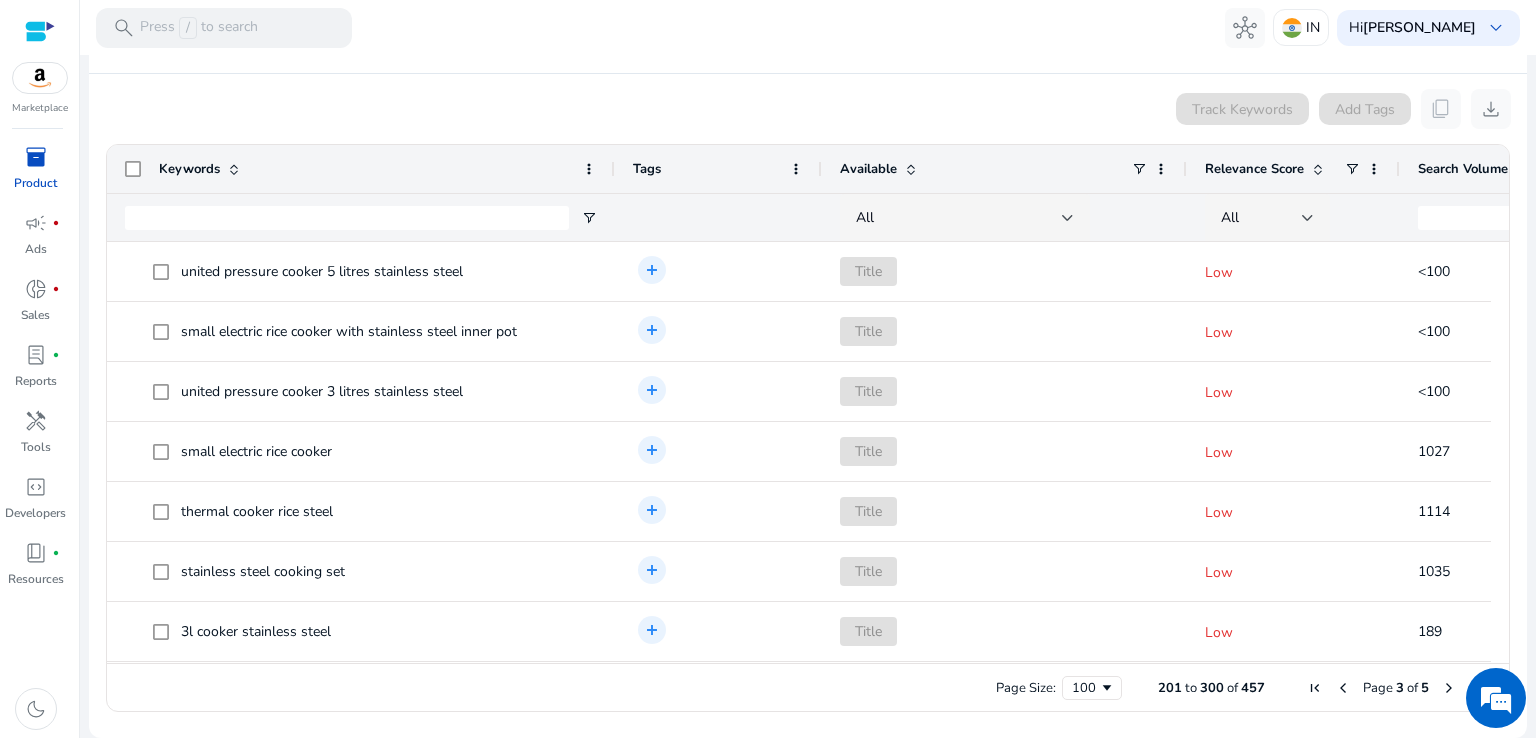 click at bounding box center [1449, 688] 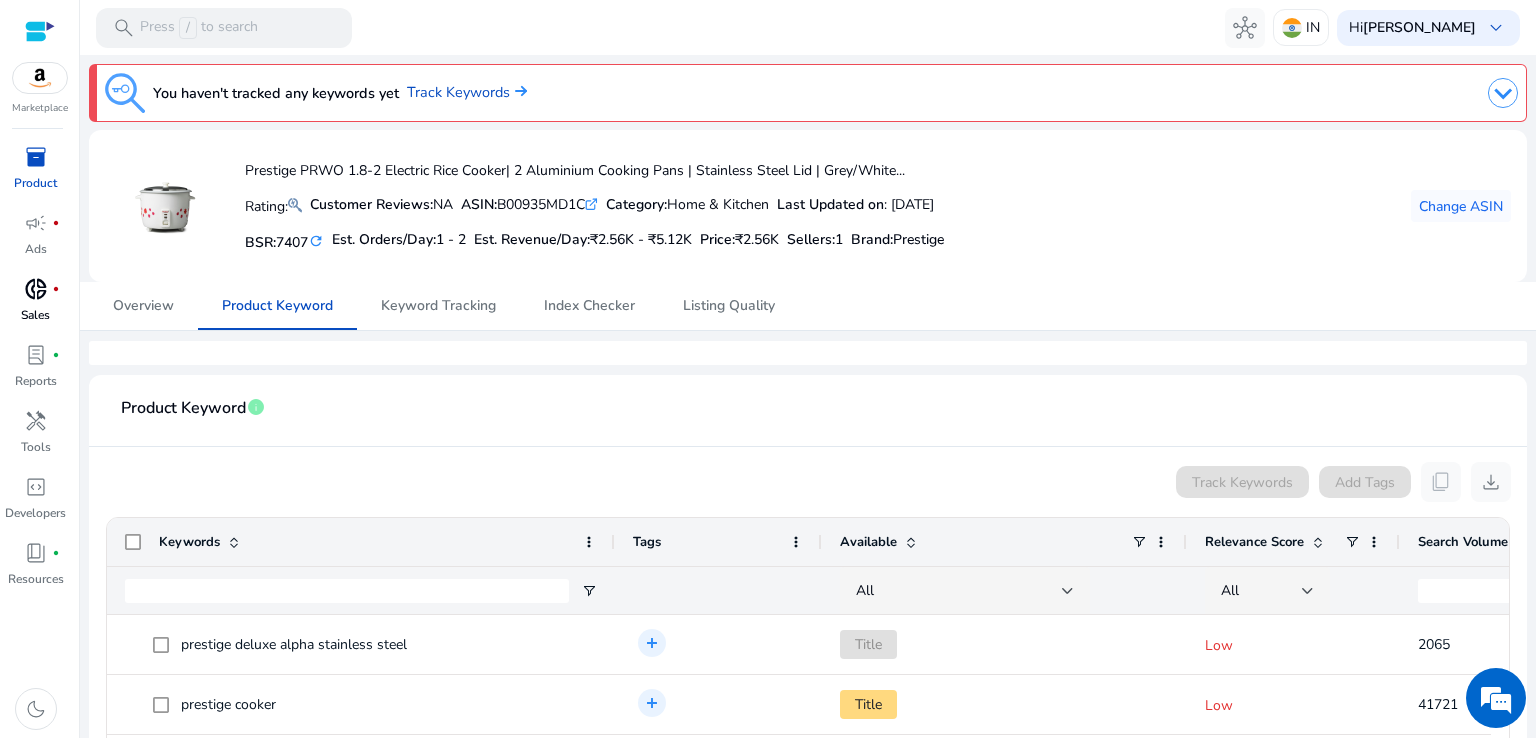 click on "Sales" at bounding box center (35, 315) 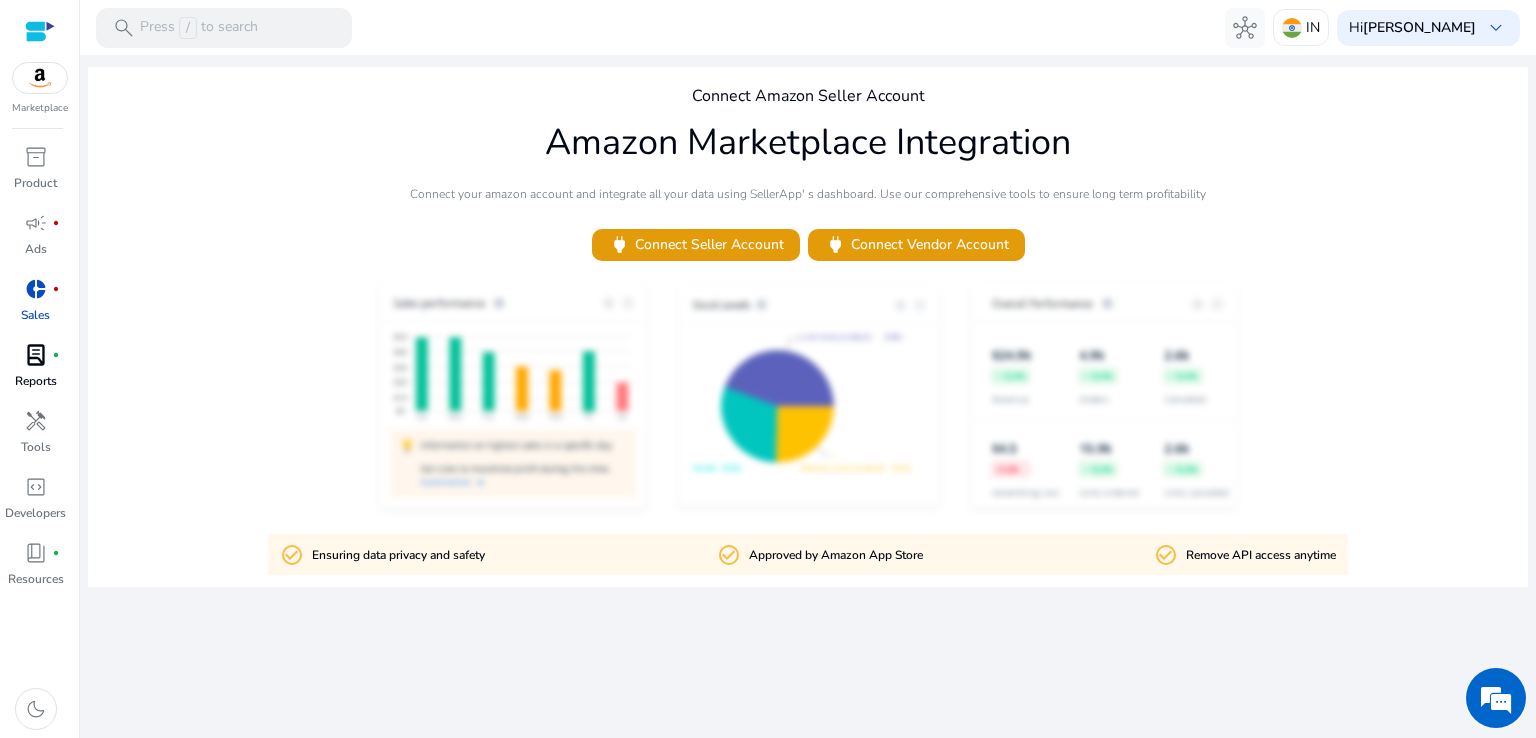 click on "lab_profile" at bounding box center [36, 355] 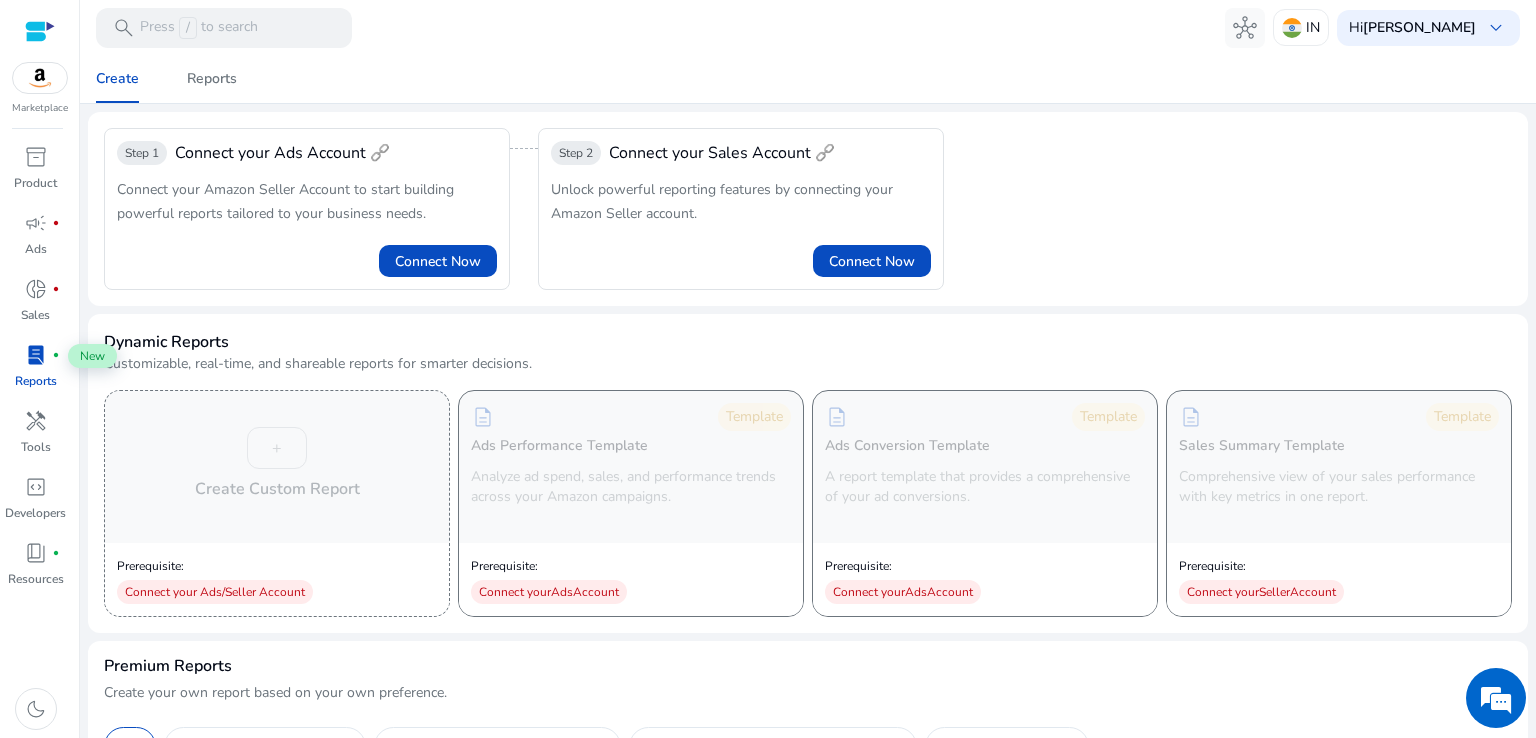 click on "Marketplace" at bounding box center [39, 58] 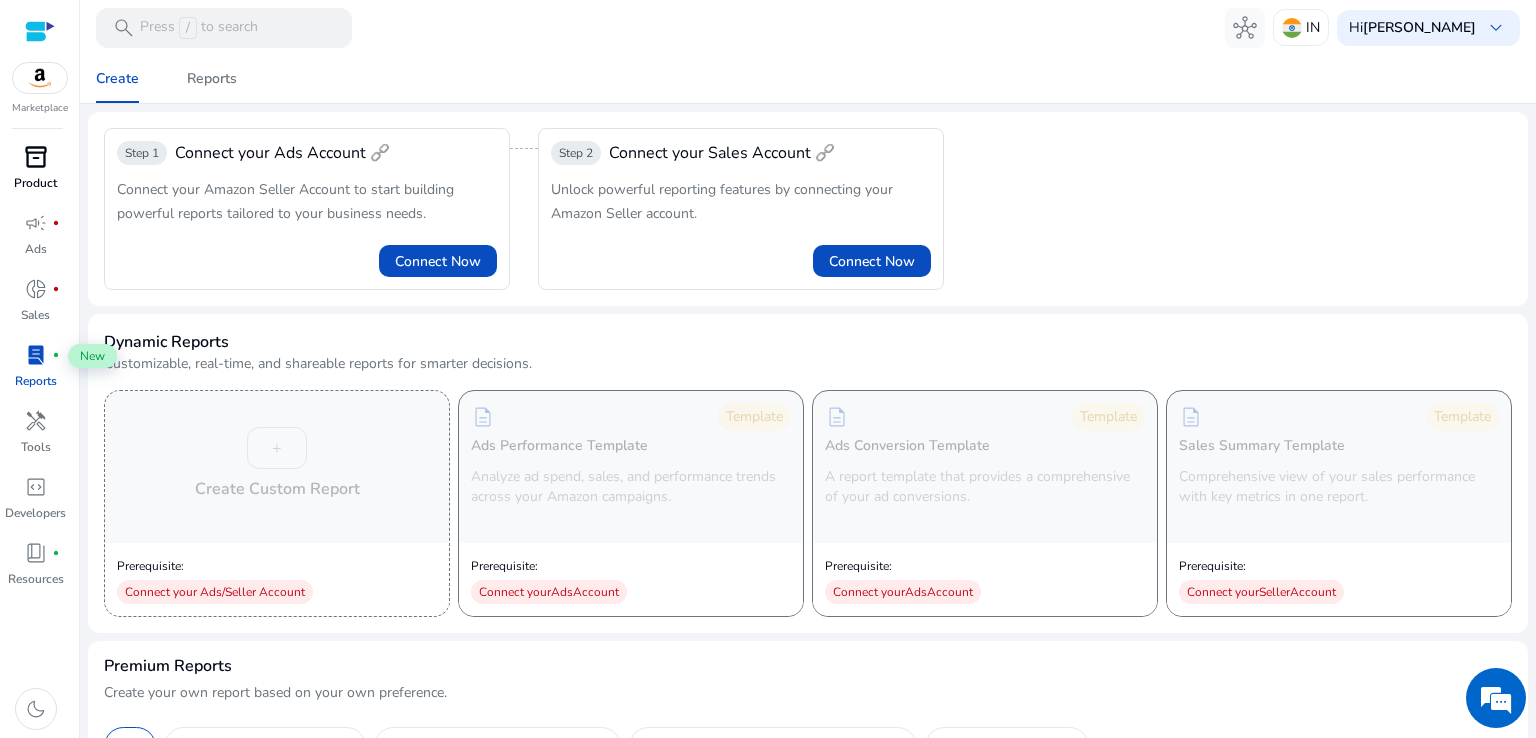 click on "Product" at bounding box center [35, 183] 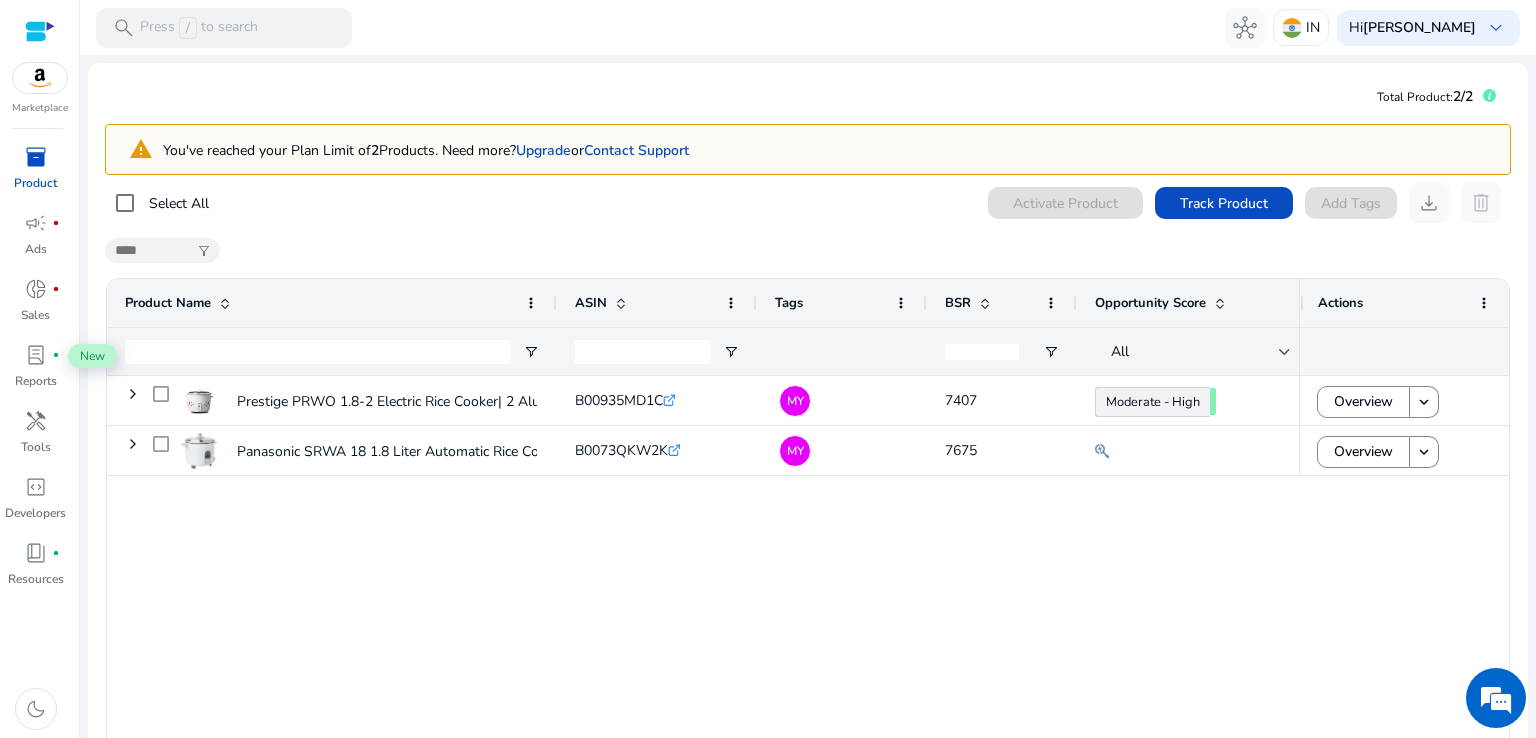 drag, startPoint x: 1274, startPoint y: 308, endPoint x: 1373, endPoint y: 311, distance: 99.04544 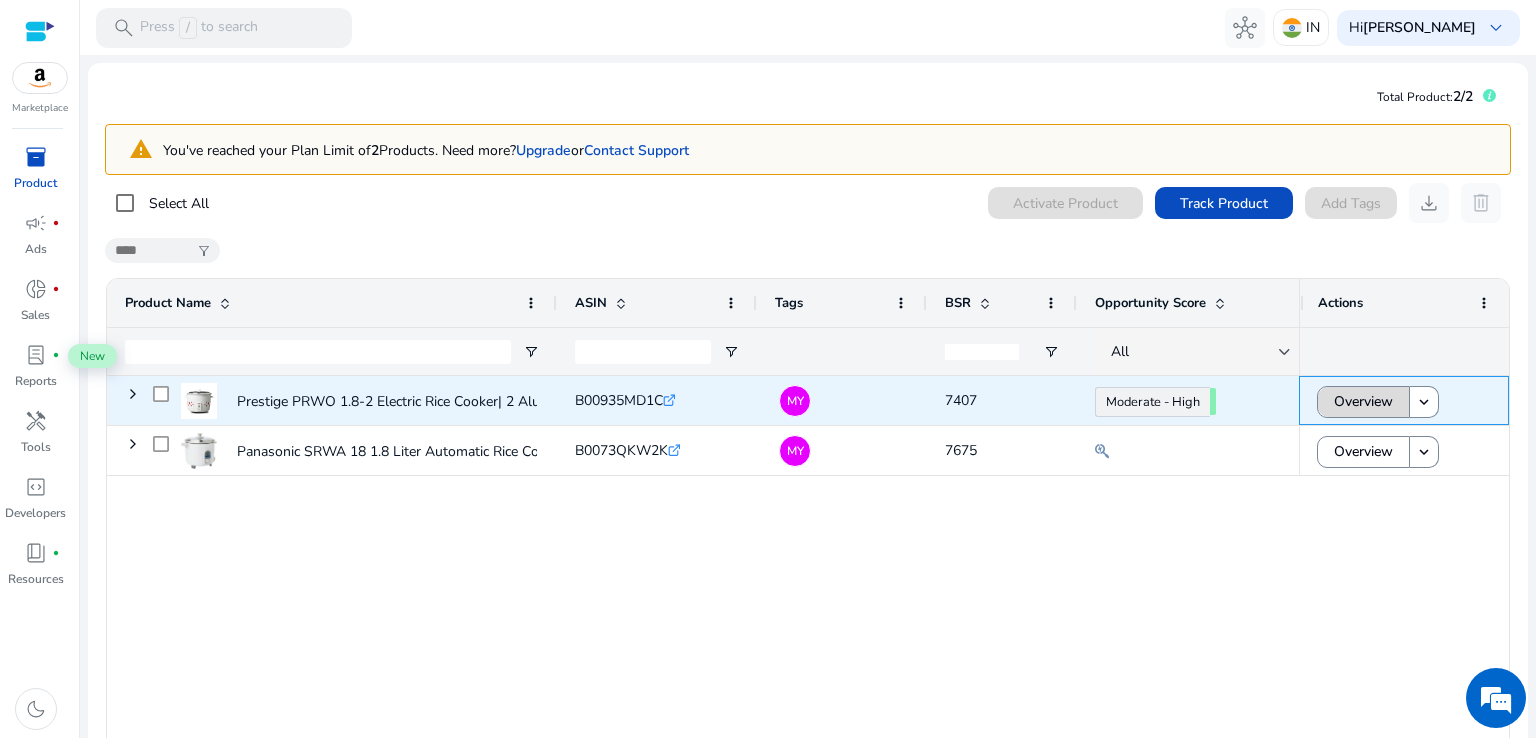 click on "Overview" 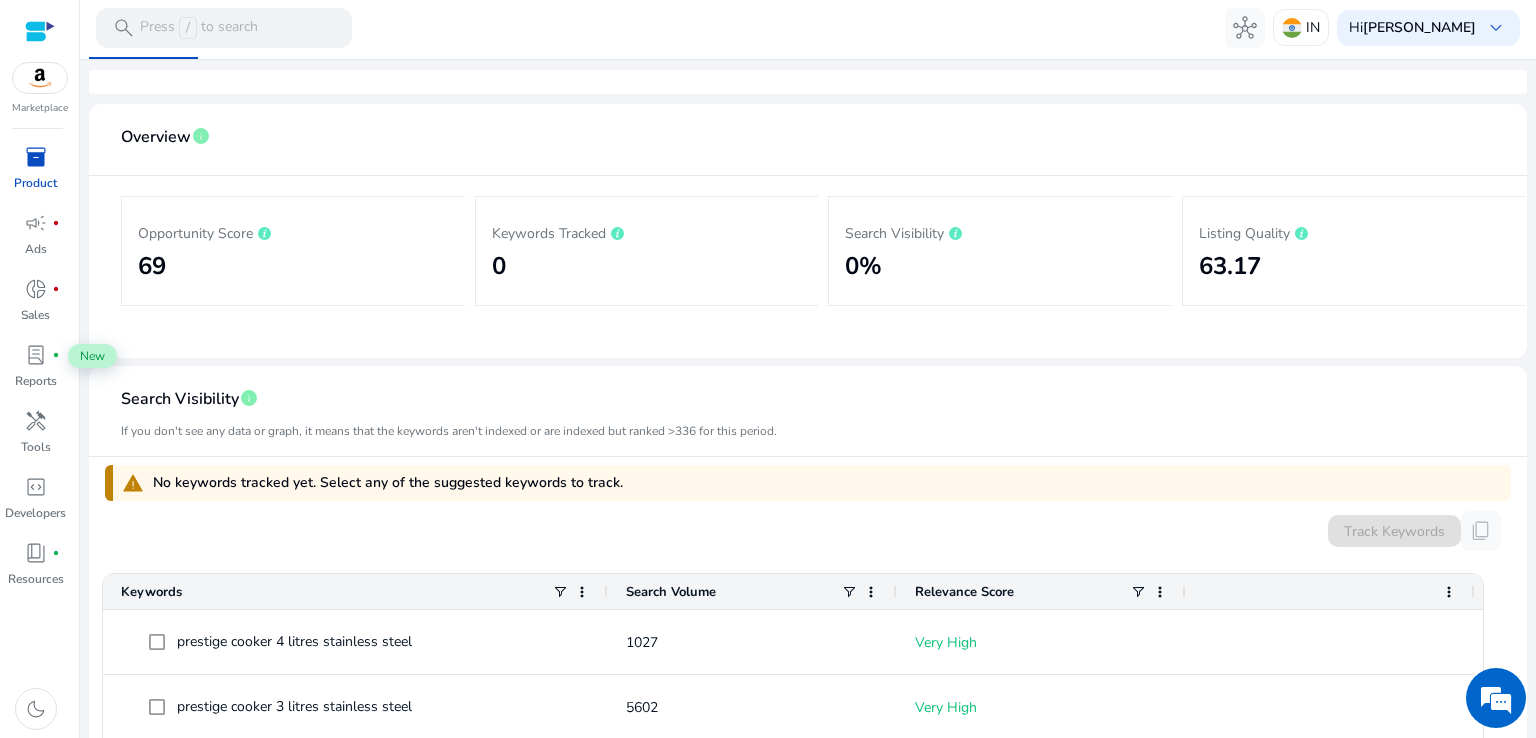 scroll, scrollTop: 100, scrollLeft: 0, axis: vertical 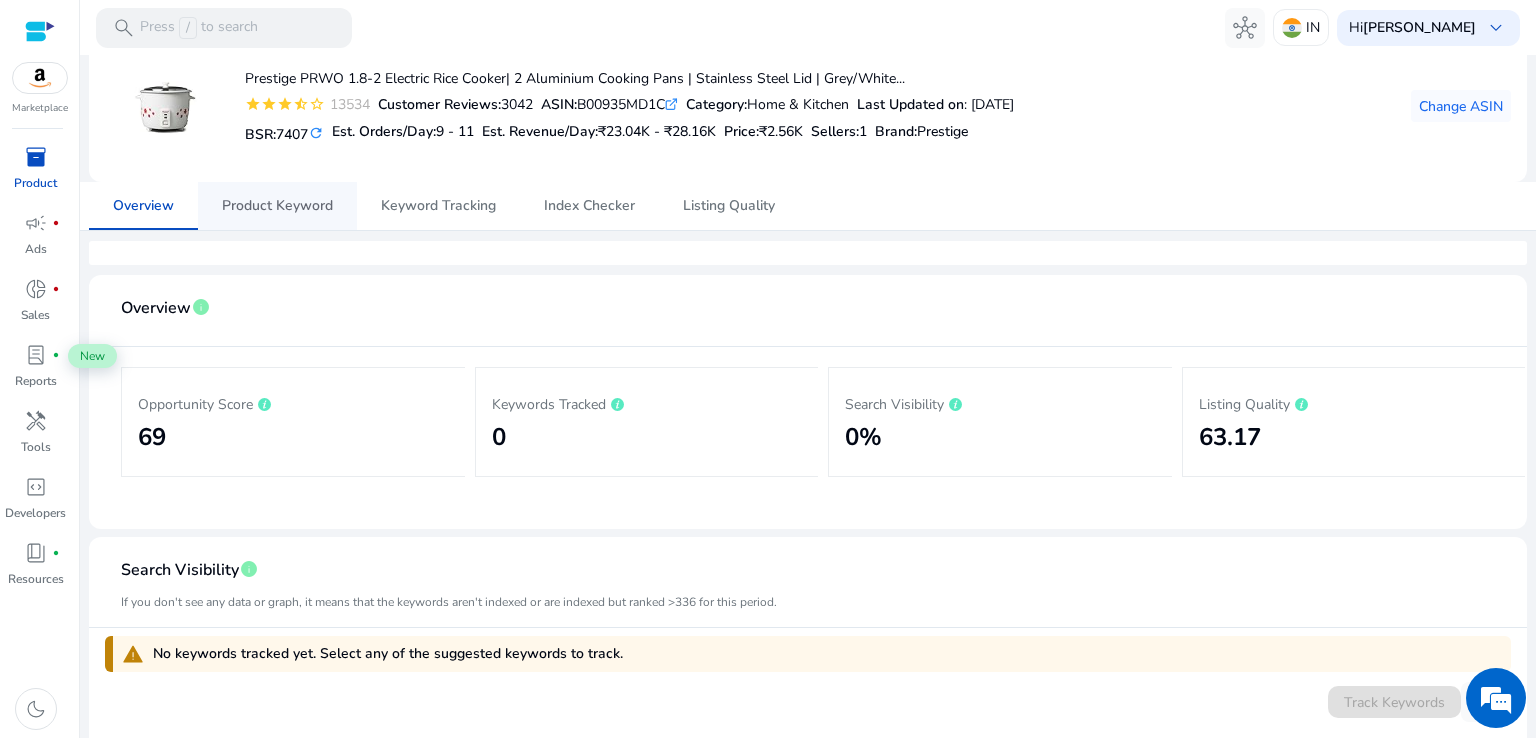 click on "Product Keyword" at bounding box center [277, 206] 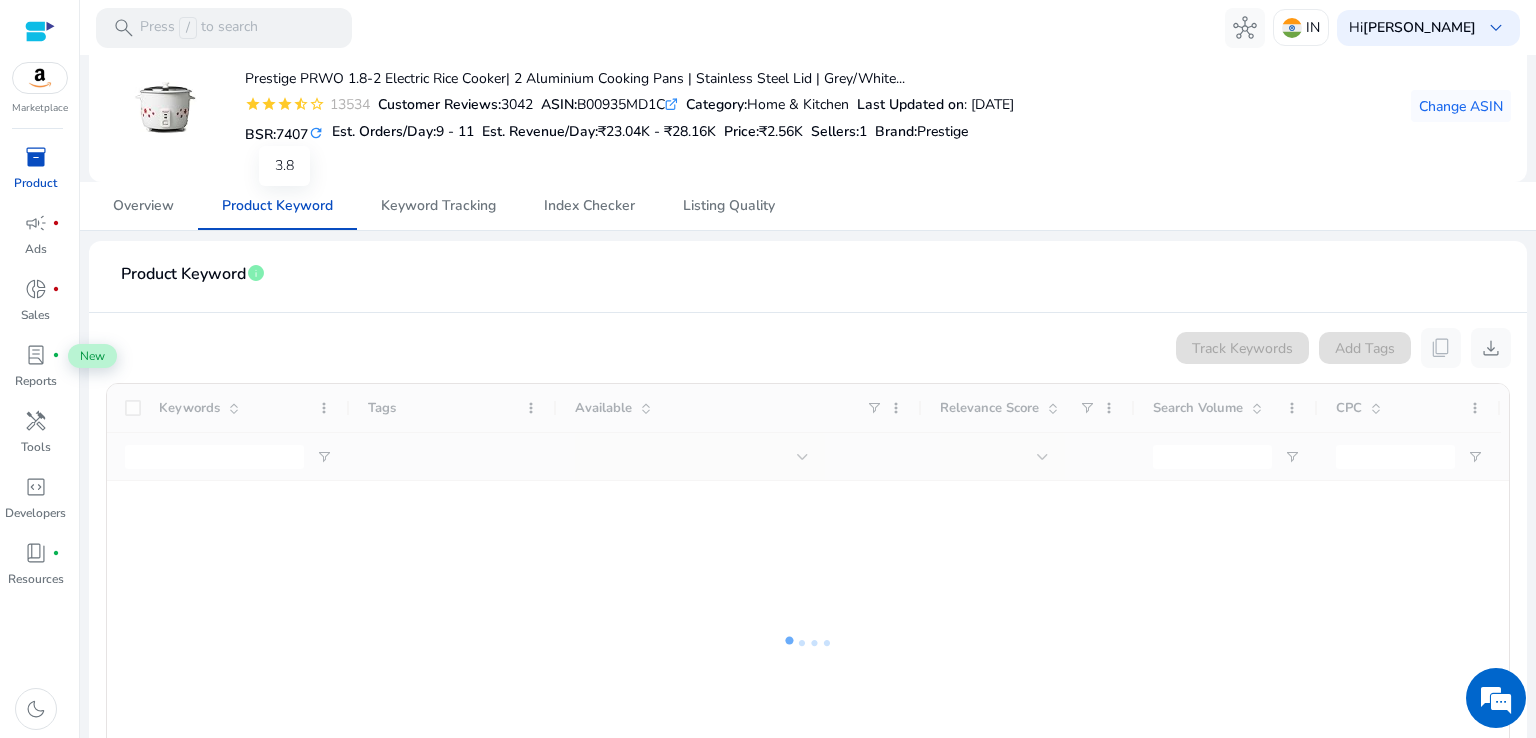 scroll, scrollTop: 0, scrollLeft: 0, axis: both 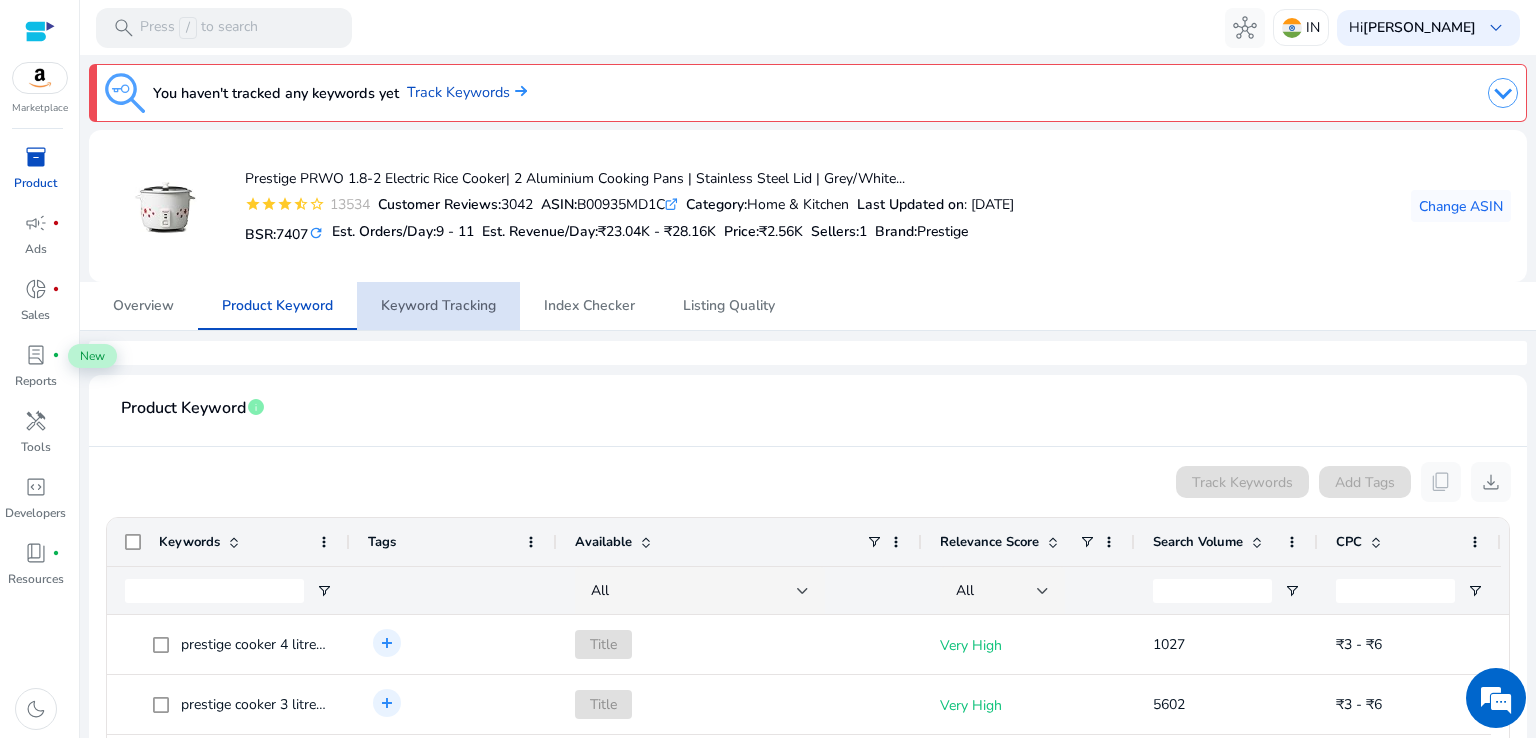 click on "Keyword Tracking" at bounding box center (438, 306) 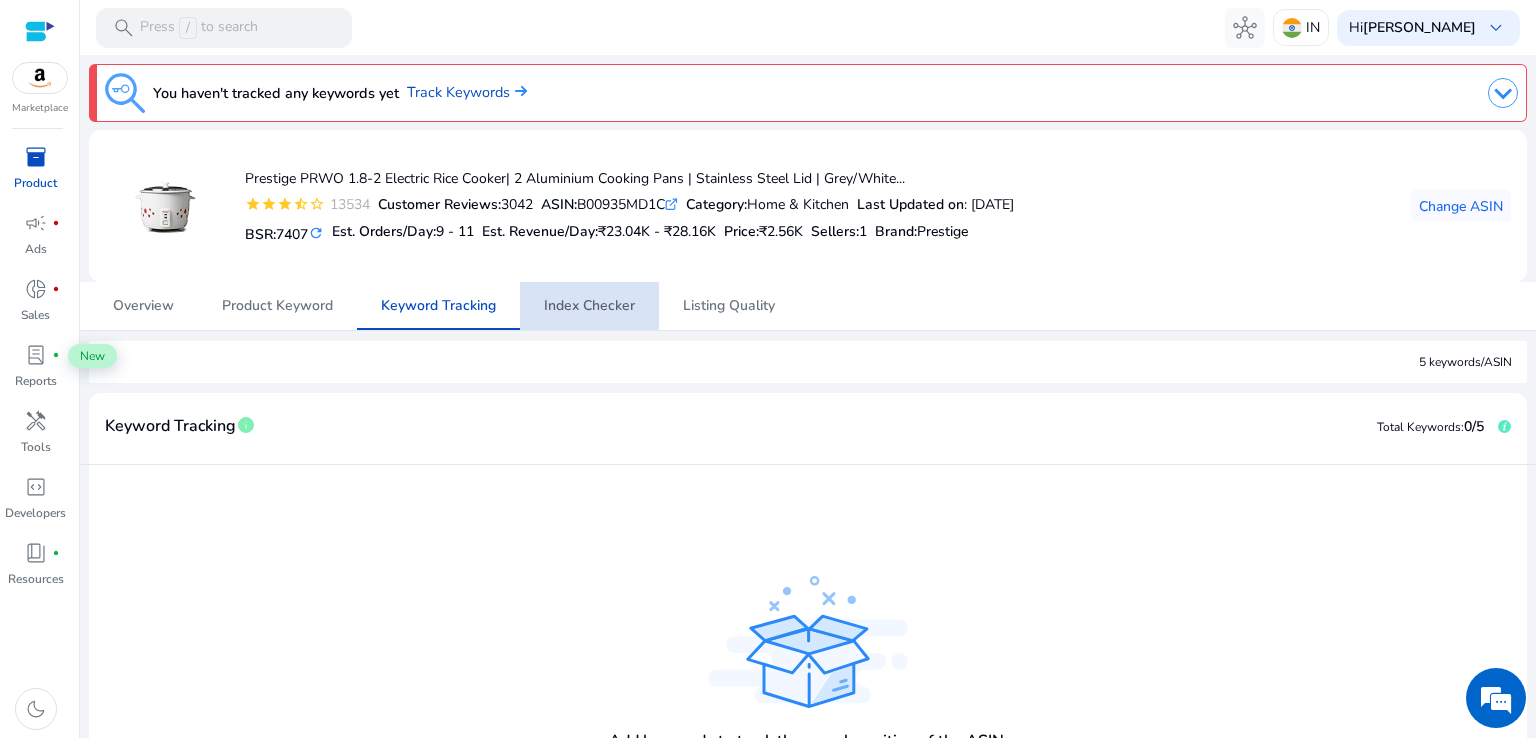 click on "Index Checker" at bounding box center [589, 306] 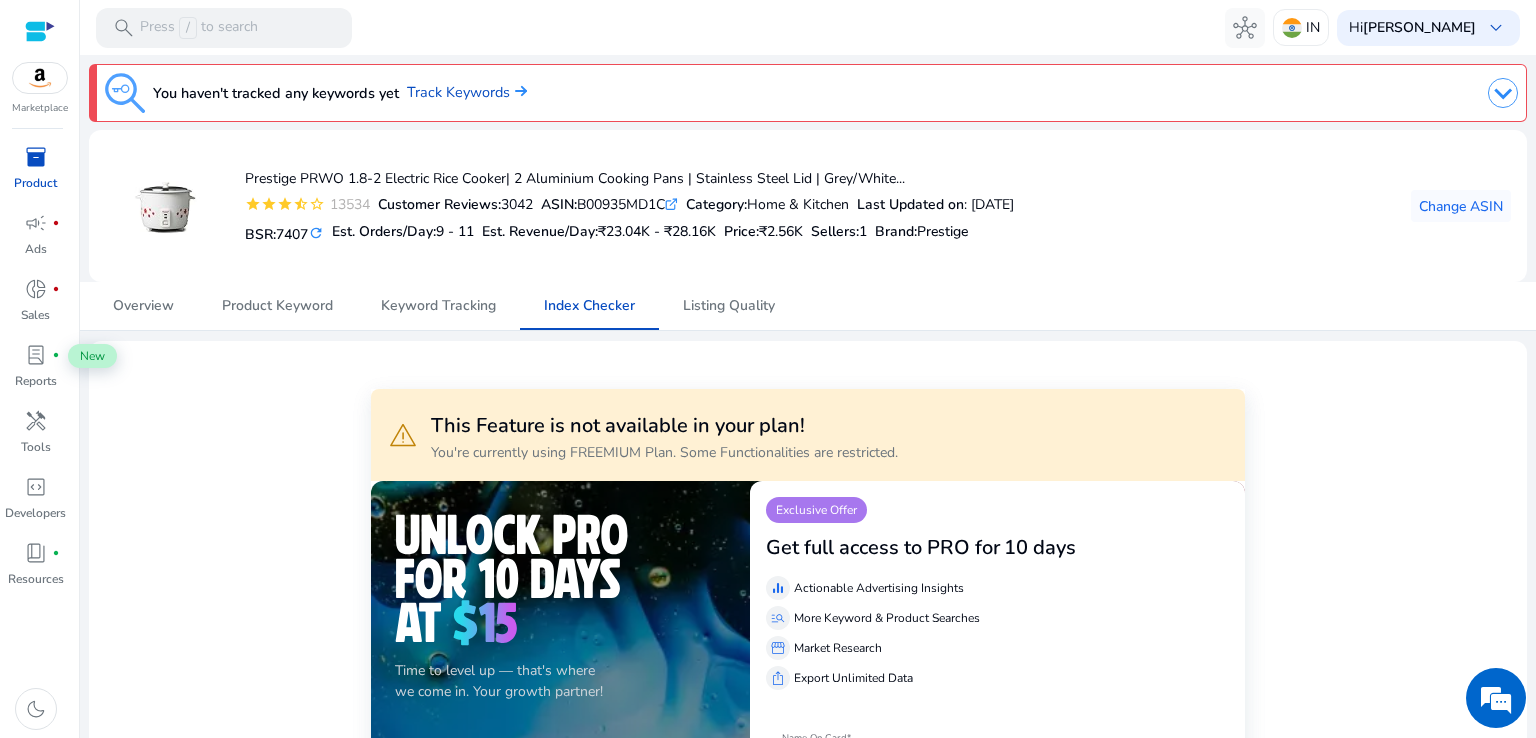 scroll, scrollTop: 100, scrollLeft: 0, axis: vertical 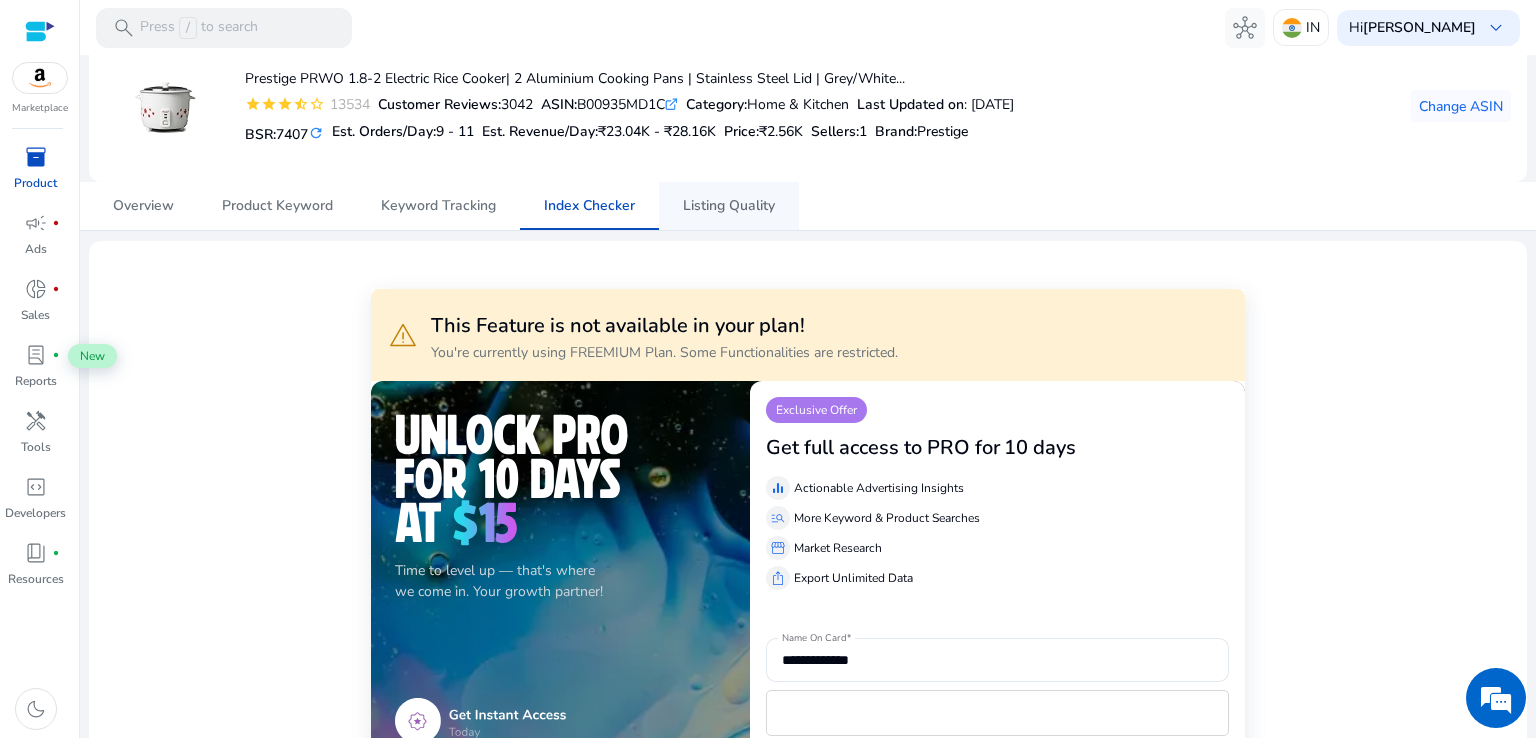 click on "Listing Quality" at bounding box center [729, 206] 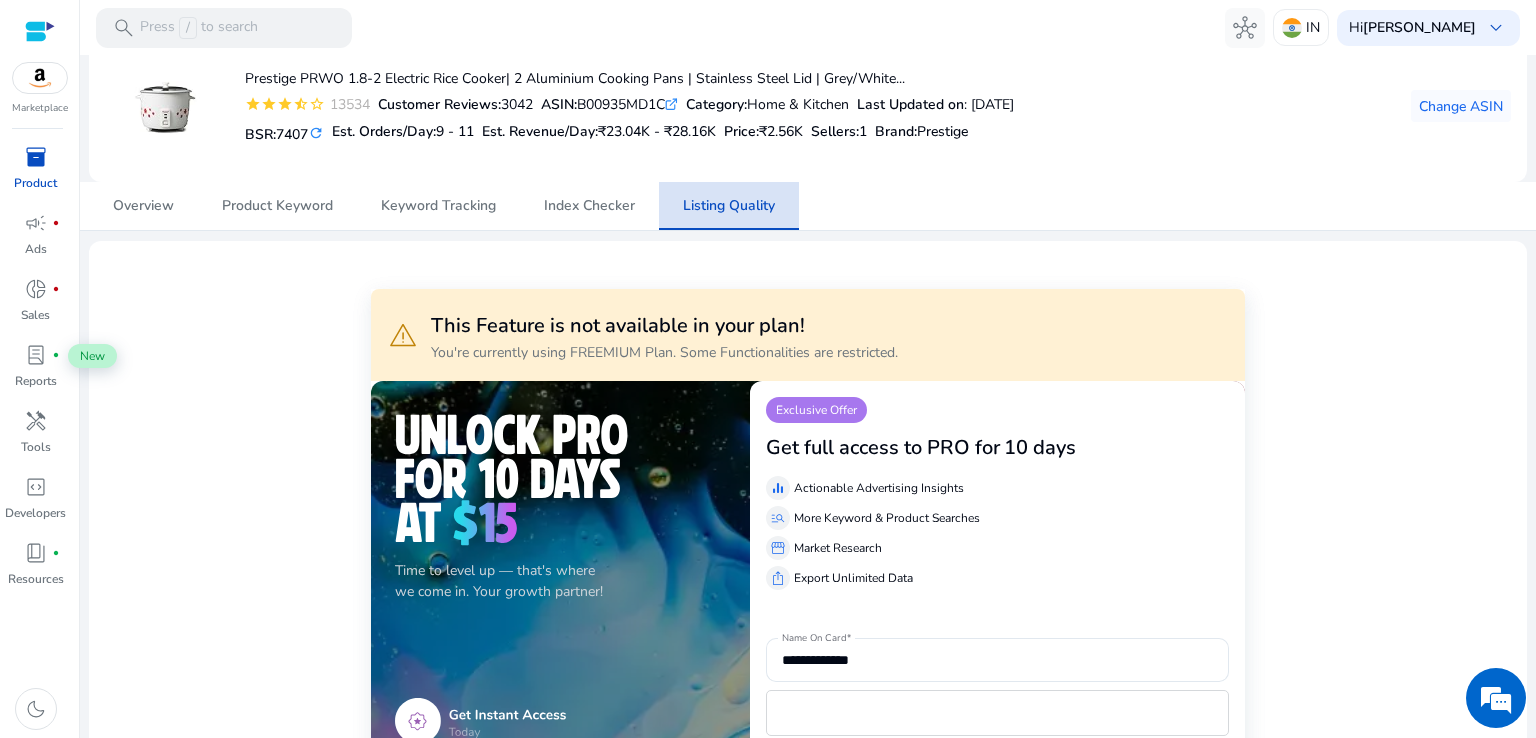 scroll, scrollTop: 0, scrollLeft: 0, axis: both 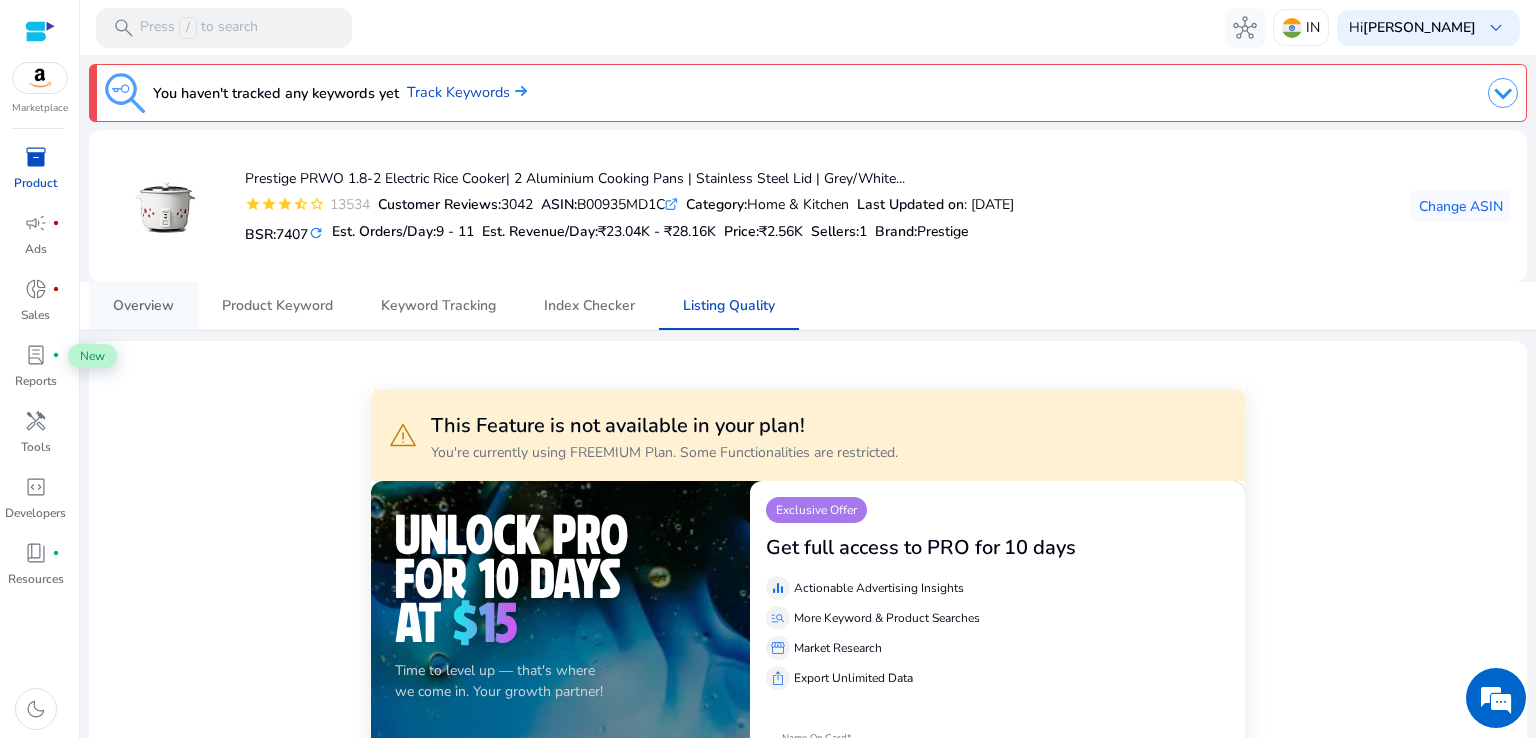 click on "Overview" at bounding box center [143, 306] 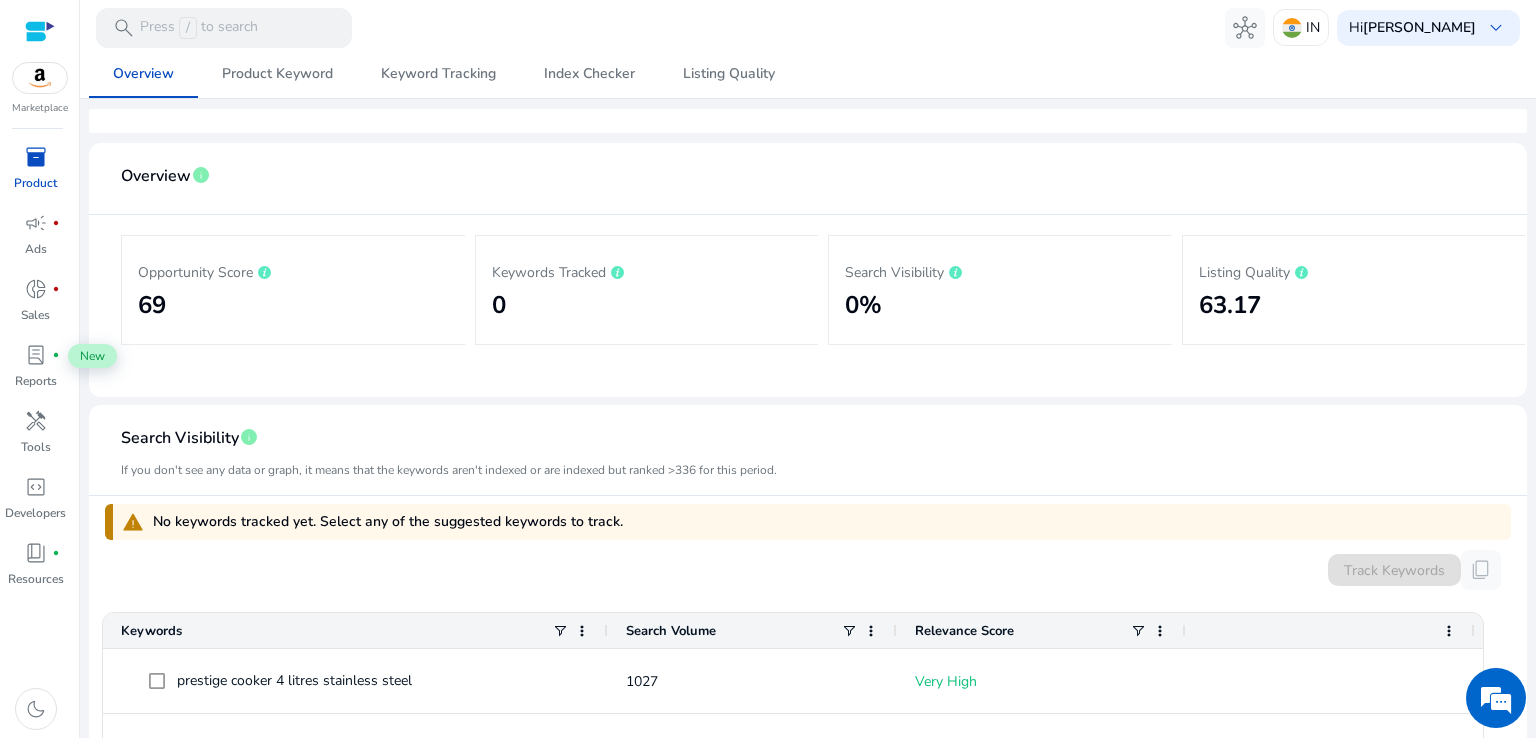 scroll, scrollTop: 0, scrollLeft: 0, axis: both 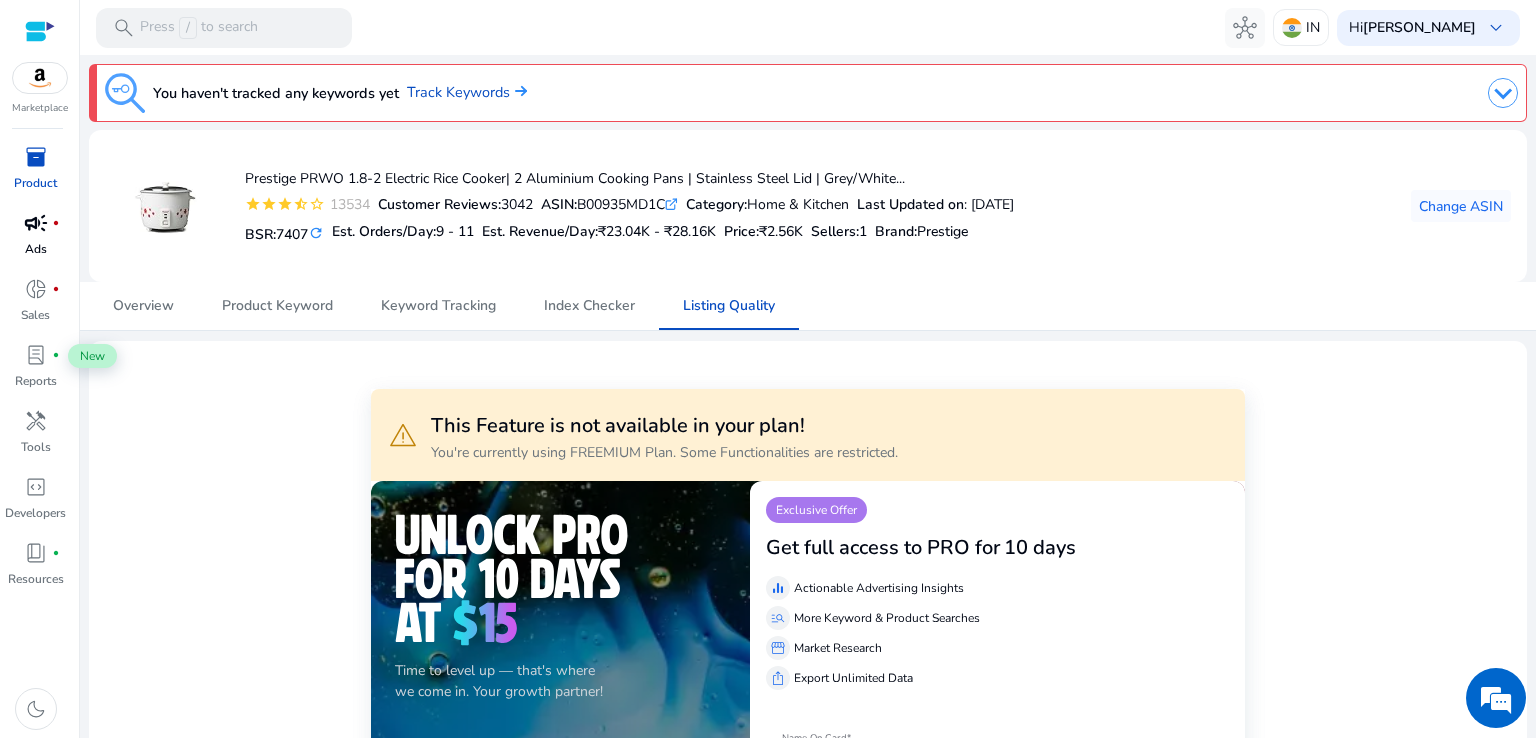 click on "campaign" at bounding box center [36, 223] 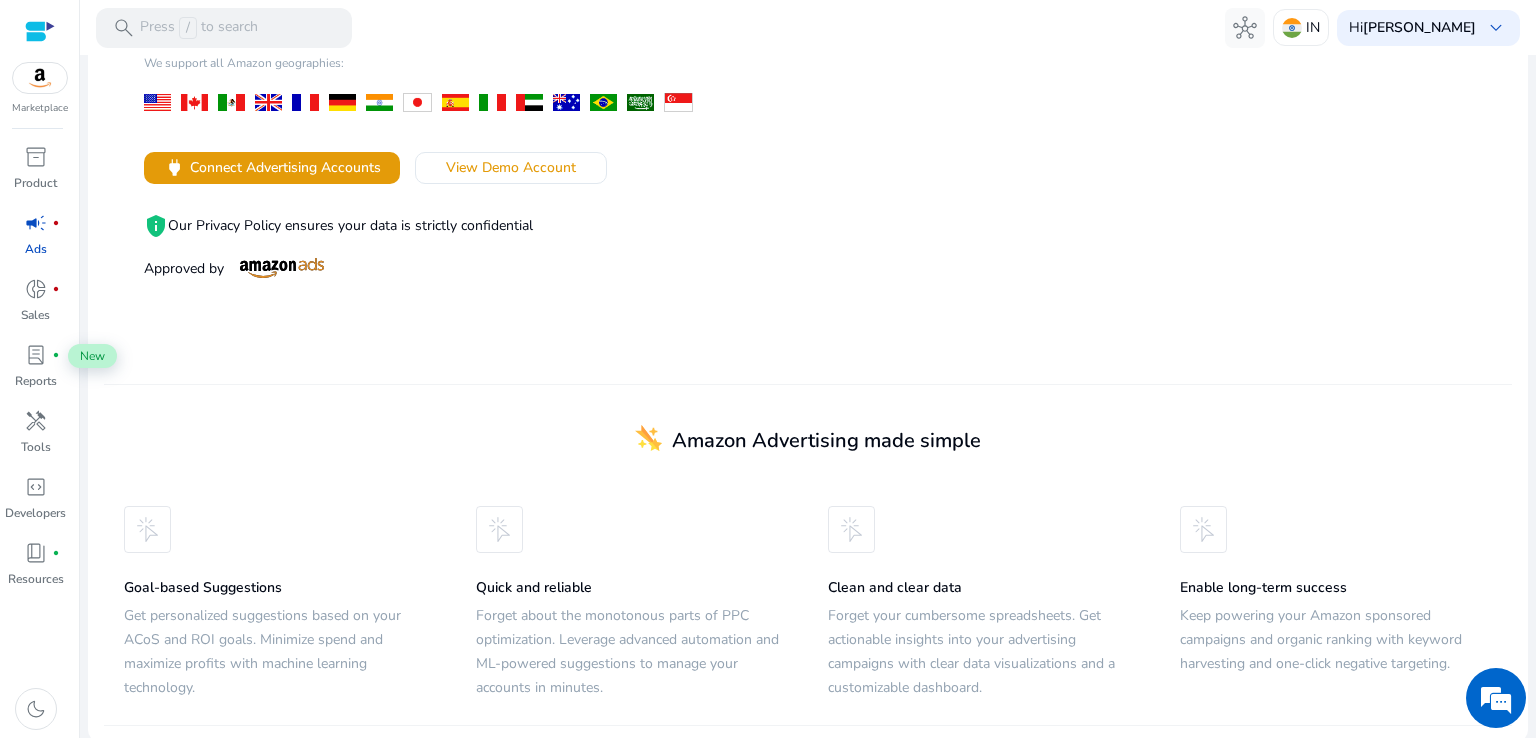 scroll, scrollTop: 373, scrollLeft: 0, axis: vertical 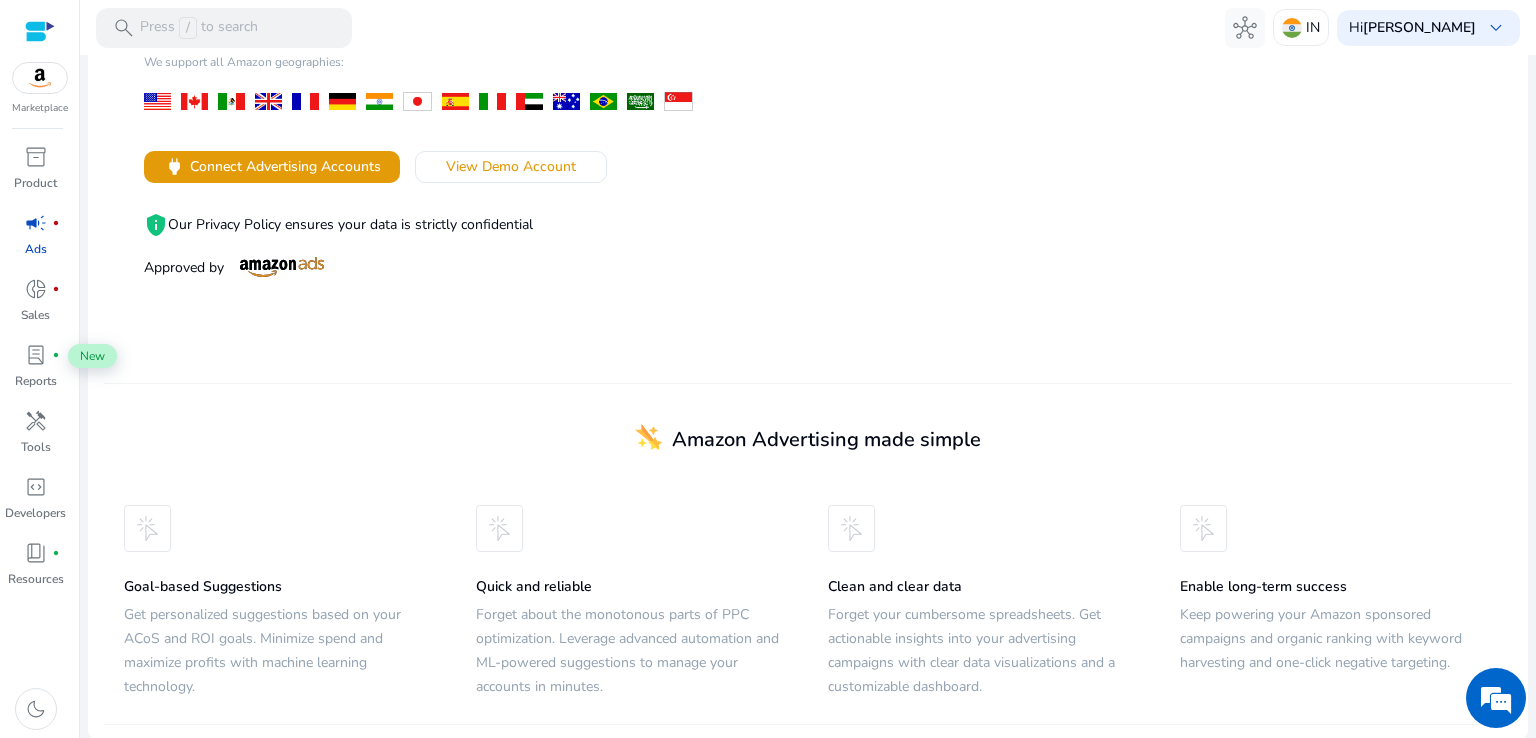 click at bounding box center (40, 78) 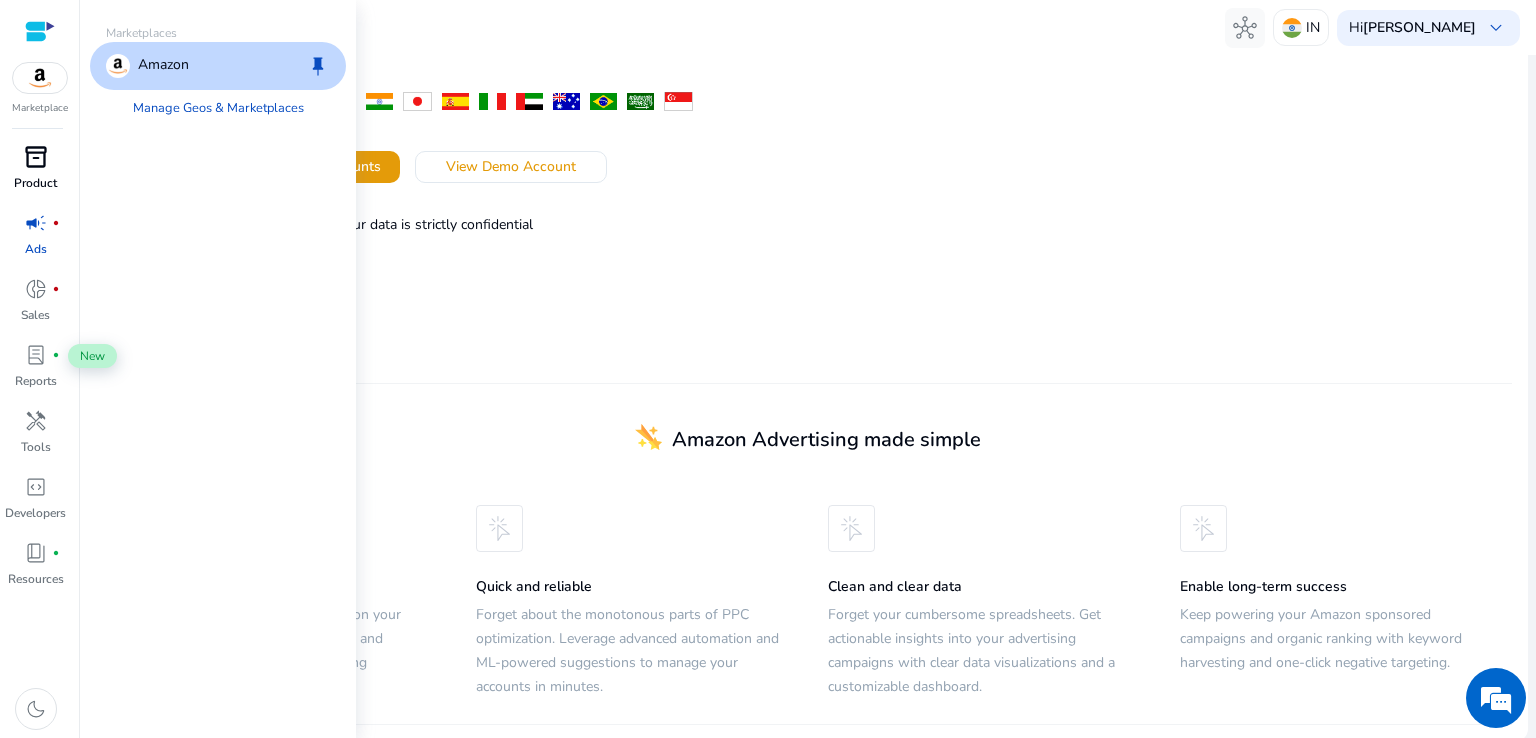 click on "inventory_2" at bounding box center (36, 157) 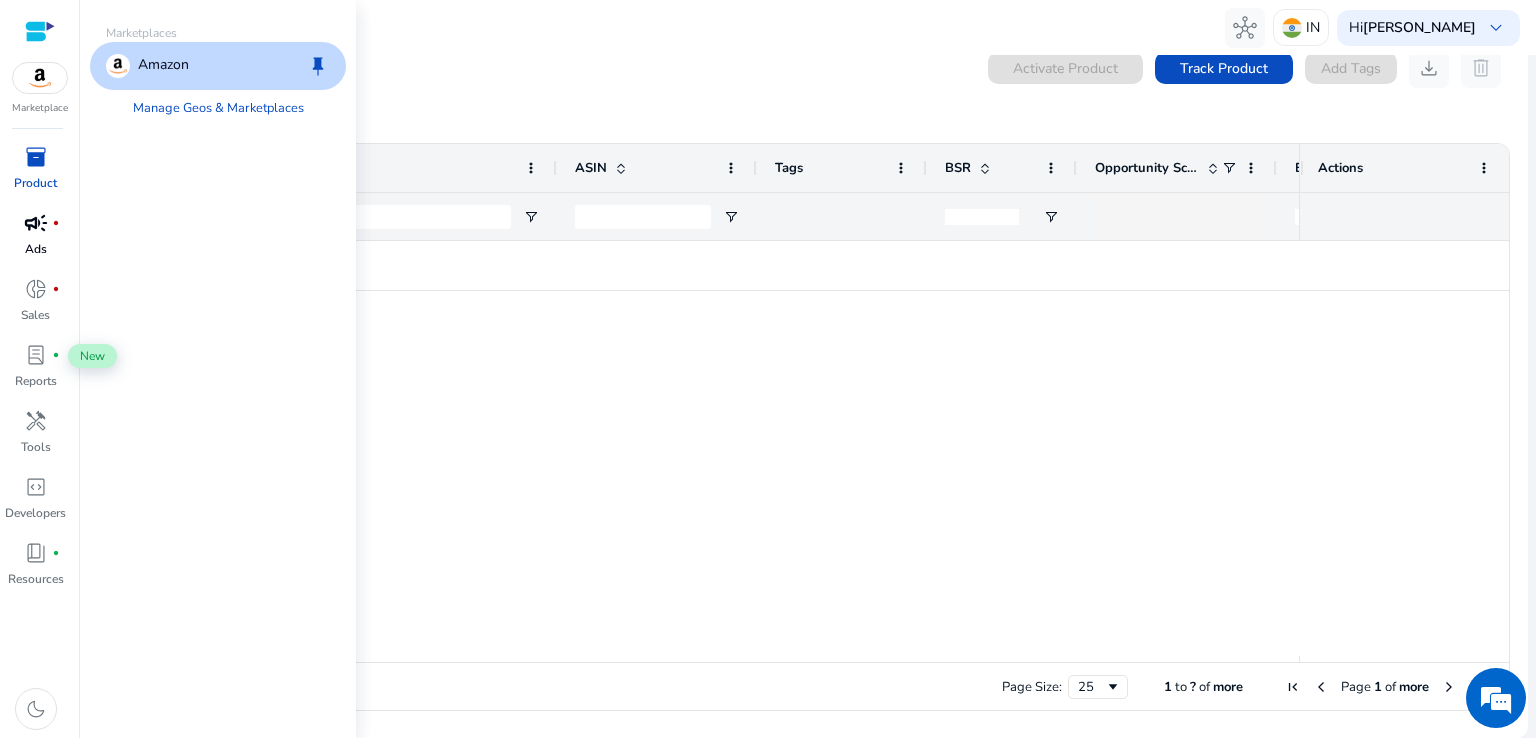 scroll, scrollTop: 0, scrollLeft: 0, axis: both 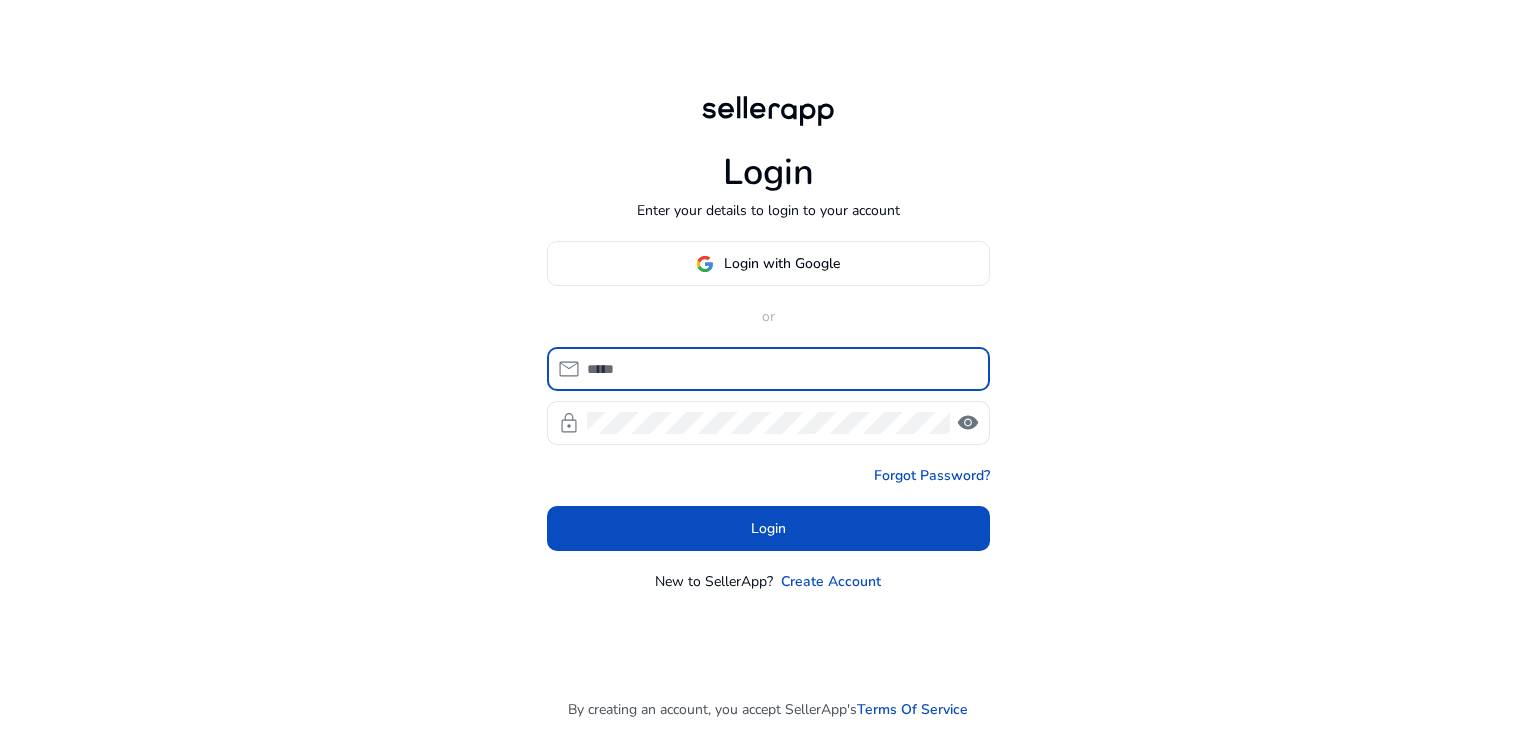 click at bounding box center (780, 369) 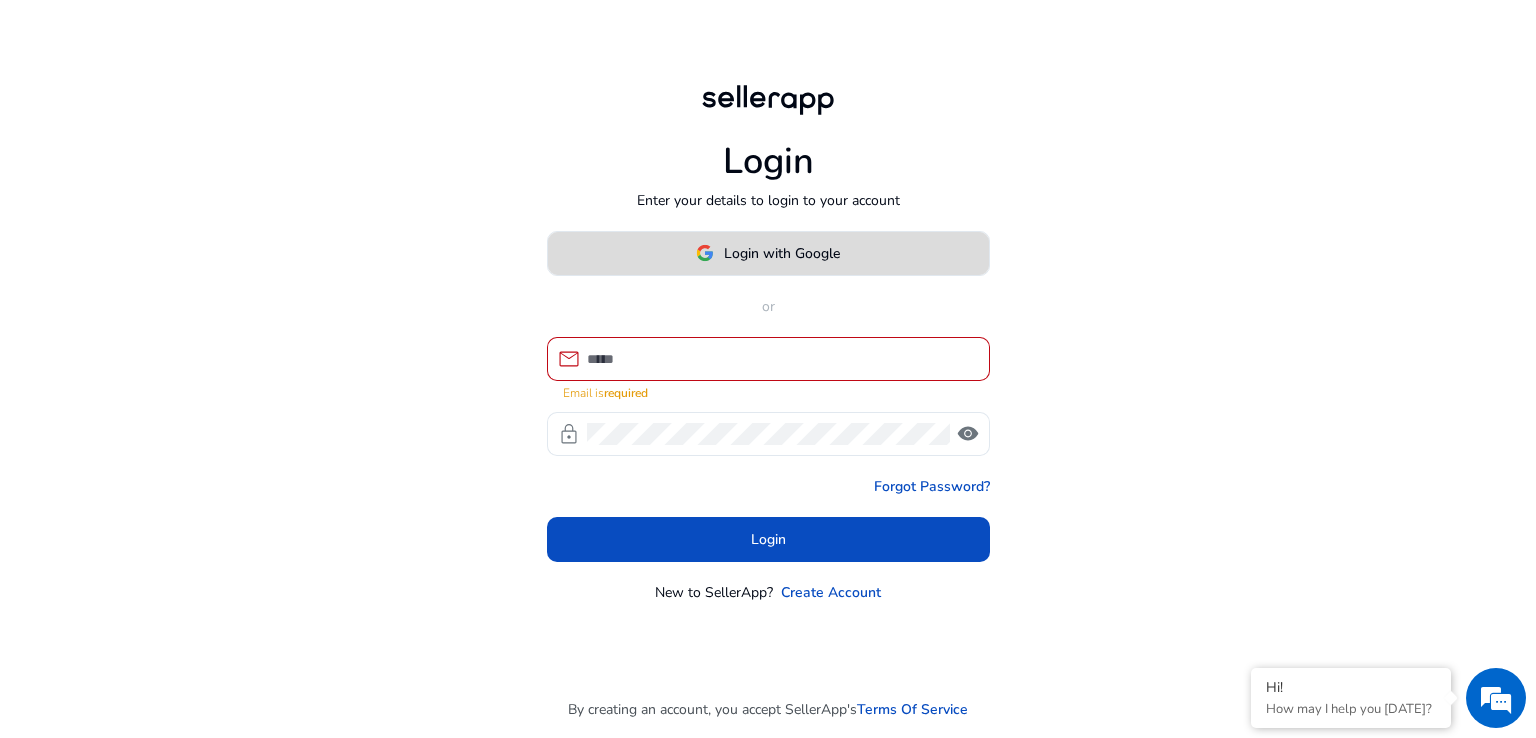 click on "Login with Google" 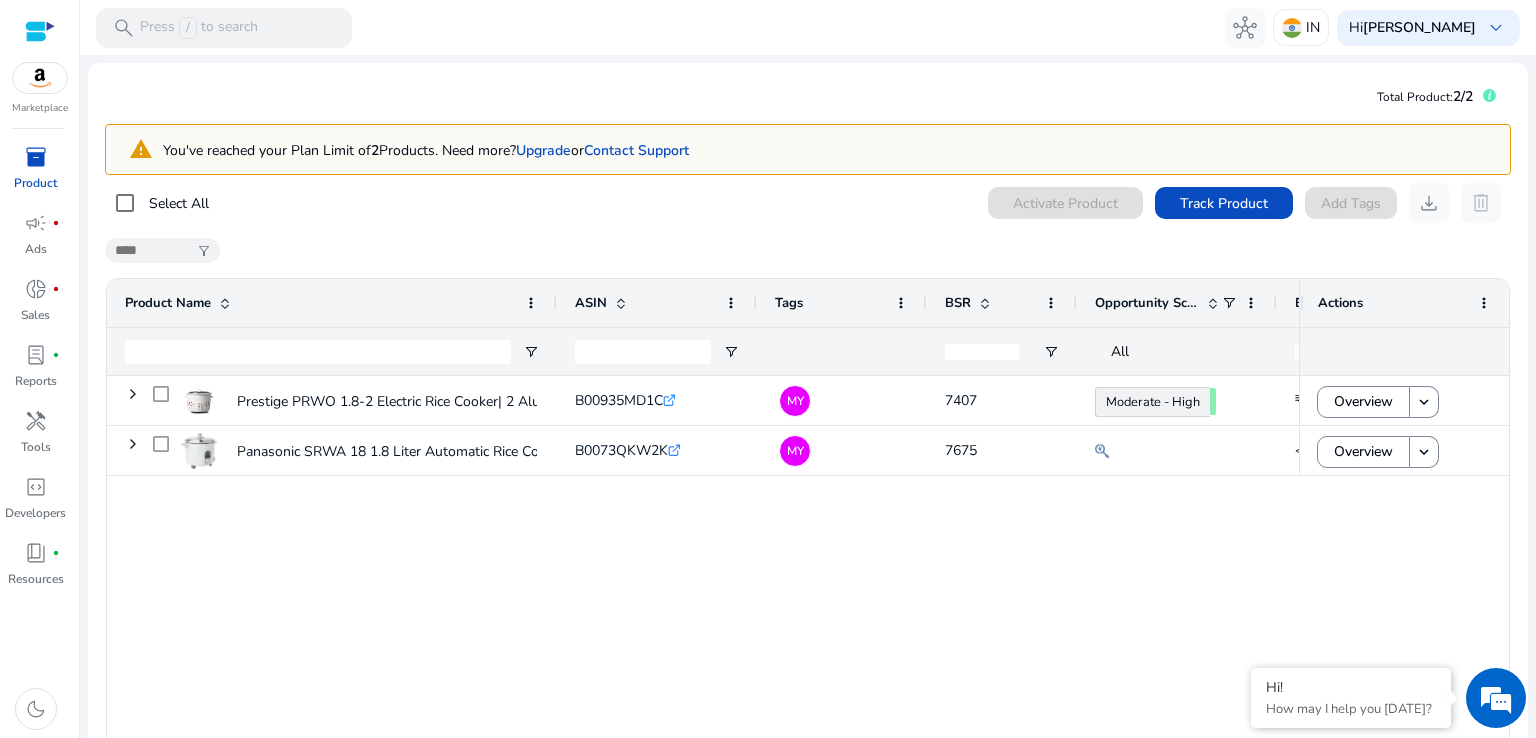 scroll, scrollTop: 0, scrollLeft: 0, axis: both 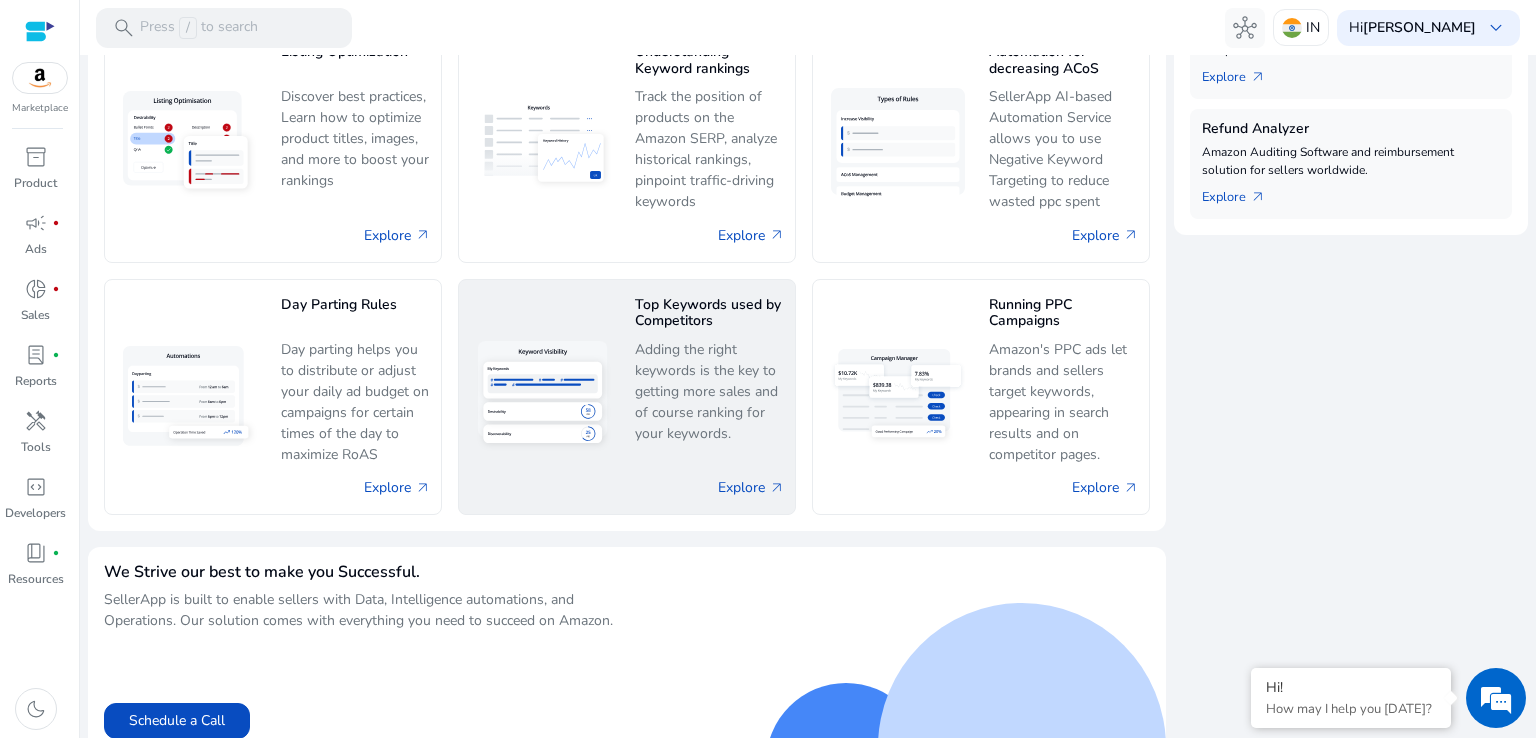 click on "Top Keywords used by Competitors  Adding the right keywords is the key to getting more sales and of course ranking for your keywords." 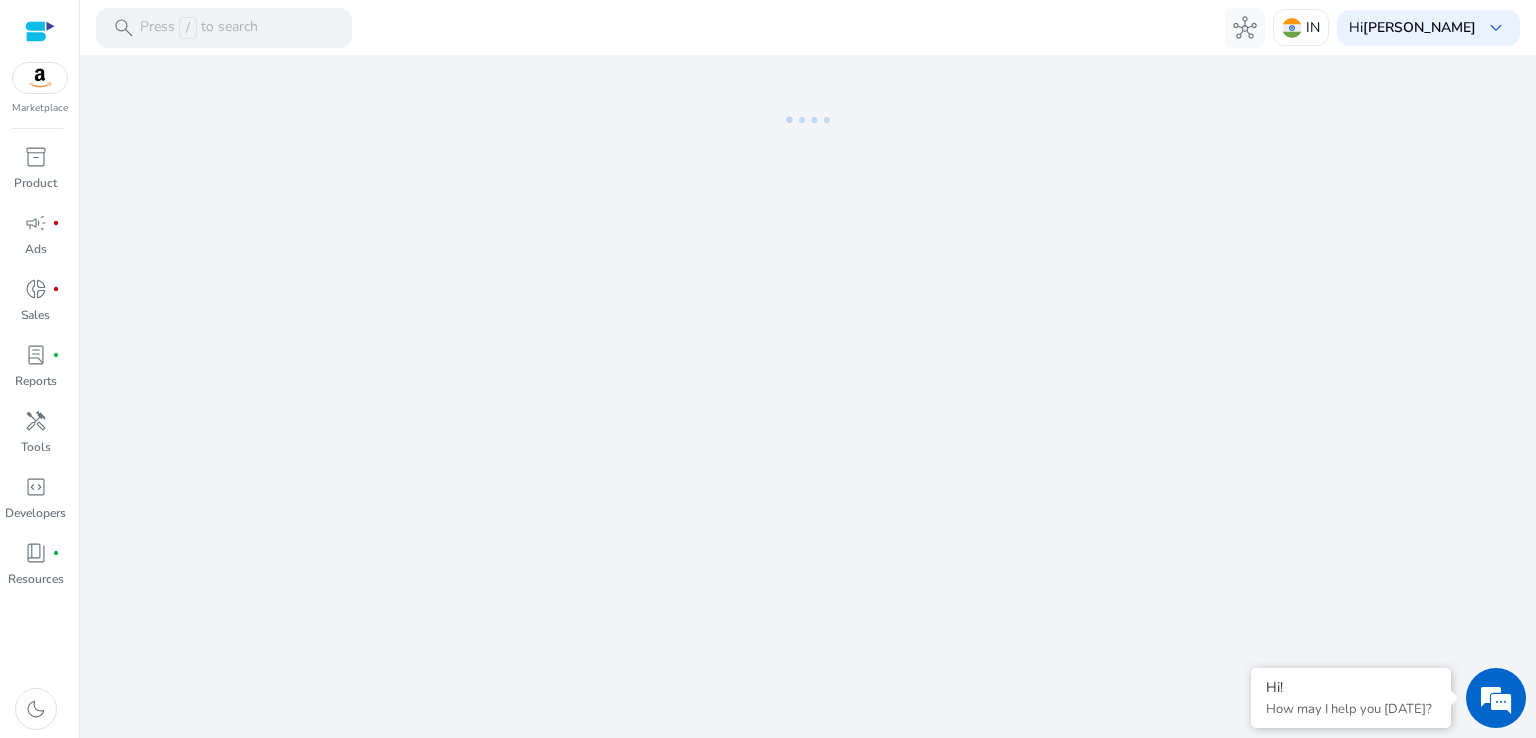 scroll, scrollTop: 0, scrollLeft: 0, axis: both 